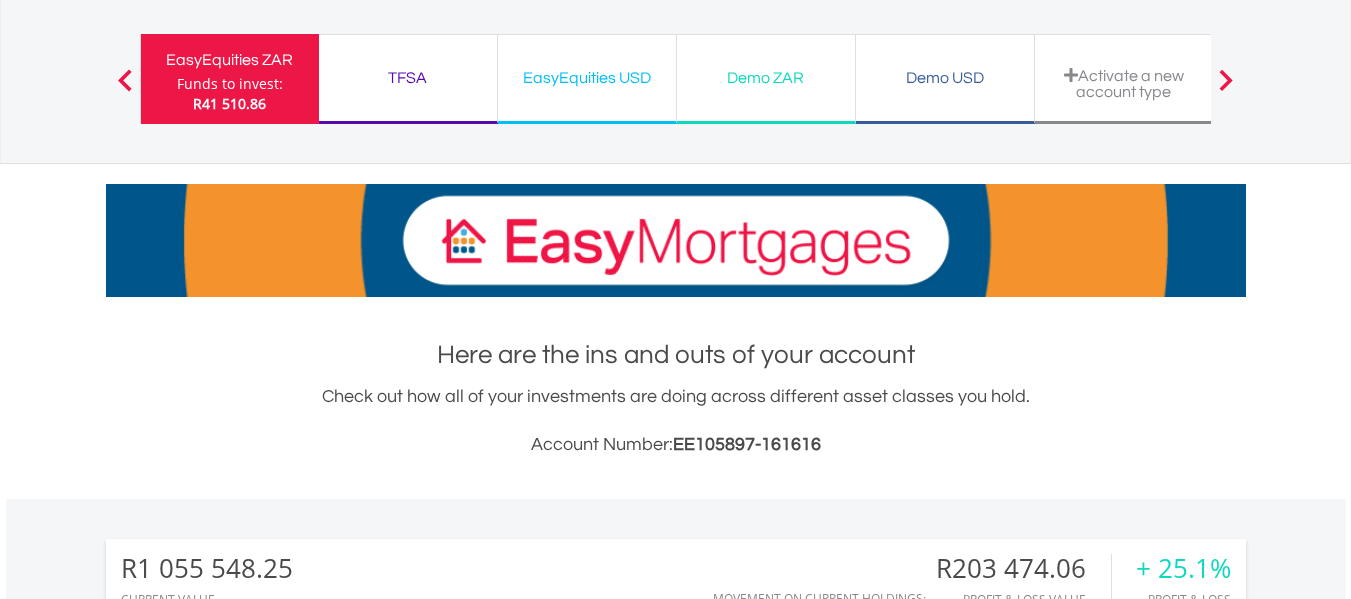 scroll, scrollTop: 160, scrollLeft: 0, axis: vertical 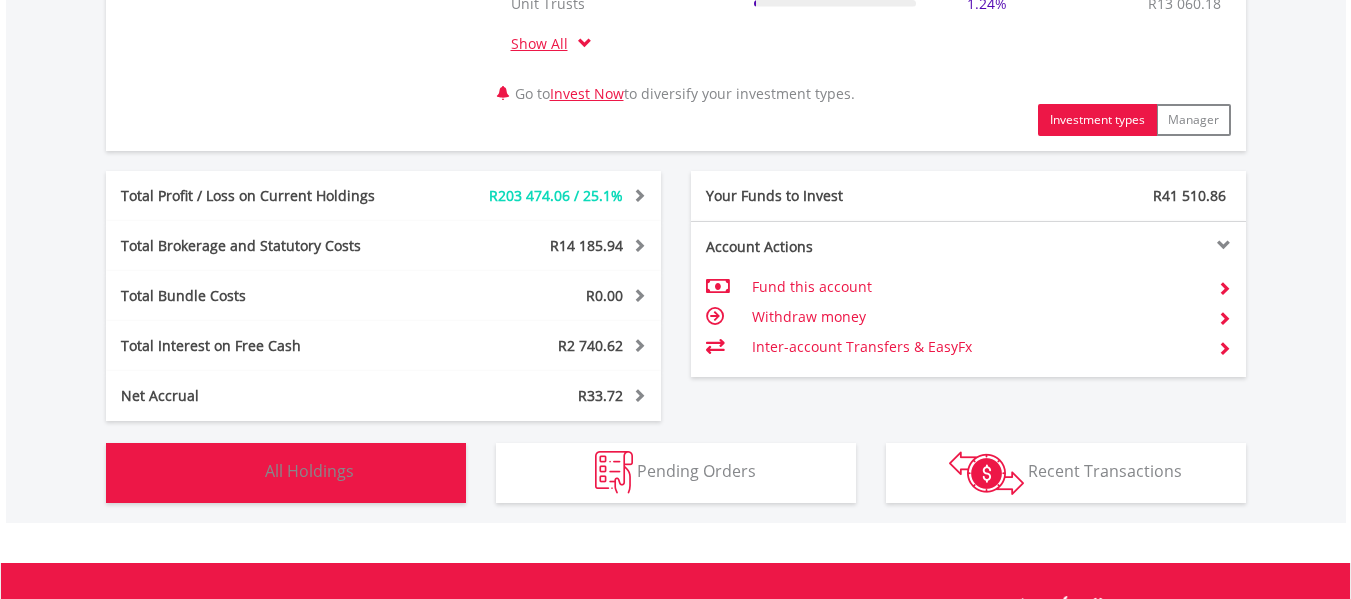 click on "Holdings
All Holdings" at bounding box center [286, 473] 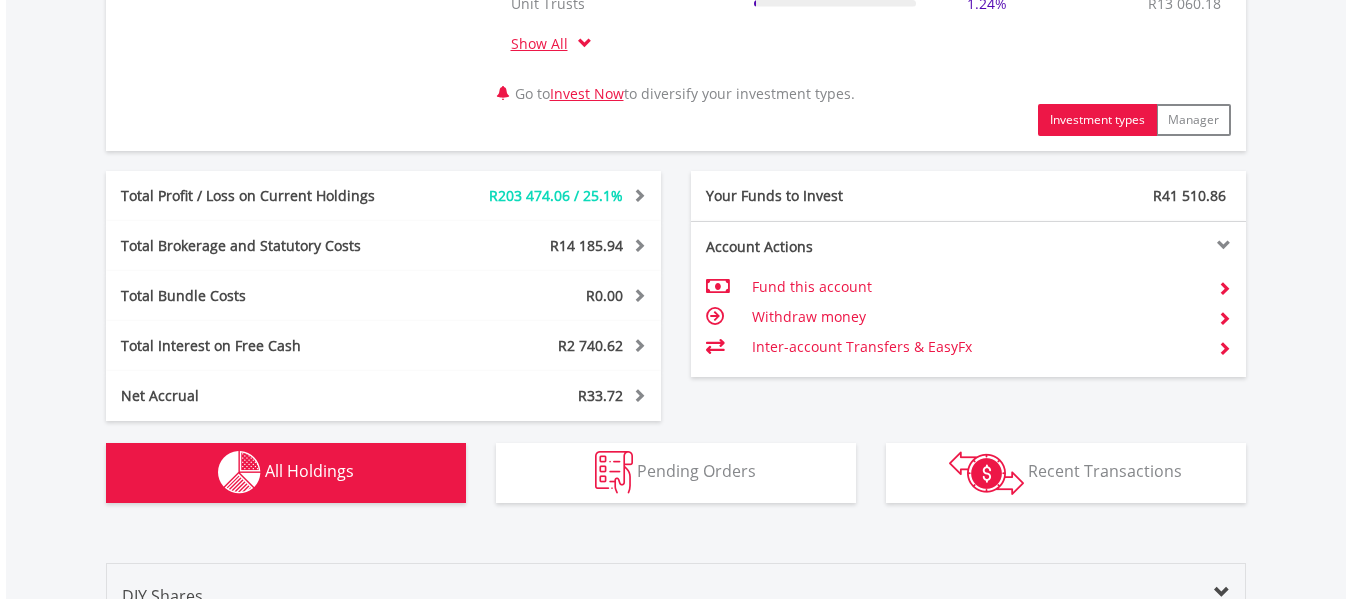 scroll, scrollTop: 1563, scrollLeft: 0, axis: vertical 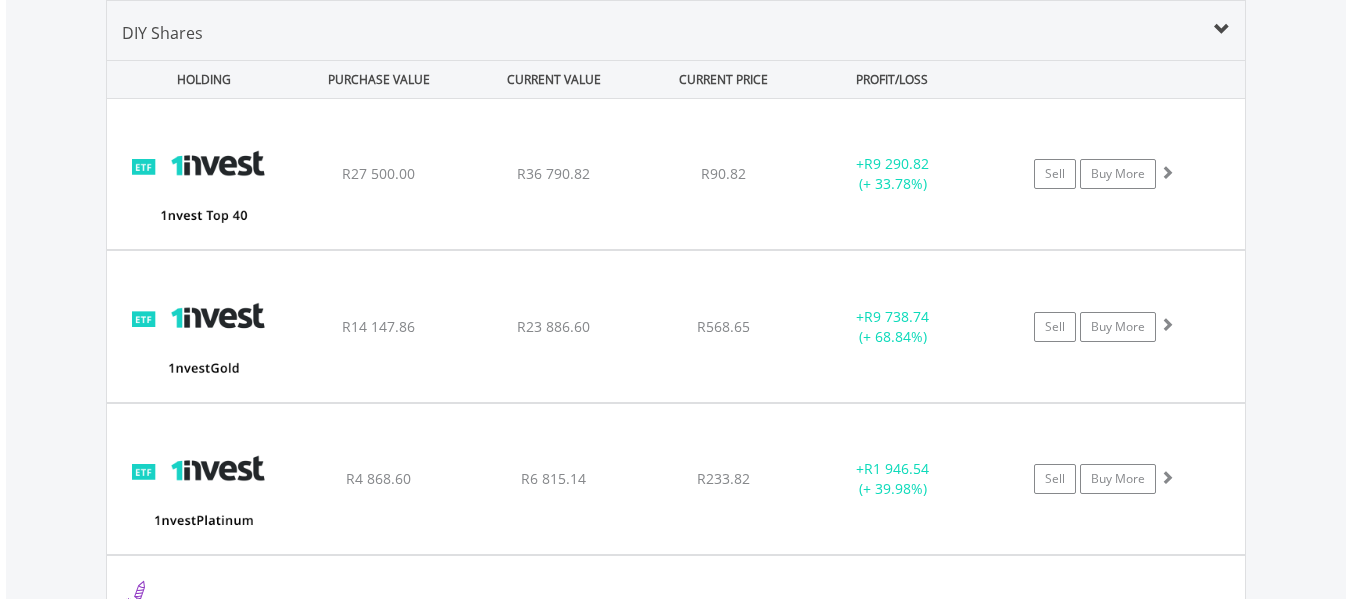 type 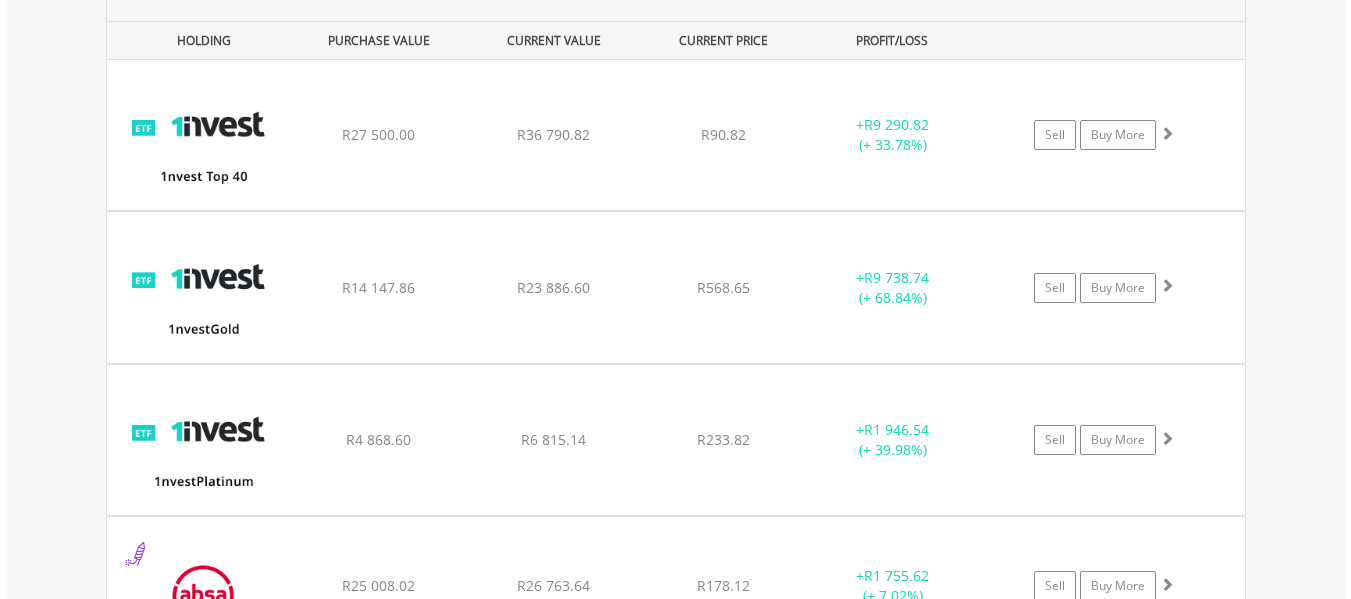 scroll, scrollTop: 1603, scrollLeft: 0, axis: vertical 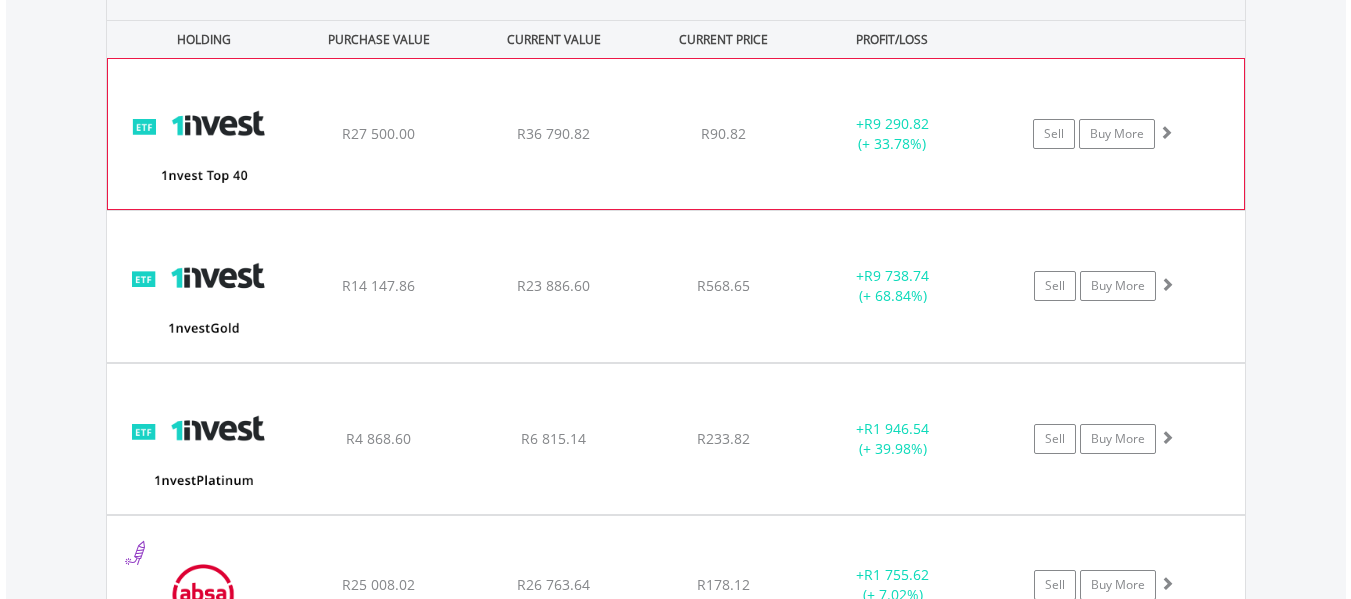 click on "﻿
1nvest TOP 40 ETF
R27 500.00
R36 790.82
R90.82
+  R9 290.82 (+ 33.78%)
Sell
Buy More" at bounding box center (676, 134) 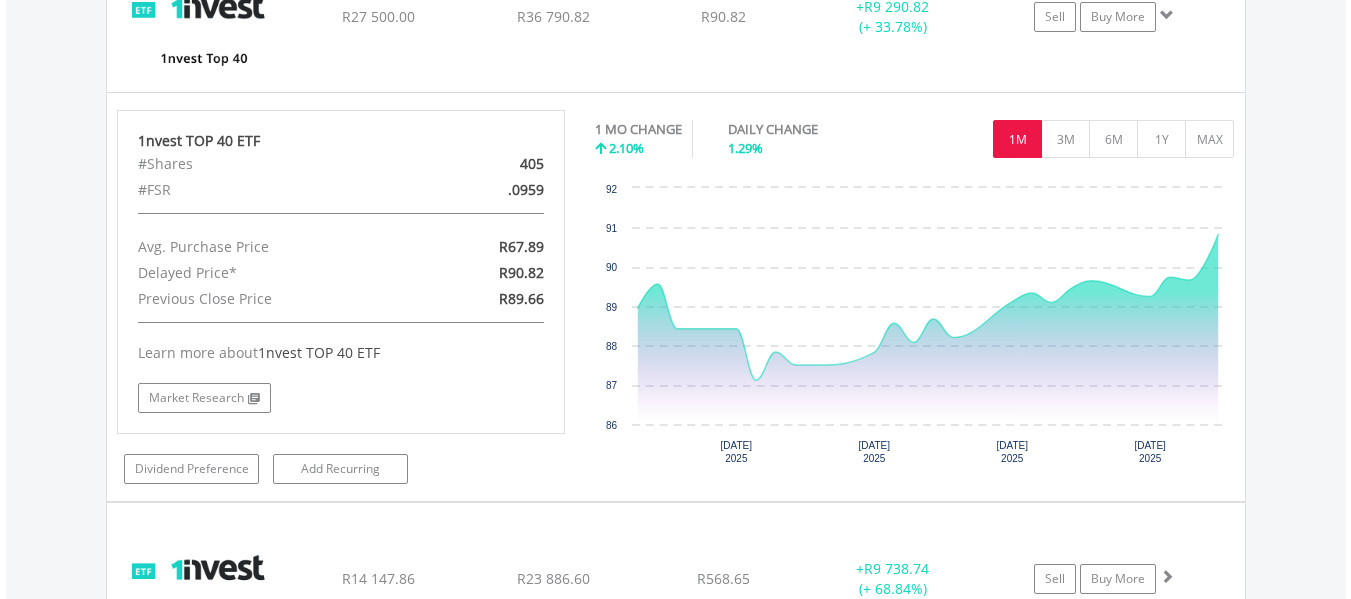 scroll, scrollTop: 1723, scrollLeft: 0, axis: vertical 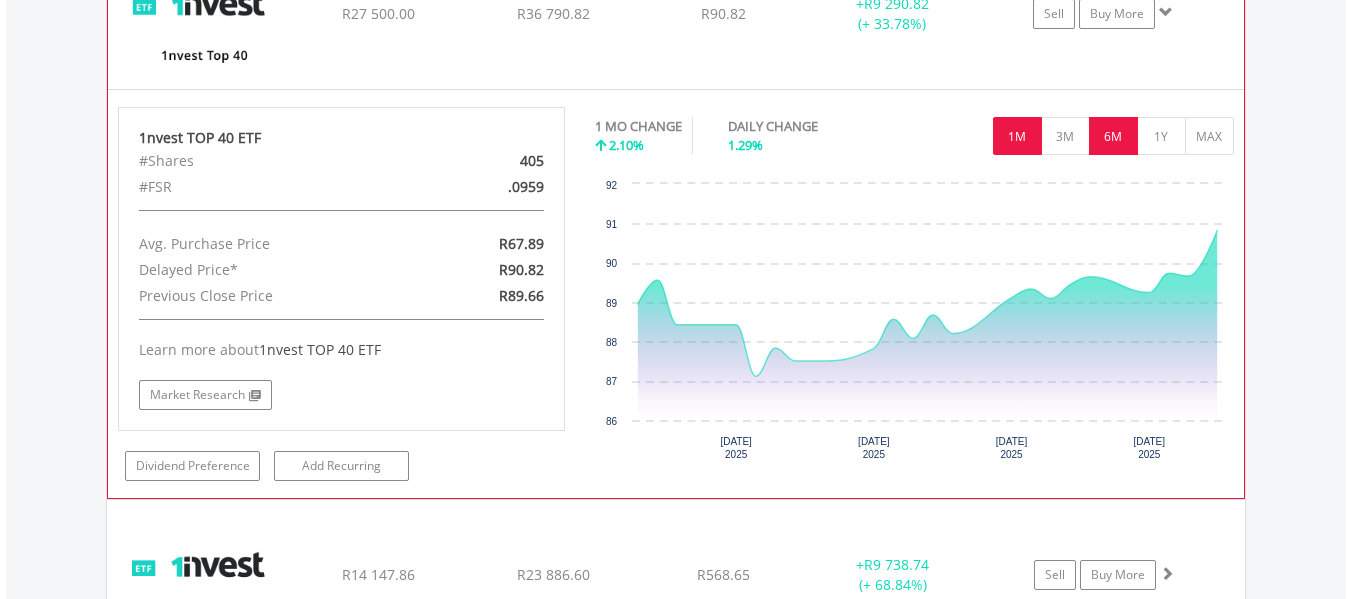 click on "6M" at bounding box center (1113, 136) 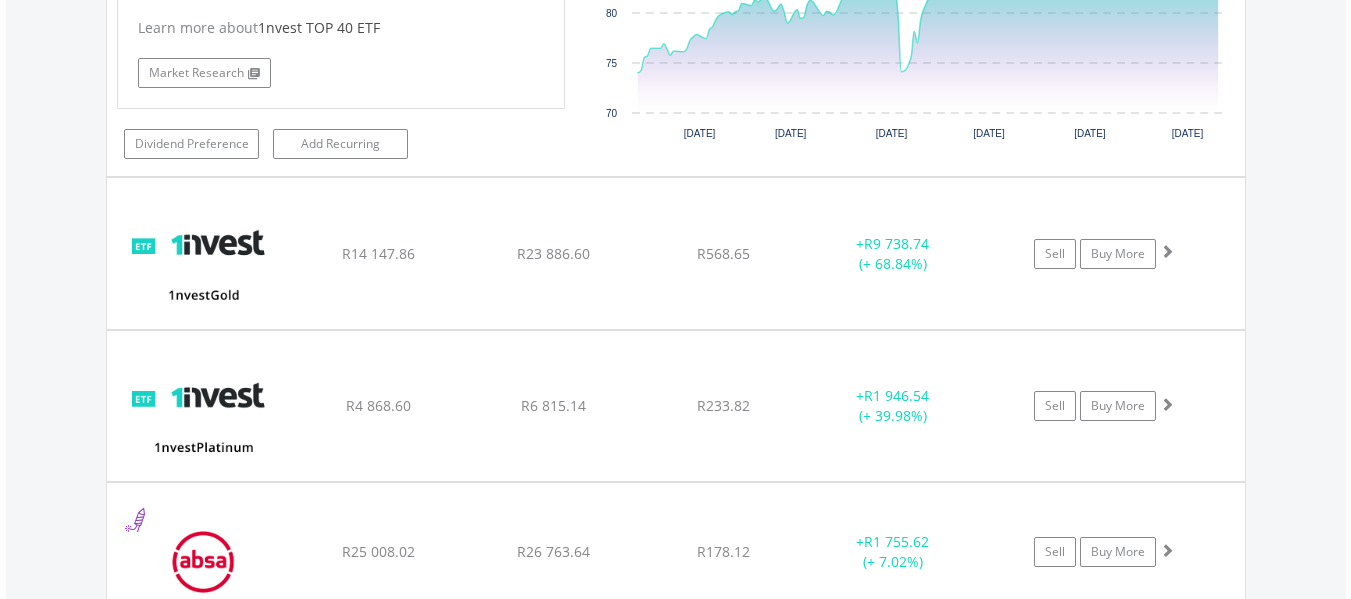 scroll, scrollTop: 2083, scrollLeft: 0, axis: vertical 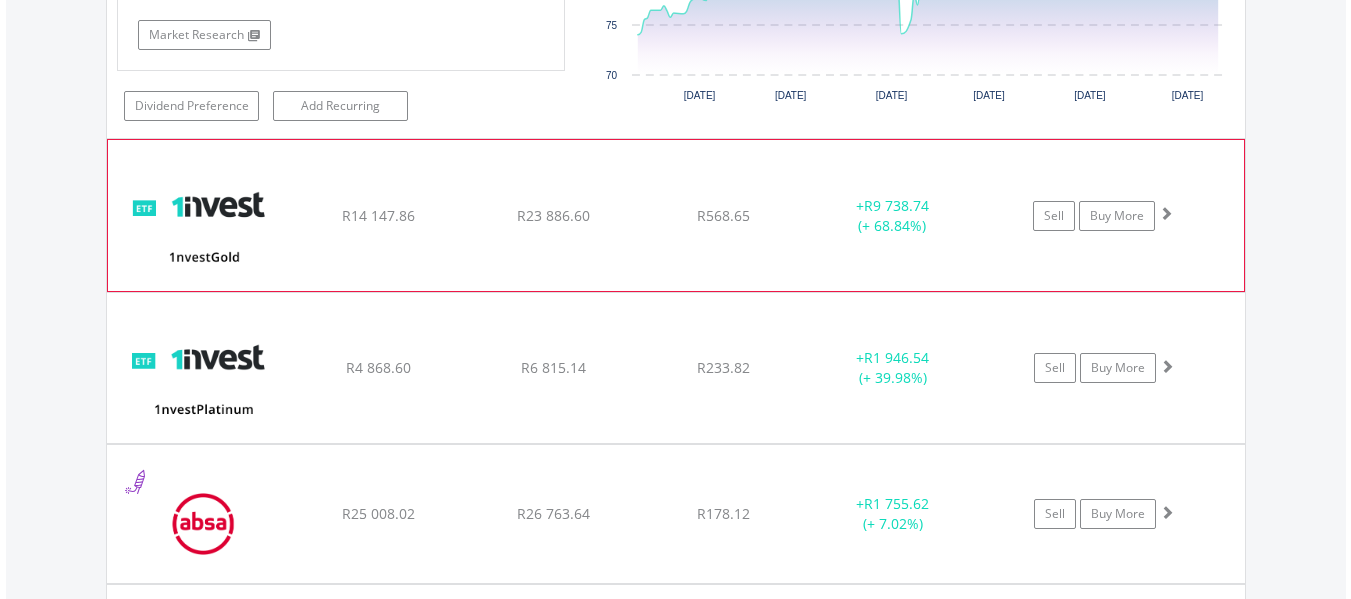 click on "Sell
Buy More" at bounding box center (1114, -346) 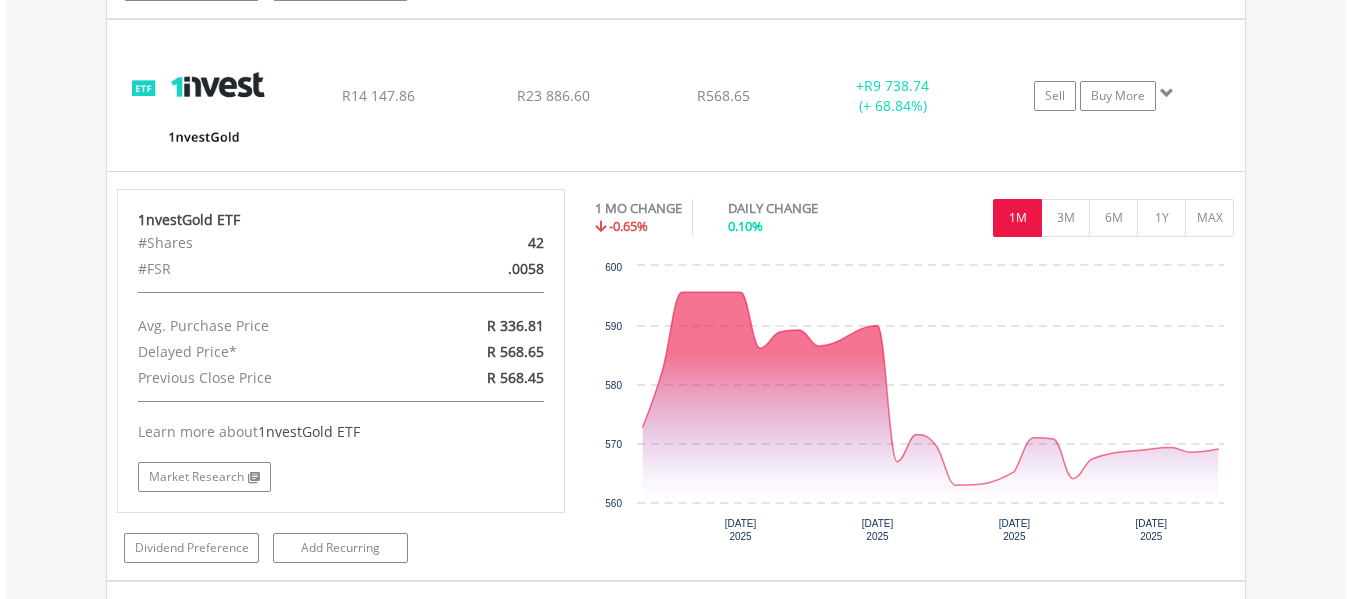scroll, scrollTop: 2243, scrollLeft: 0, axis: vertical 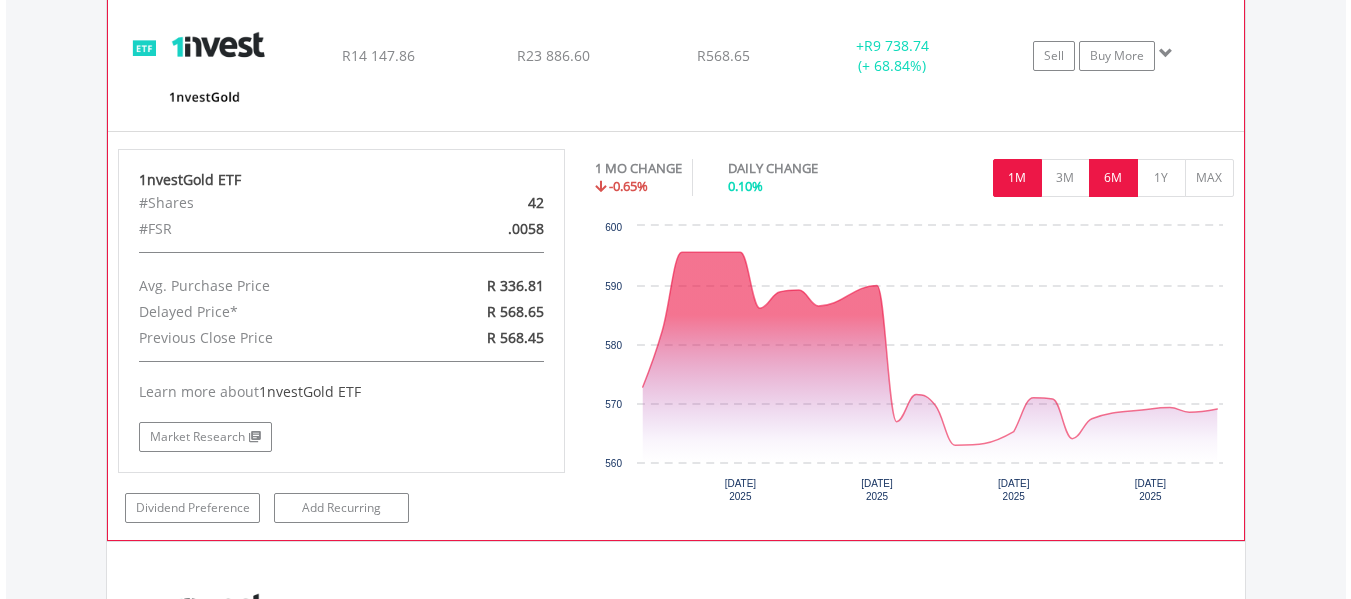 click on "6M" at bounding box center (1113, 178) 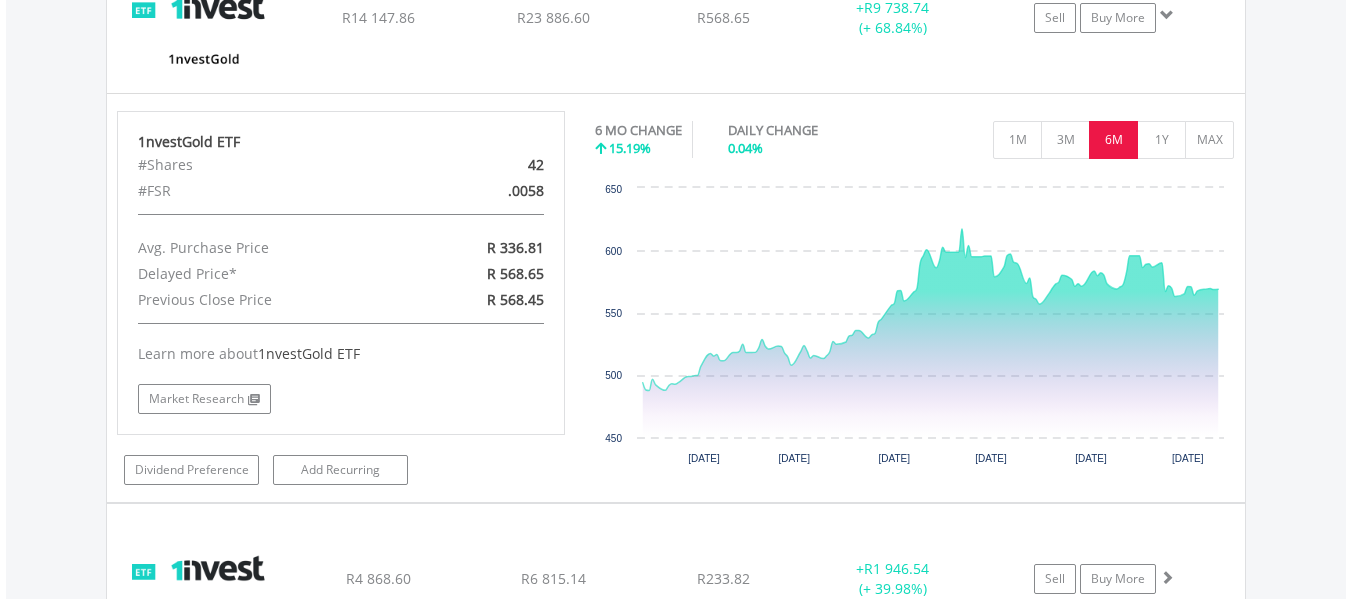 scroll, scrollTop: 2283, scrollLeft: 0, axis: vertical 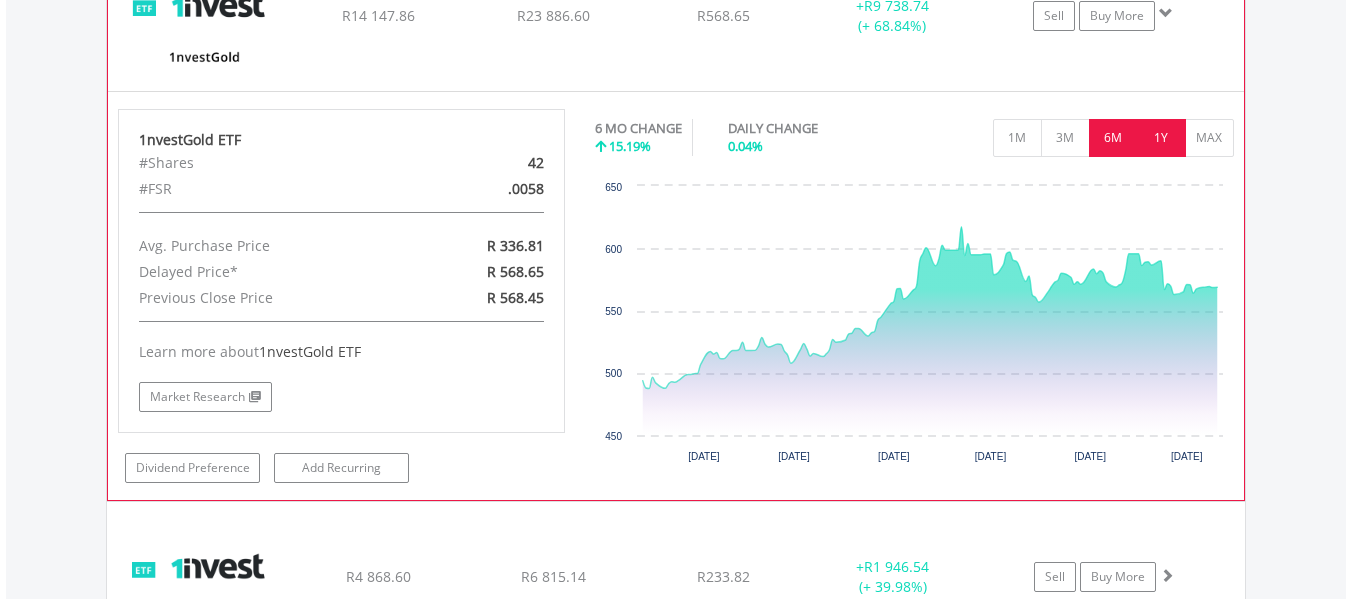 click on "1Y" at bounding box center [1161, 138] 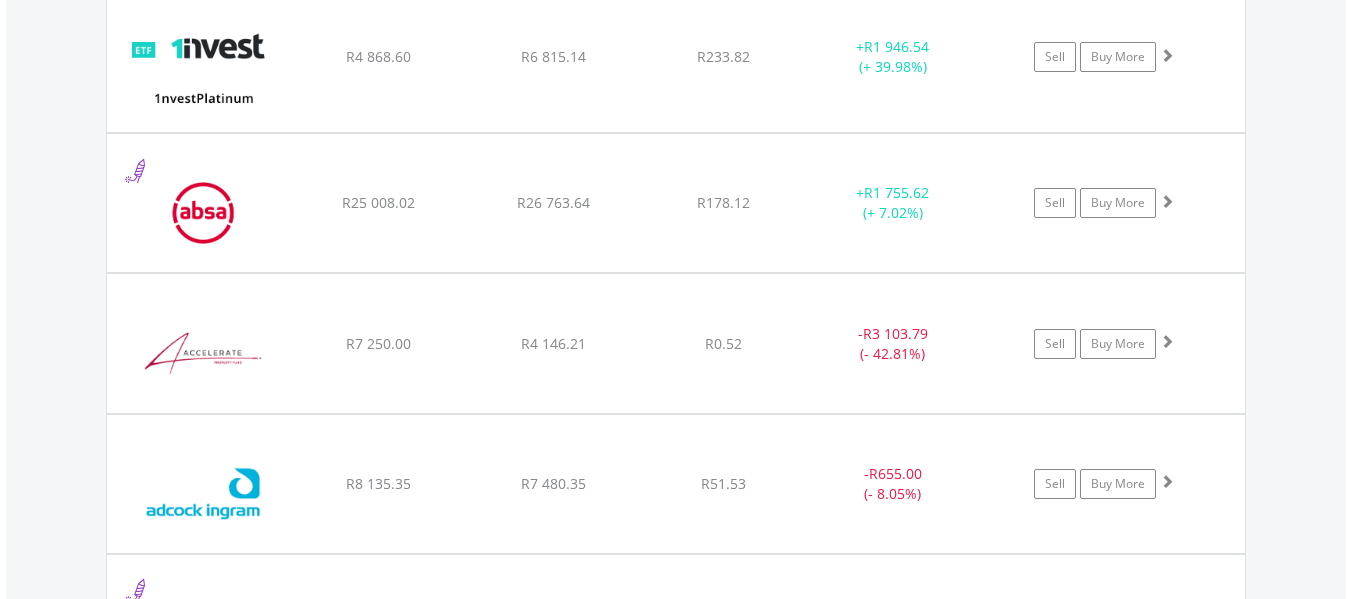 scroll, scrollTop: 2843, scrollLeft: 0, axis: vertical 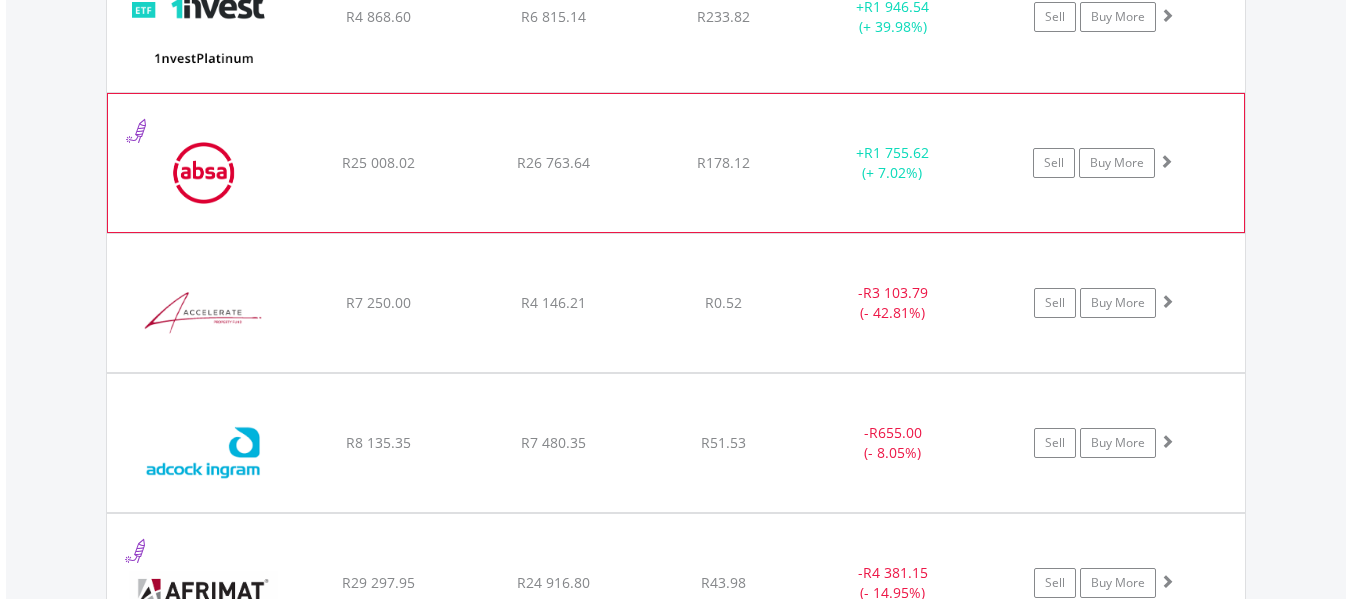 click on "Sell
Buy More" at bounding box center [1114, -1106] 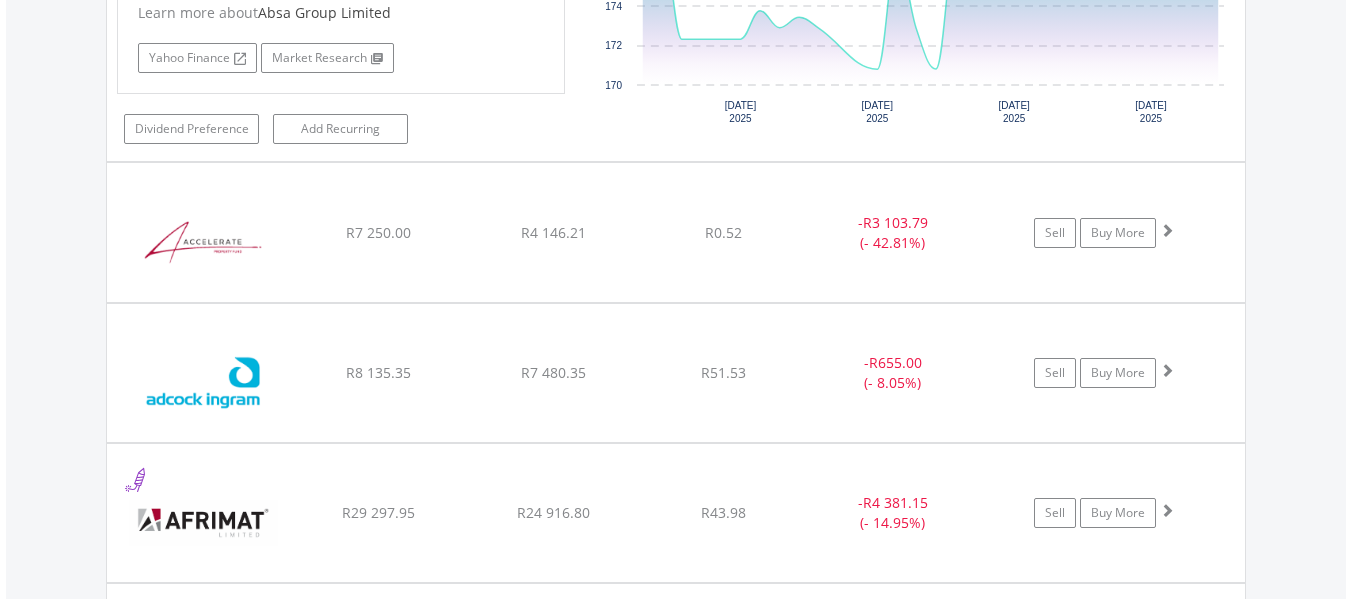 scroll, scrollTop: 3363, scrollLeft: 0, axis: vertical 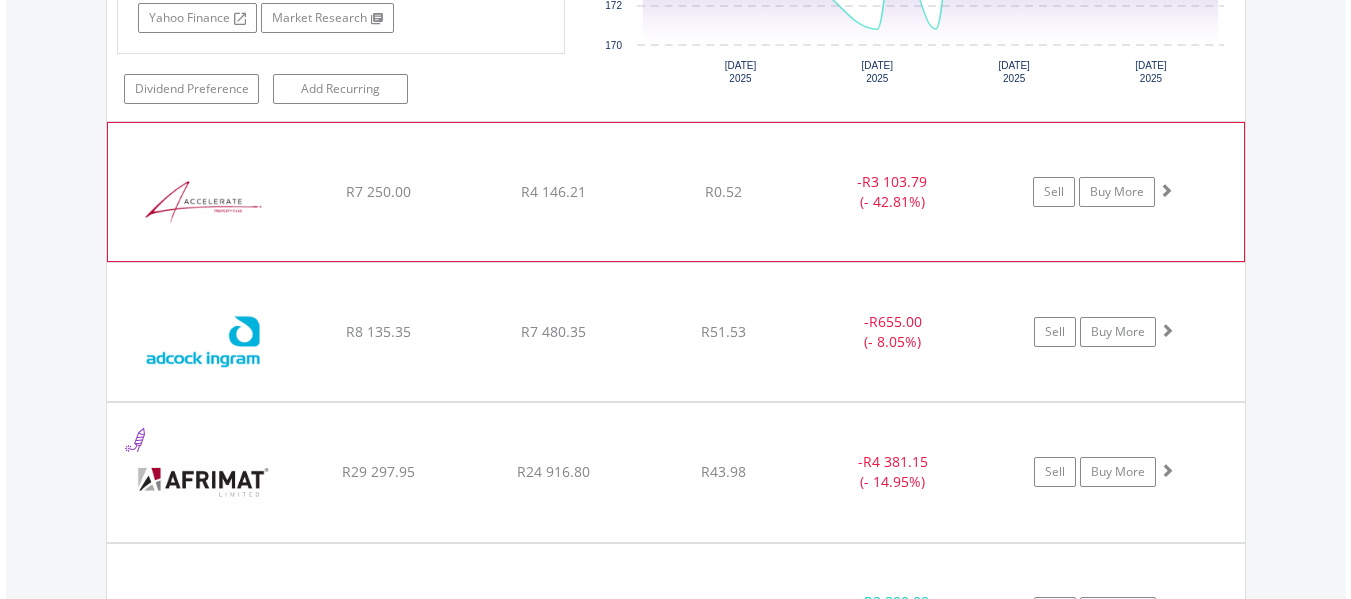 click on "Sell
Buy More" at bounding box center [1114, -1626] 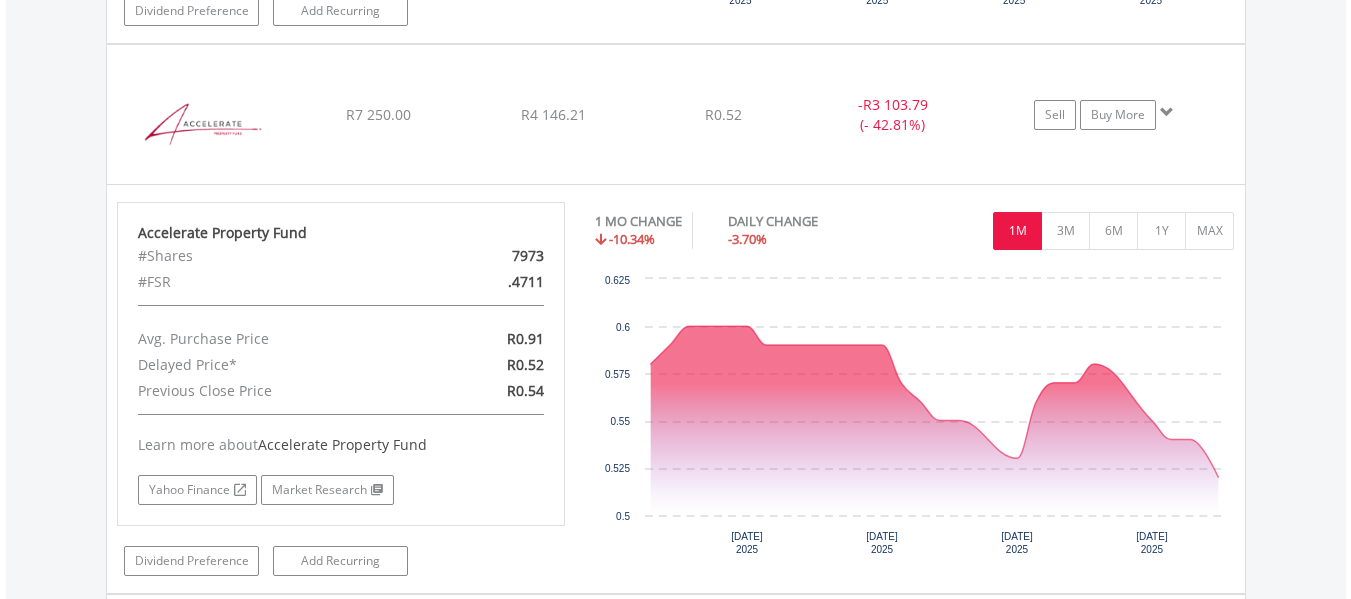 scroll, scrollTop: 3443, scrollLeft: 0, axis: vertical 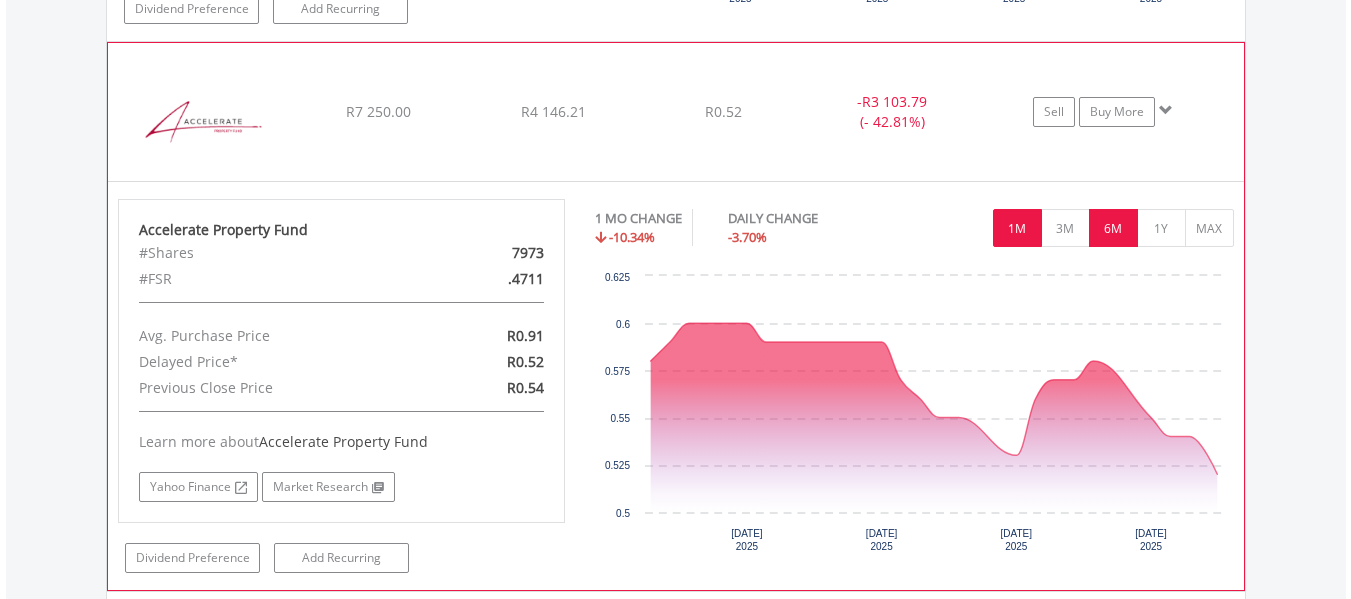 click on "6M" at bounding box center (1113, 228) 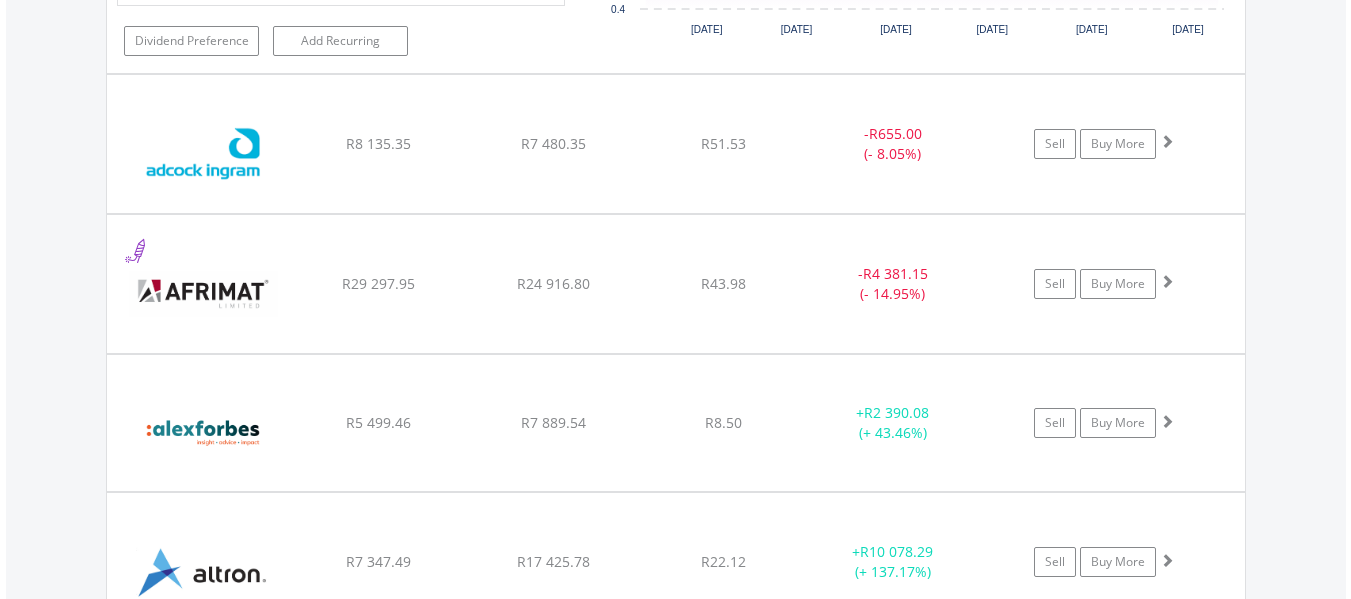 scroll, scrollTop: 3963, scrollLeft: 0, axis: vertical 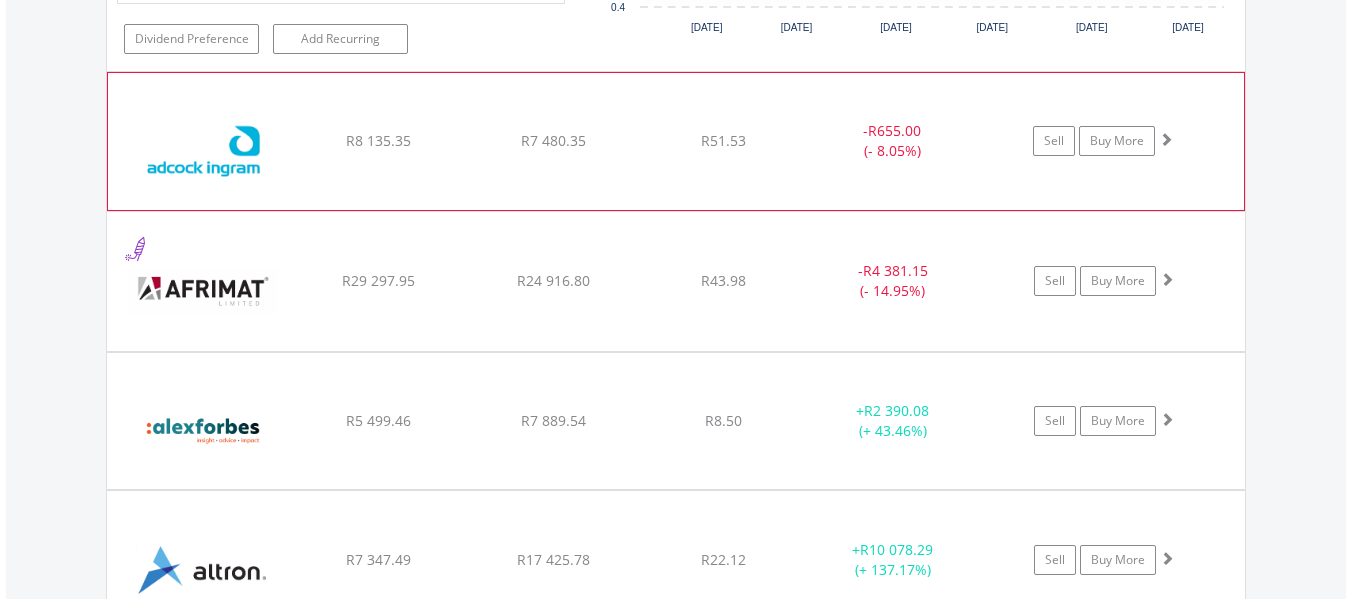 click on "﻿
[PERSON_NAME] [PERSON_NAME] Holdings Limited
R8 135.35
R7 480.35
R51.53
-  R655.00 (- 8.05%)
Sell
Buy More" at bounding box center (676, -2226) 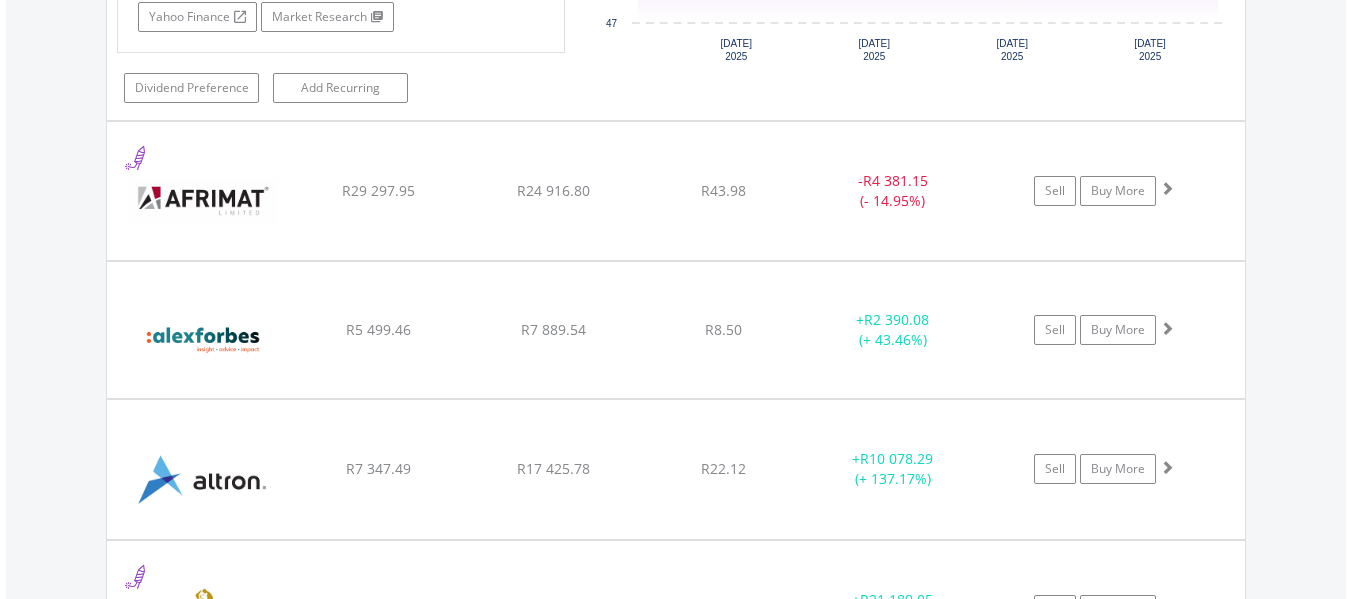 scroll, scrollTop: 4523, scrollLeft: 0, axis: vertical 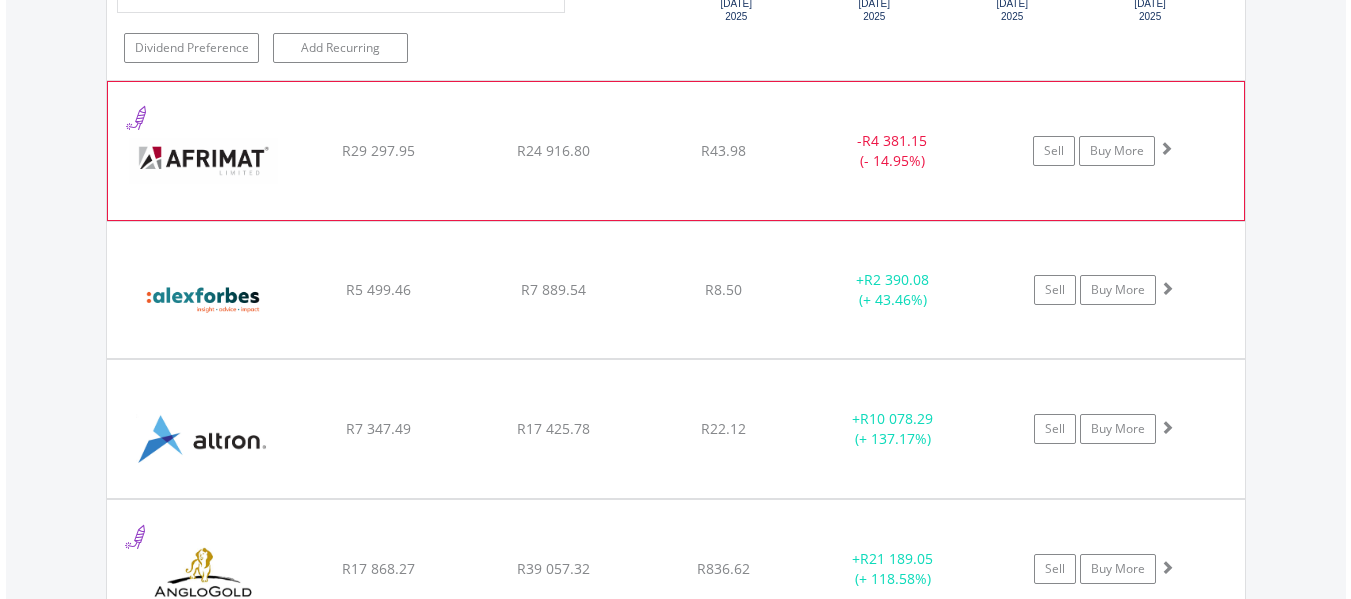 click on "﻿
Afrimat Limited
R29 297.95
R24 916.80
R43.98
-  R4 381.15 (- 14.95%)
Sell
Buy More" at bounding box center [676, -2786] 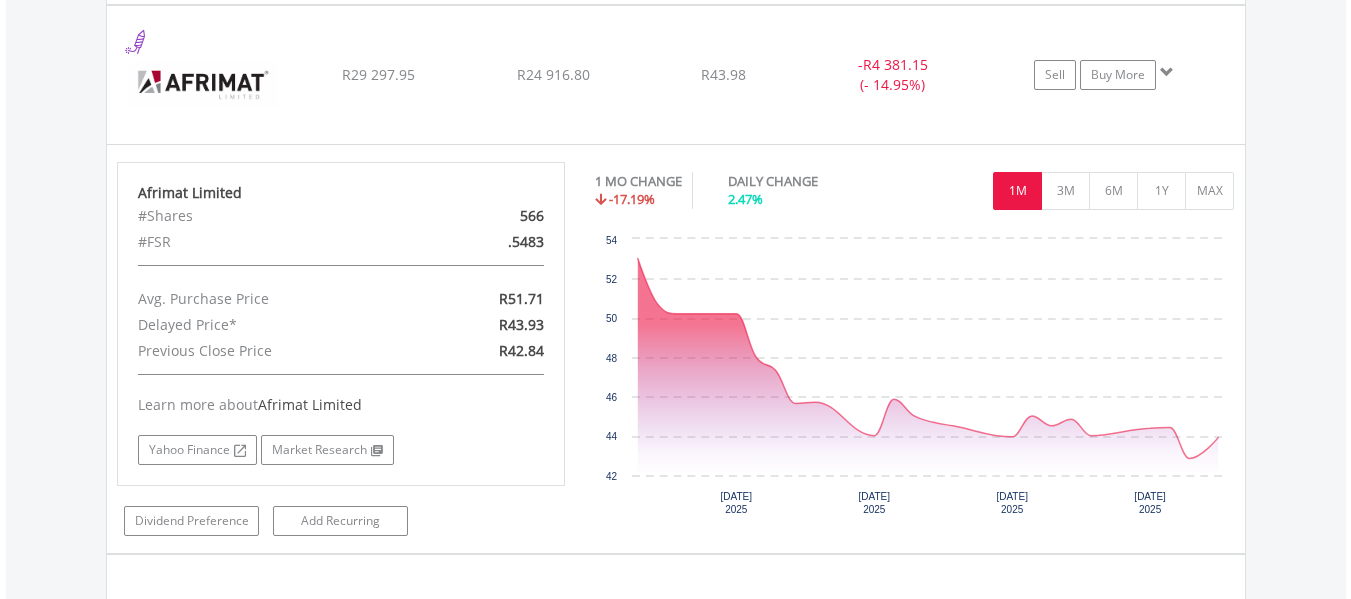 scroll, scrollTop: 4603, scrollLeft: 0, axis: vertical 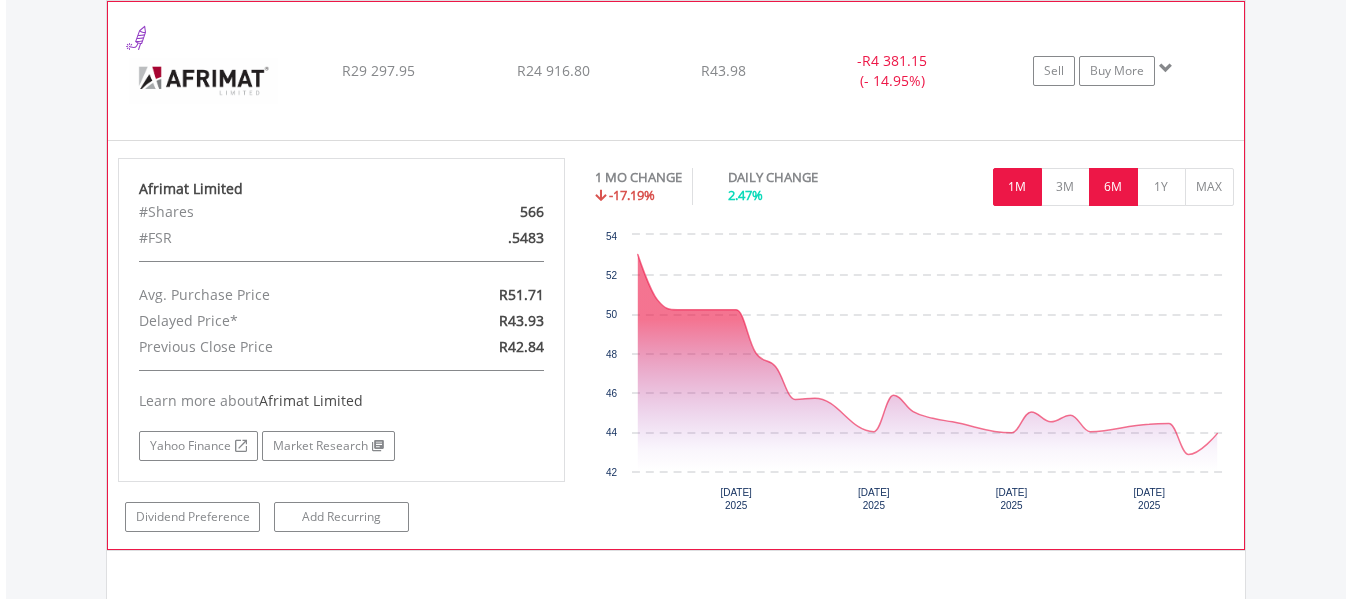 click on "6M" at bounding box center [1113, 187] 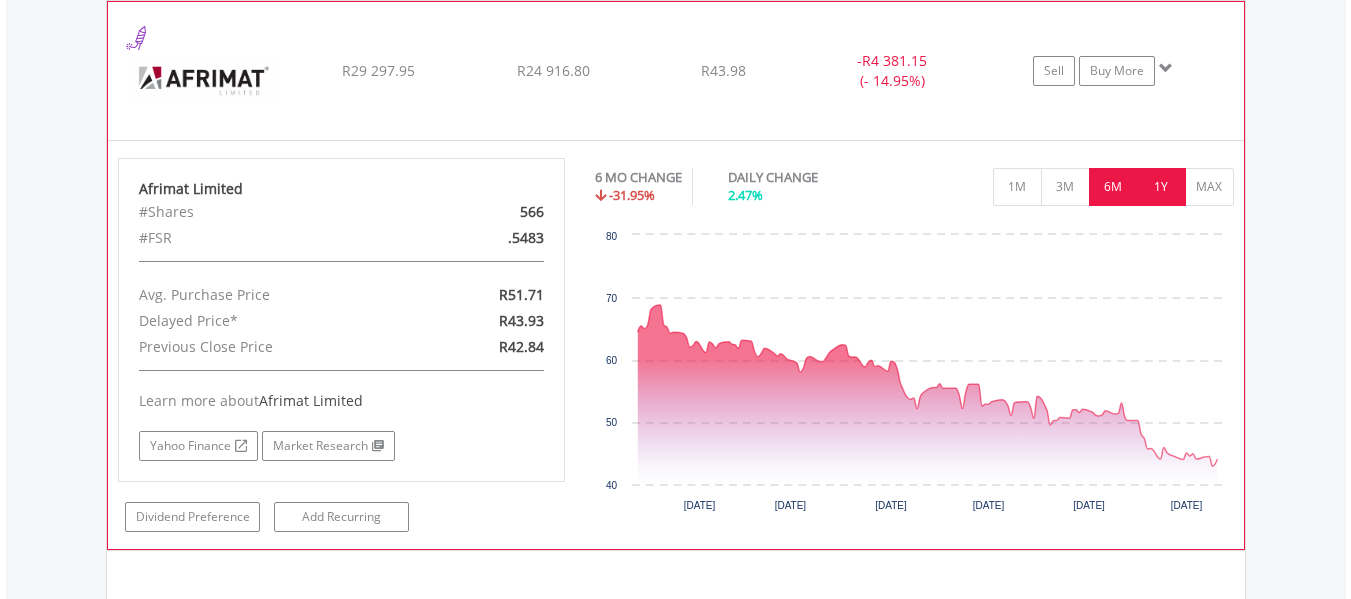 click on "1Y" at bounding box center [1161, 187] 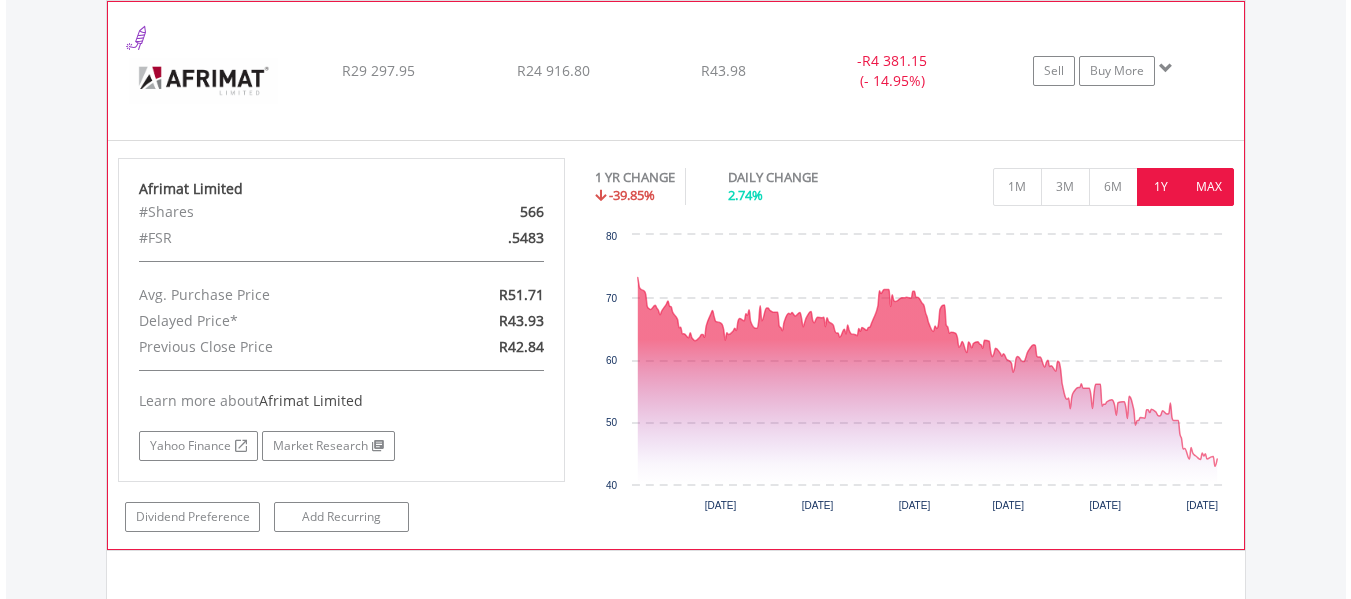 click on "MAX" at bounding box center (1209, 187) 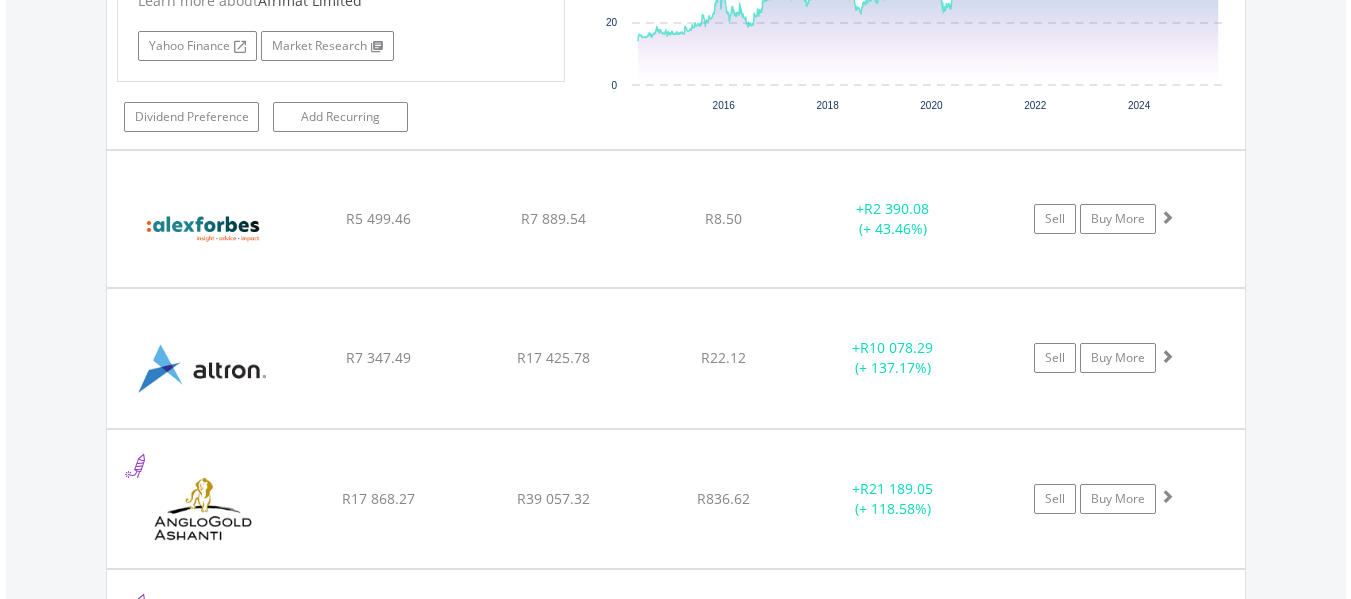 scroll, scrollTop: 5043, scrollLeft: 0, axis: vertical 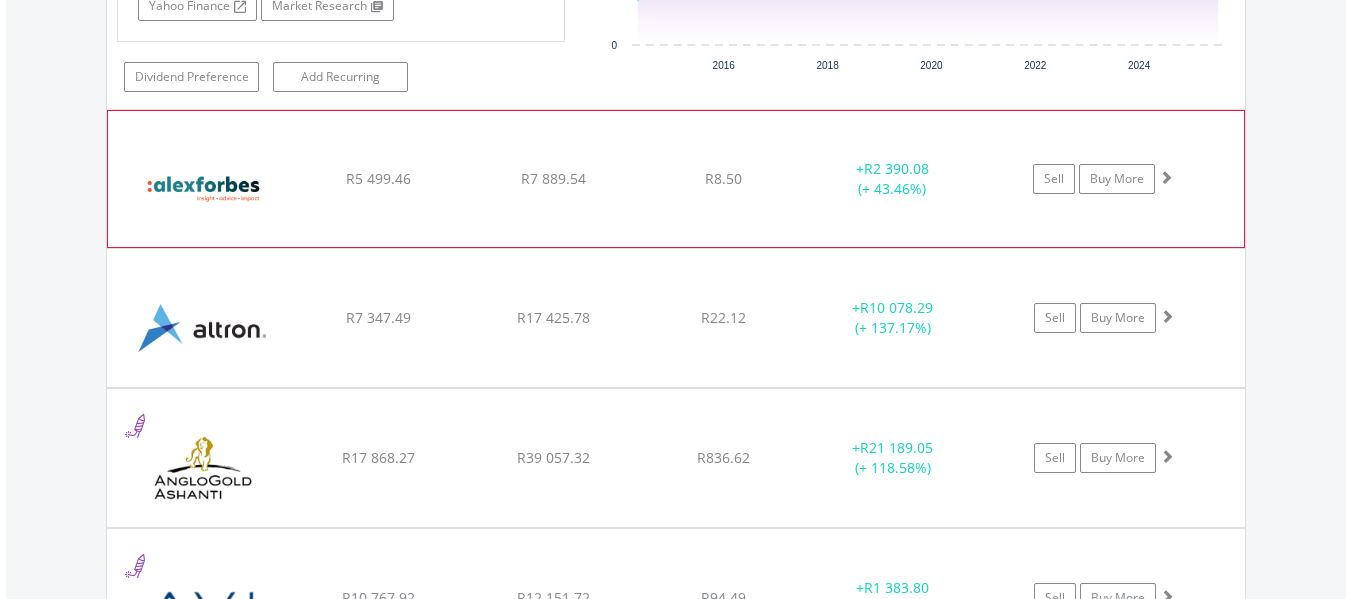 click on "﻿
[PERSON_NAME] Group Holdings Limited
R5 499.46
R7 889.54
R8.50
+  R2 390.08 (+ 43.46%)
Sell
Buy More" at bounding box center (676, -3306) 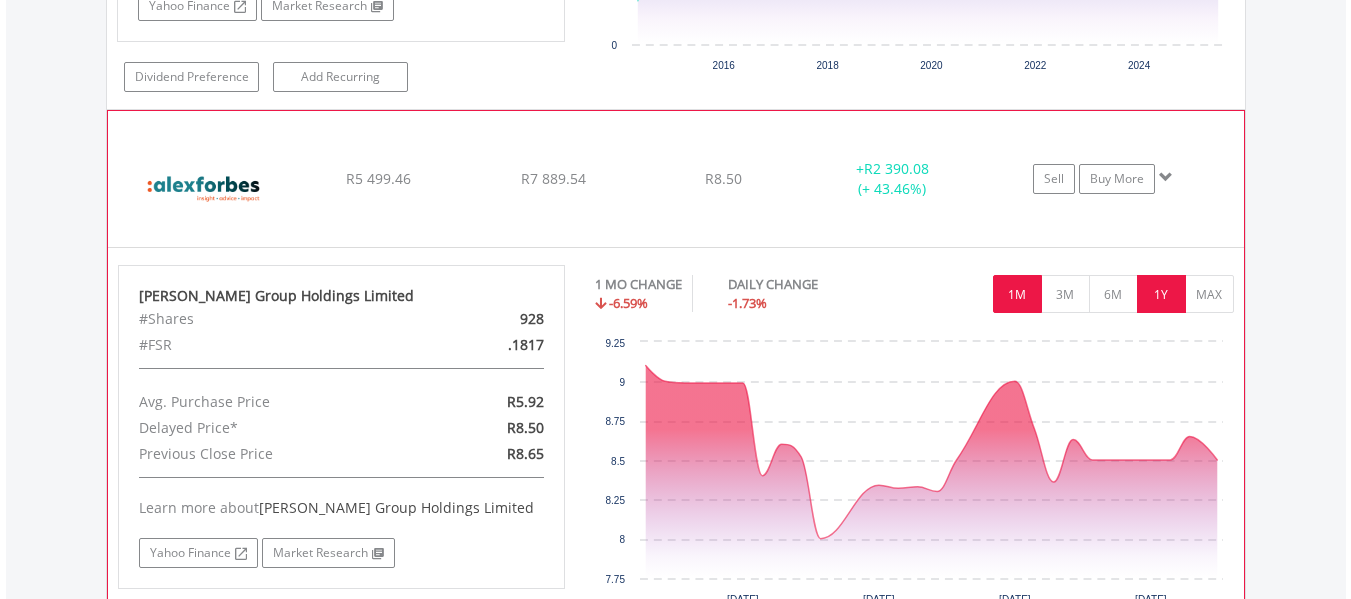 click on "1Y" at bounding box center (1161, 294) 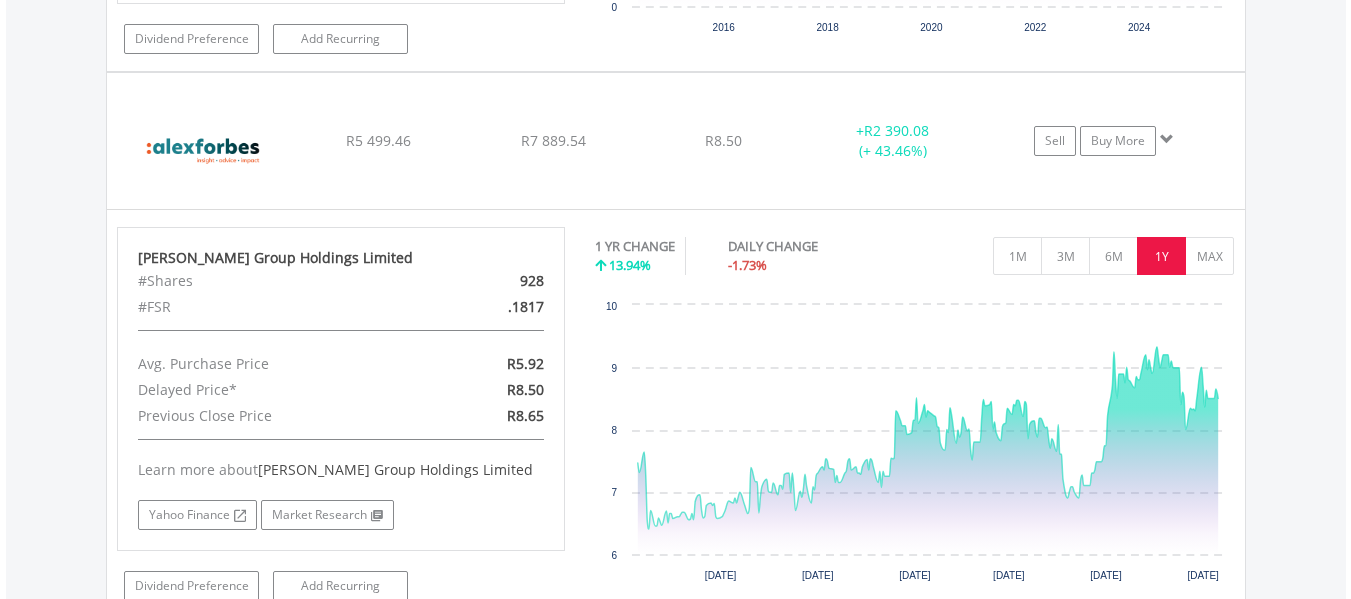 scroll, scrollTop: 5083, scrollLeft: 0, axis: vertical 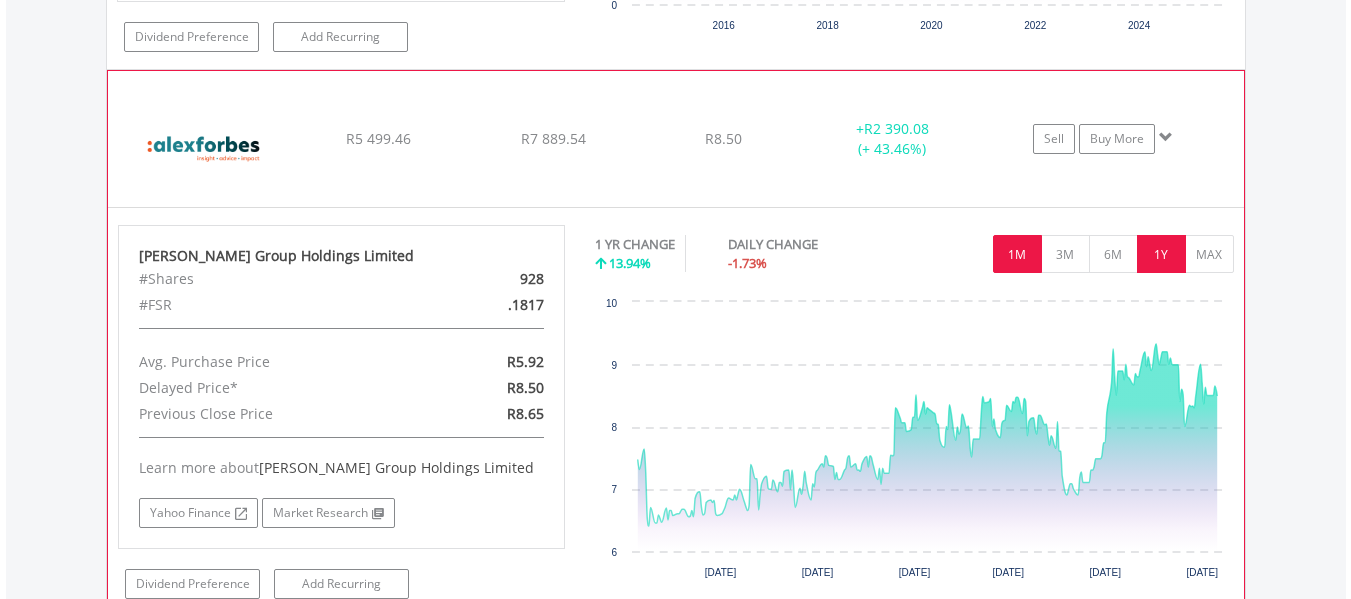 click on "1M" at bounding box center [1017, 254] 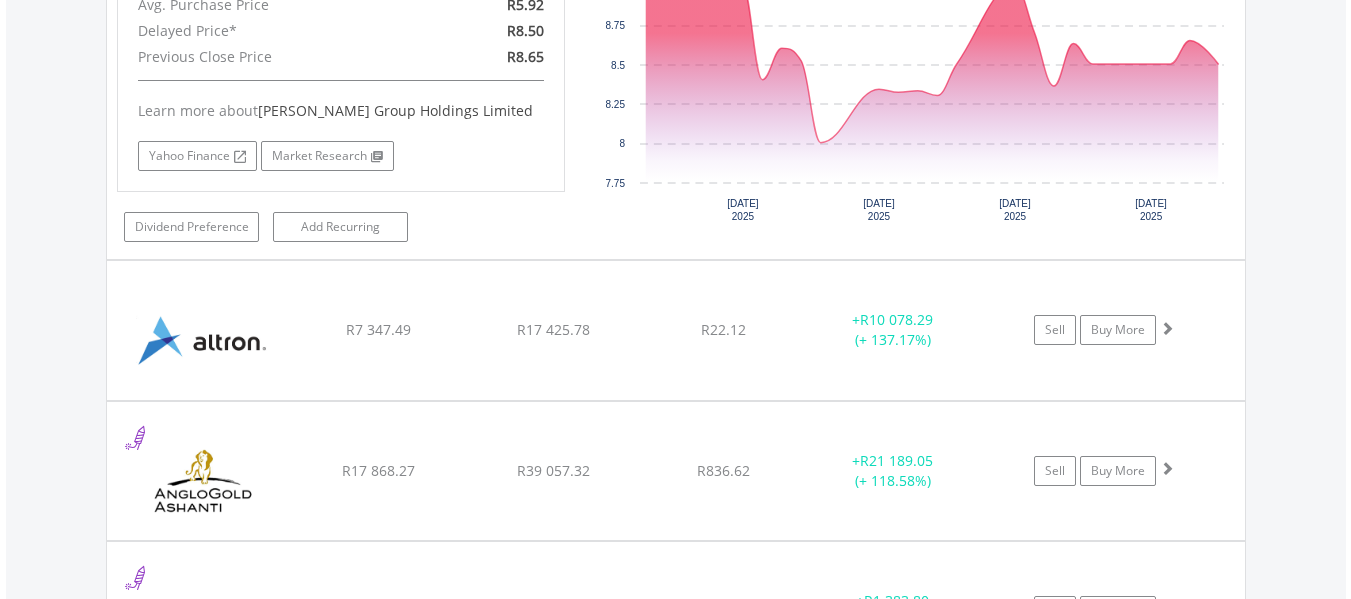 scroll, scrollTop: 5443, scrollLeft: 0, axis: vertical 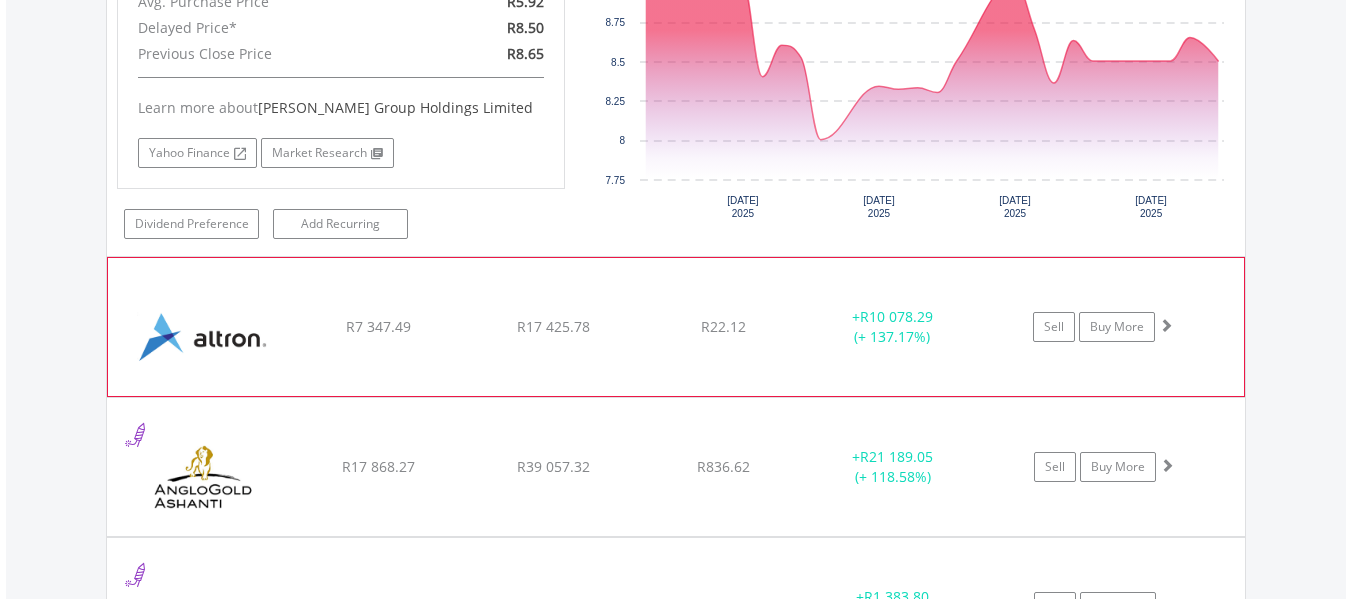 click on "﻿
Altron Limited
R7 347.49
R17 425.78
R22.12
+  R10 078.29 (+ 137.17%)
Sell
Buy More" at bounding box center [676, -3706] 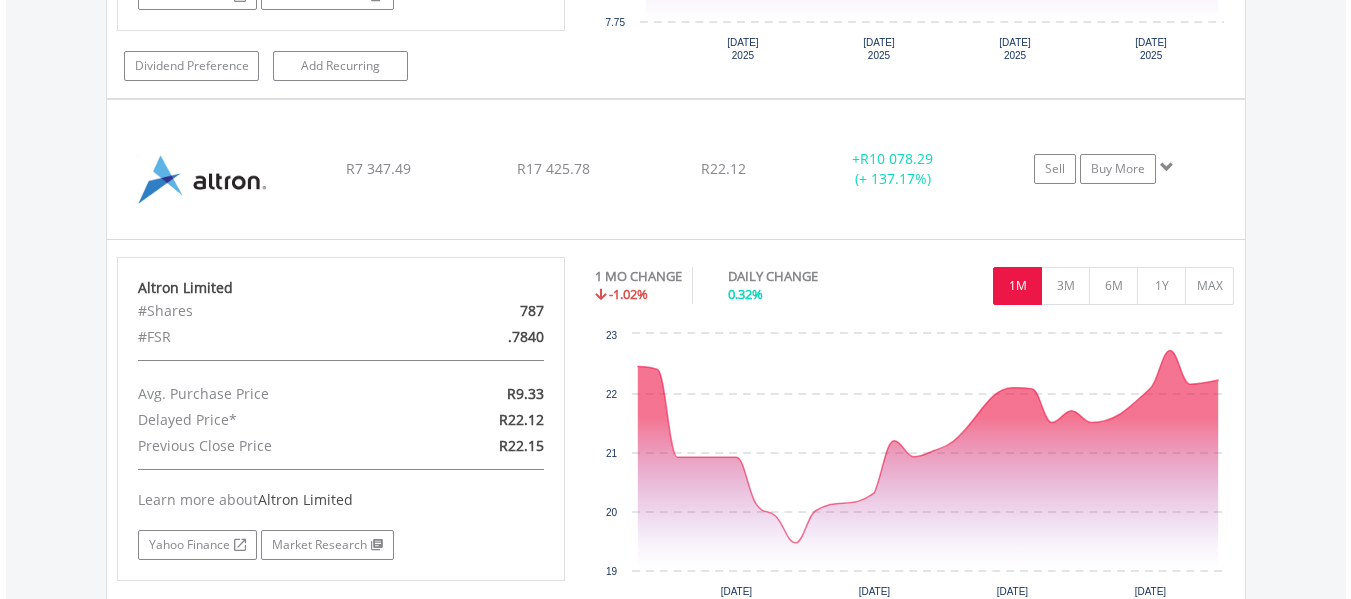 scroll, scrollTop: 5603, scrollLeft: 0, axis: vertical 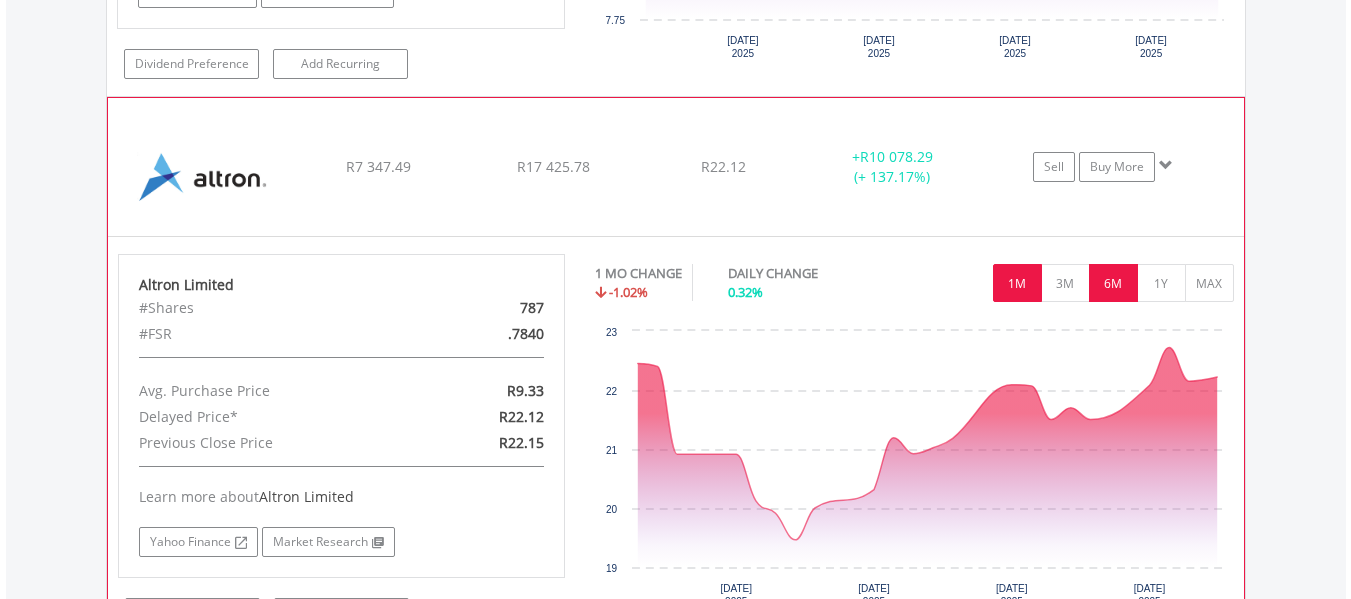 click on "6M" at bounding box center [1113, 283] 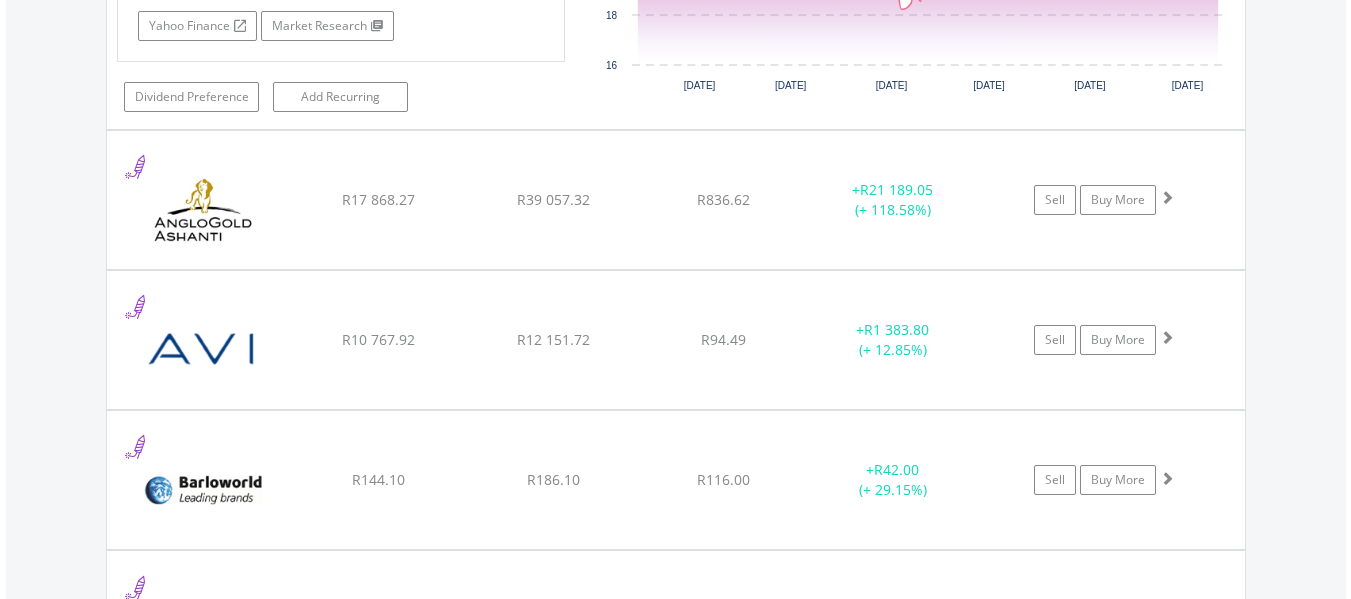 scroll, scrollTop: 6123, scrollLeft: 0, axis: vertical 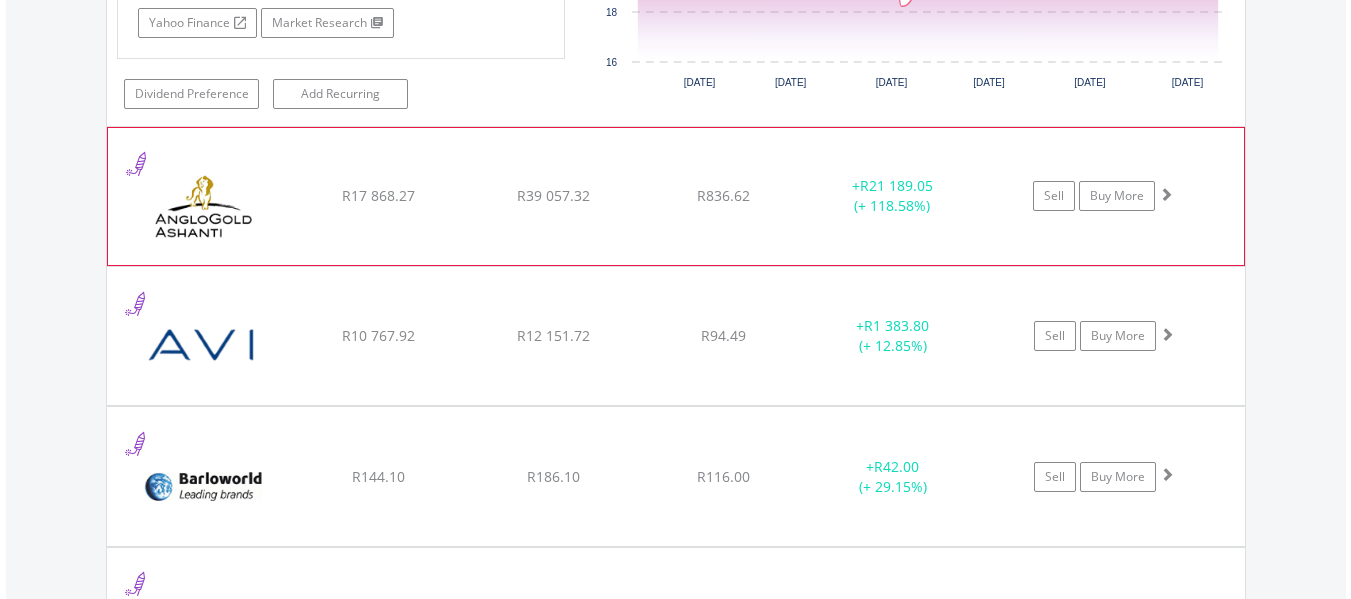 click on "﻿
Anglogold [PERSON_NAME] PLC
R17 868.27
R39 057.32
R836.62
+  R21 189.05 (+ 118.58%)
Sell
Buy More" at bounding box center (676, -4386) 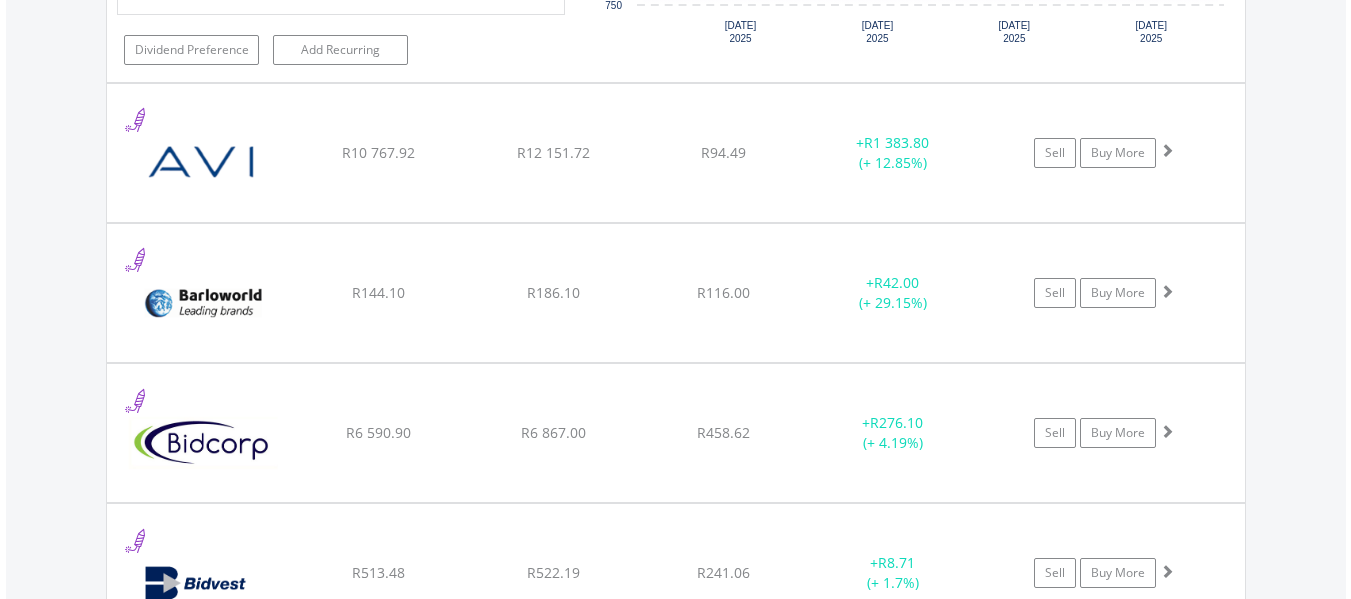 scroll, scrollTop: 6723, scrollLeft: 0, axis: vertical 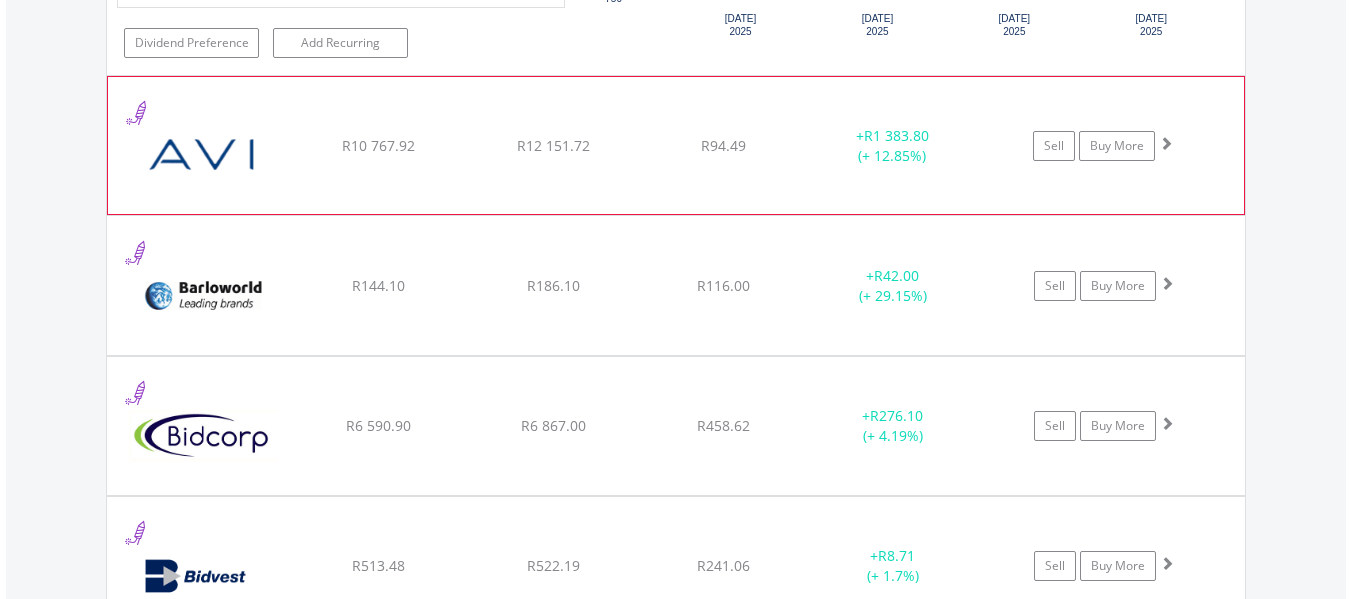 click on "﻿
AVI Limited
R10 767.92
R12 151.72
R94.49
+  R1 383.80 (+ 12.85%)
Sell
Buy More" at bounding box center [676, -4986] 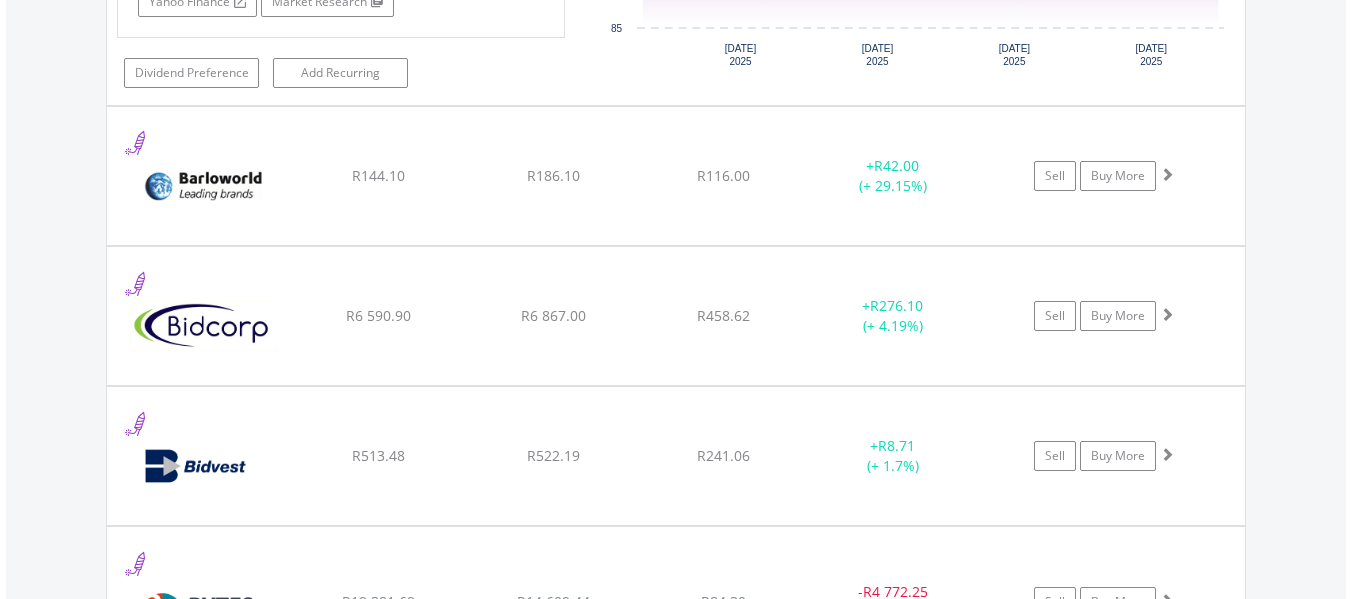 scroll, scrollTop: 7243, scrollLeft: 0, axis: vertical 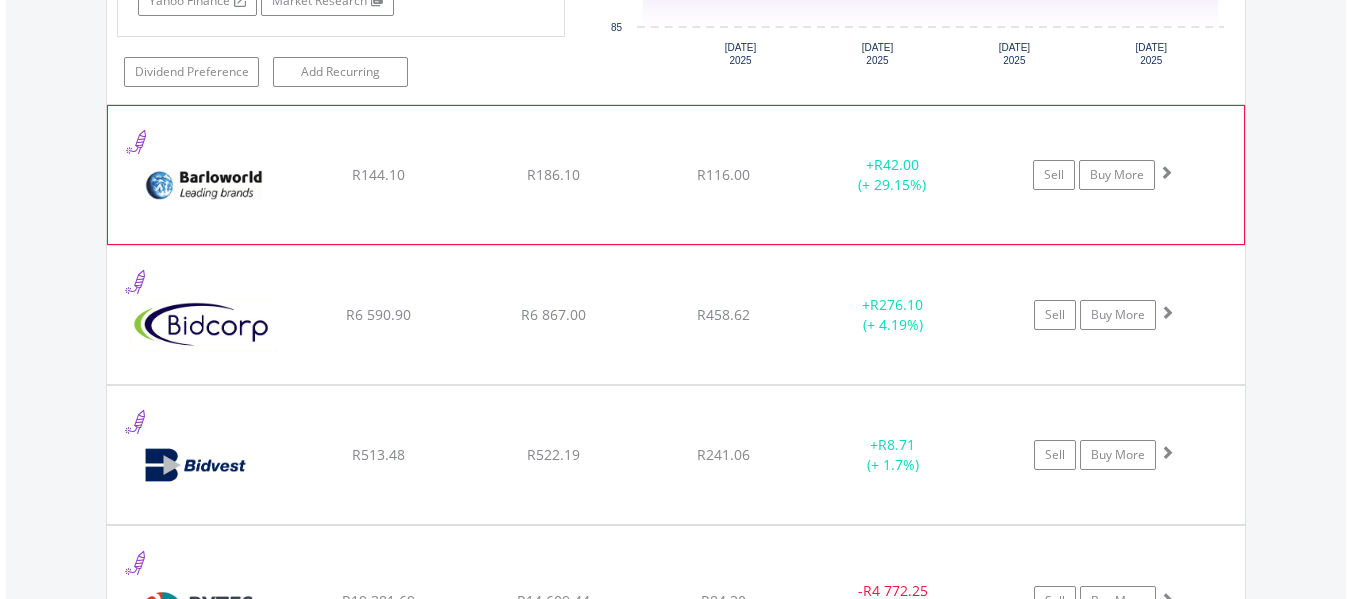 click on "Sell
Buy More" at bounding box center (1114, -5506) 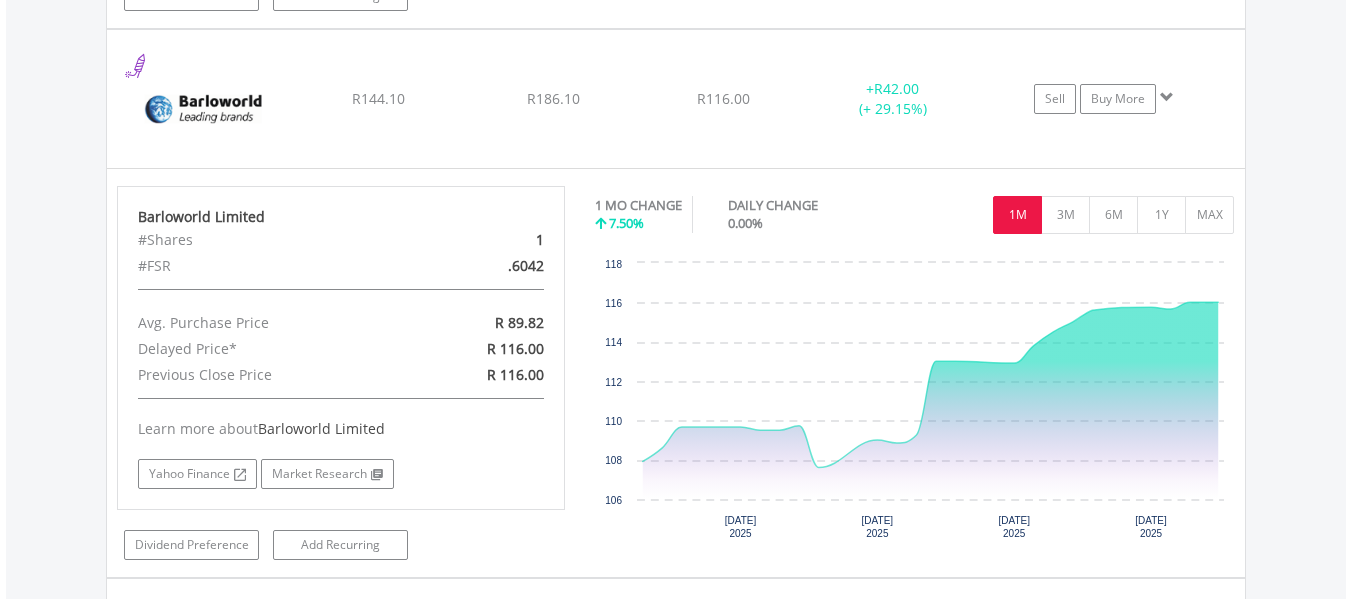 scroll, scrollTop: 7323, scrollLeft: 0, axis: vertical 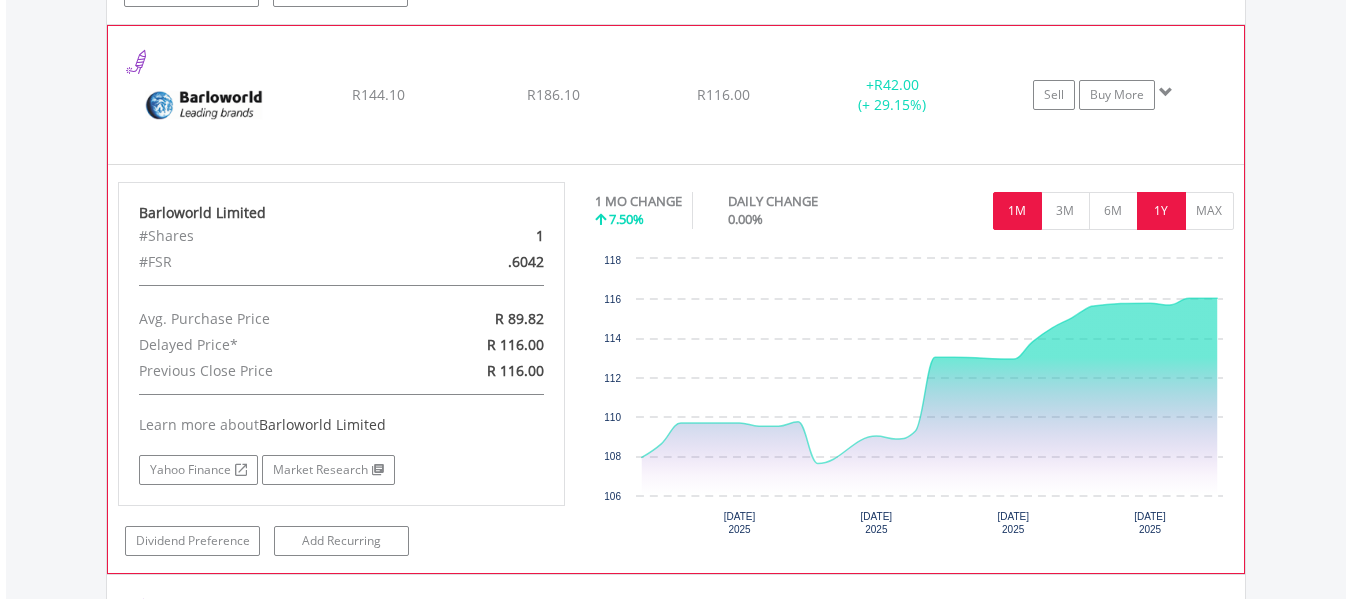 click on "1Y" at bounding box center [1161, 211] 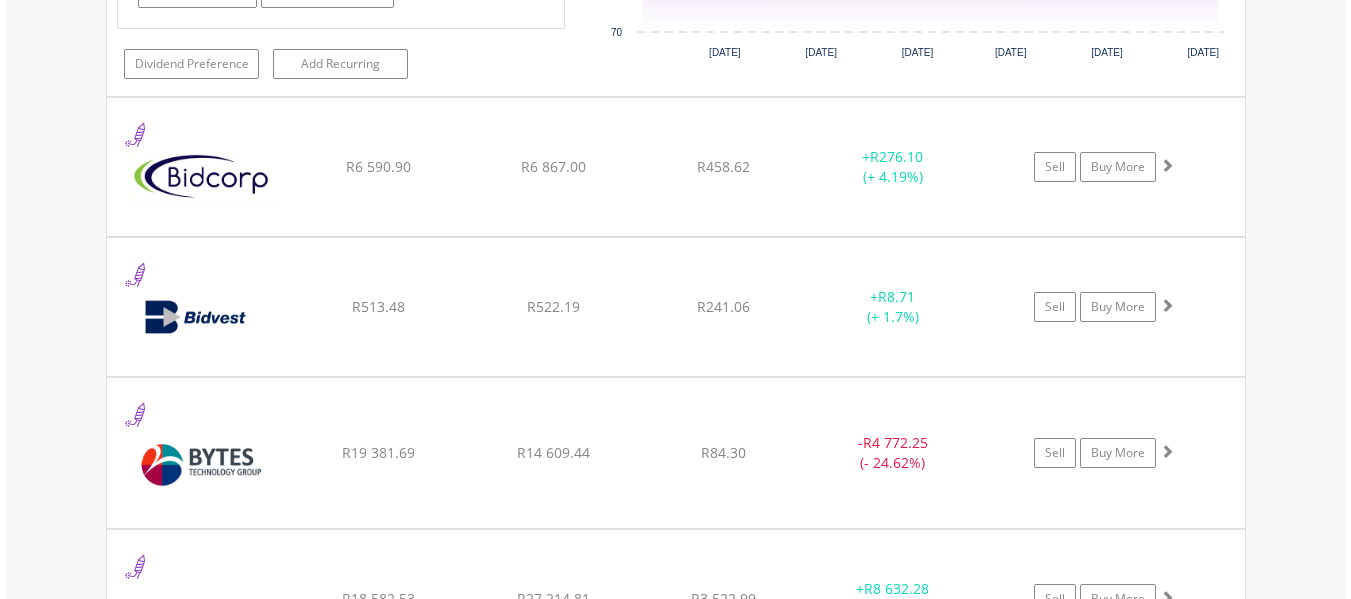 scroll, scrollTop: 7803, scrollLeft: 0, axis: vertical 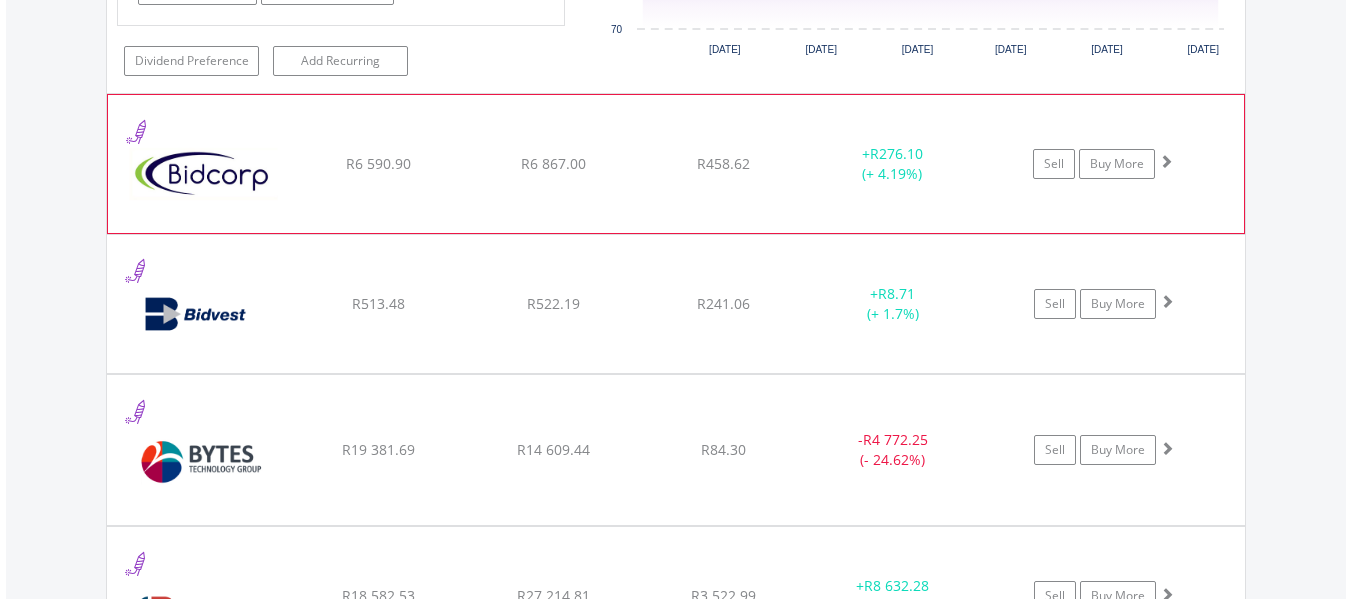 click on "﻿
Bid Corporation Limited
R6 590.90
R6 867.00
R458.62
+  R276.10 (+ 4.19%)
Sell
Buy More" at bounding box center [676, -6066] 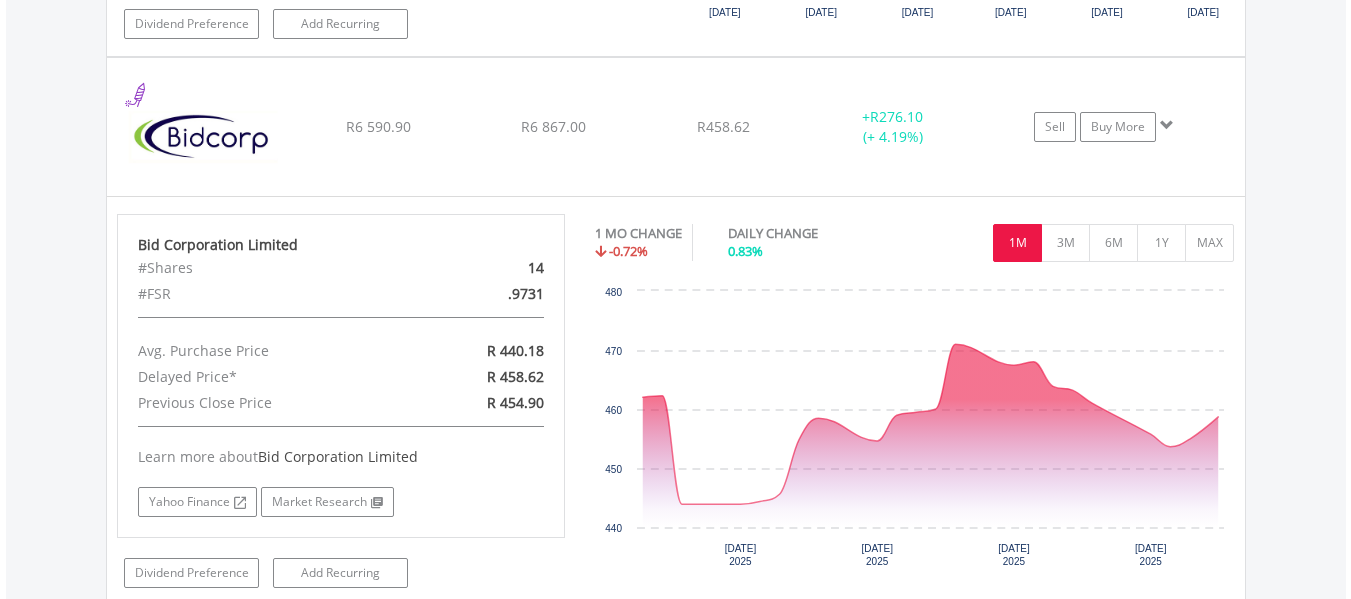 scroll, scrollTop: 7843, scrollLeft: 0, axis: vertical 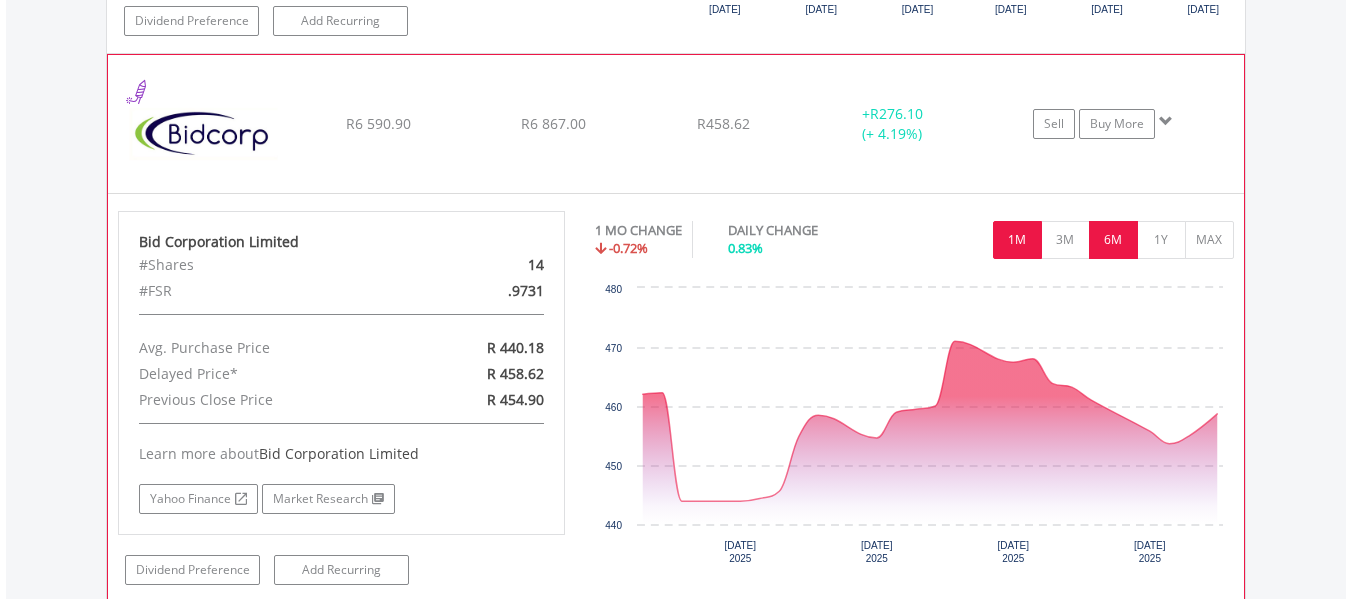 click on "6M" at bounding box center (1113, 240) 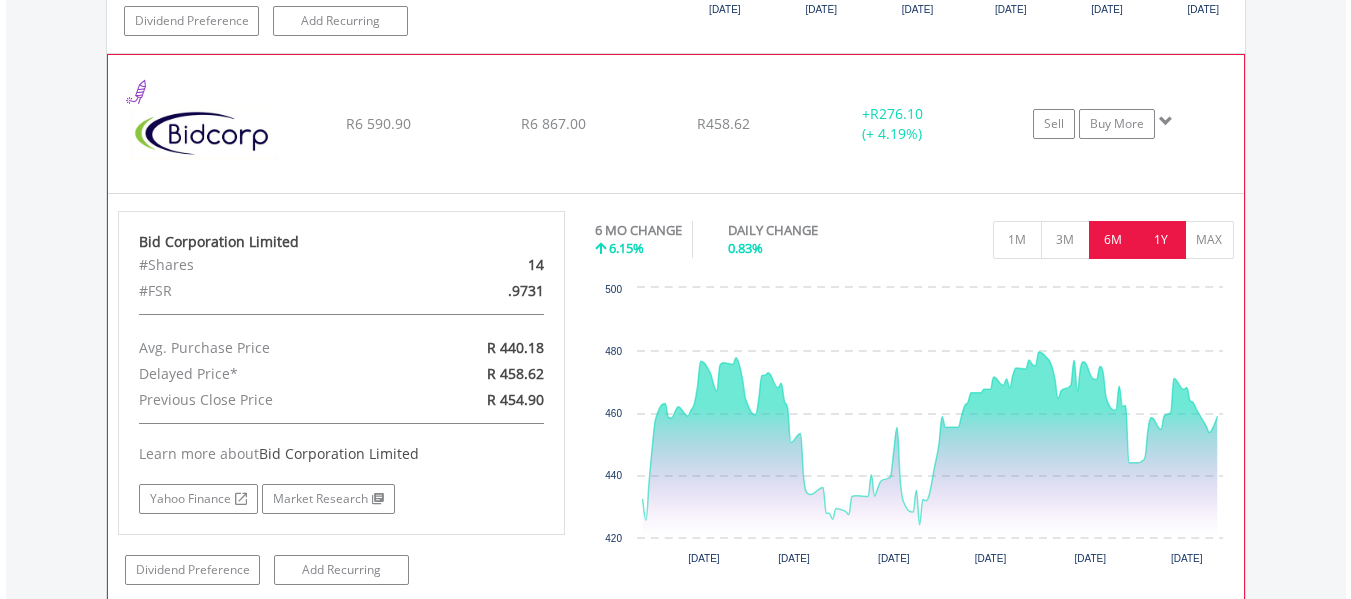 click on "1Y" at bounding box center (1161, 240) 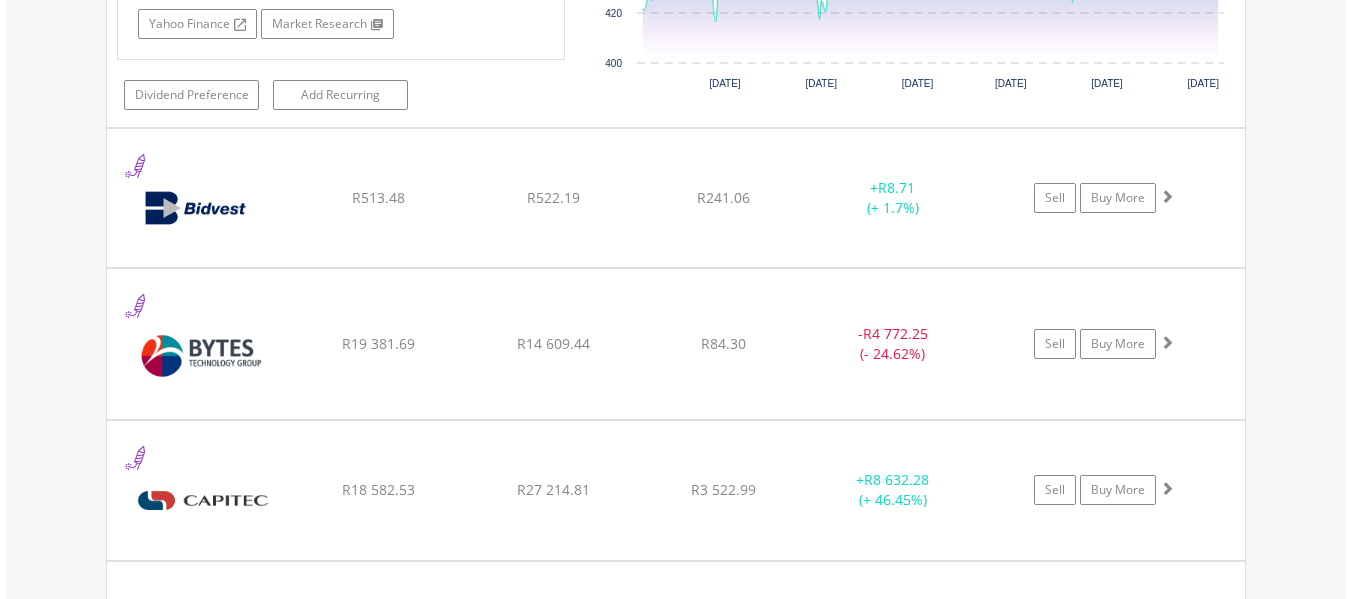 scroll, scrollTop: 8323, scrollLeft: 0, axis: vertical 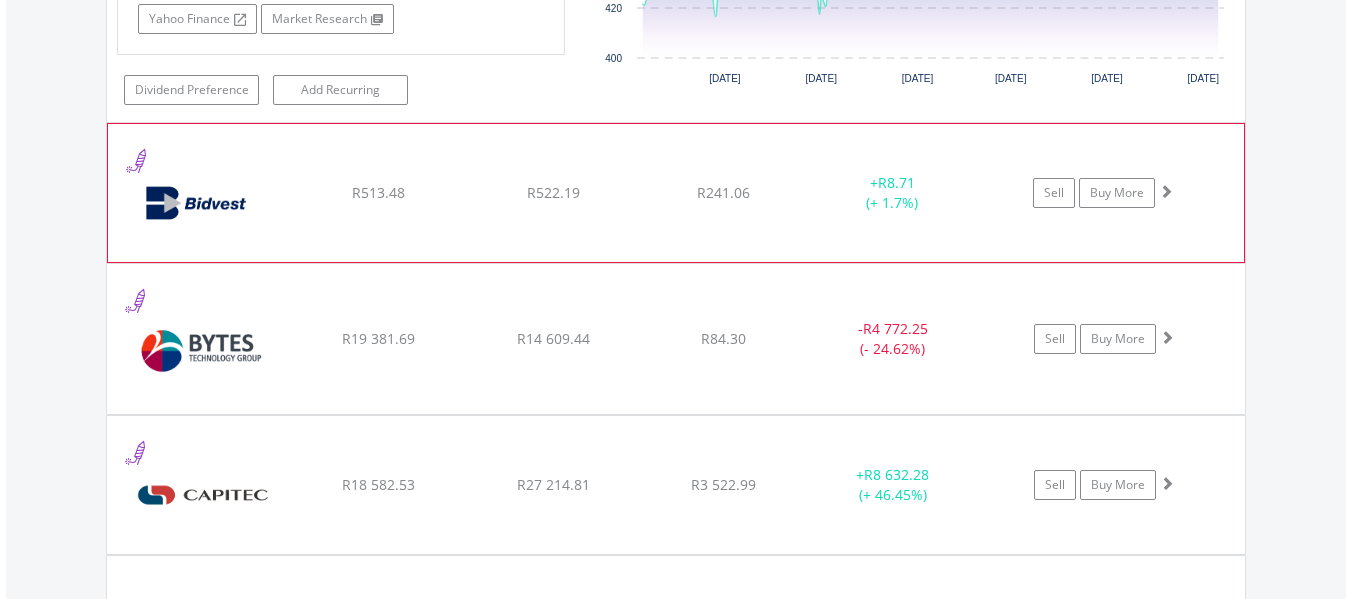 click on "﻿
Bidvest Limited
R513.48
R522.19
R241.06
+  R8.71 (+ 1.7%)
Sell
Buy More" at bounding box center [676, -6586] 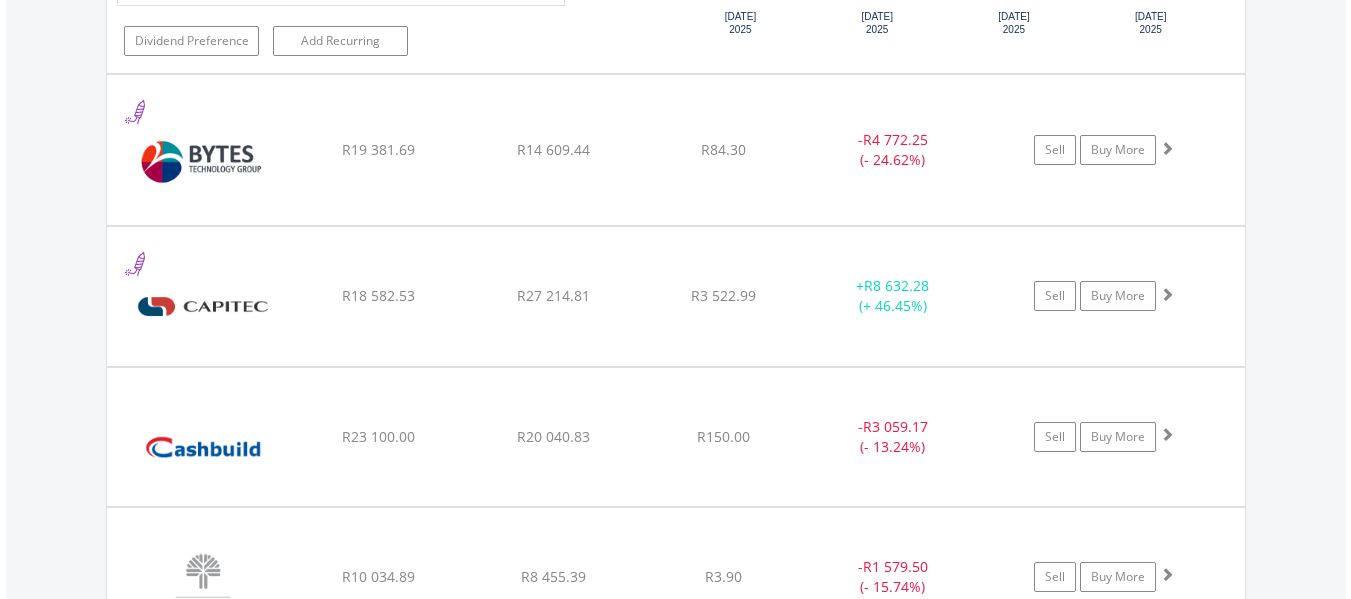 scroll, scrollTop: 8923, scrollLeft: 0, axis: vertical 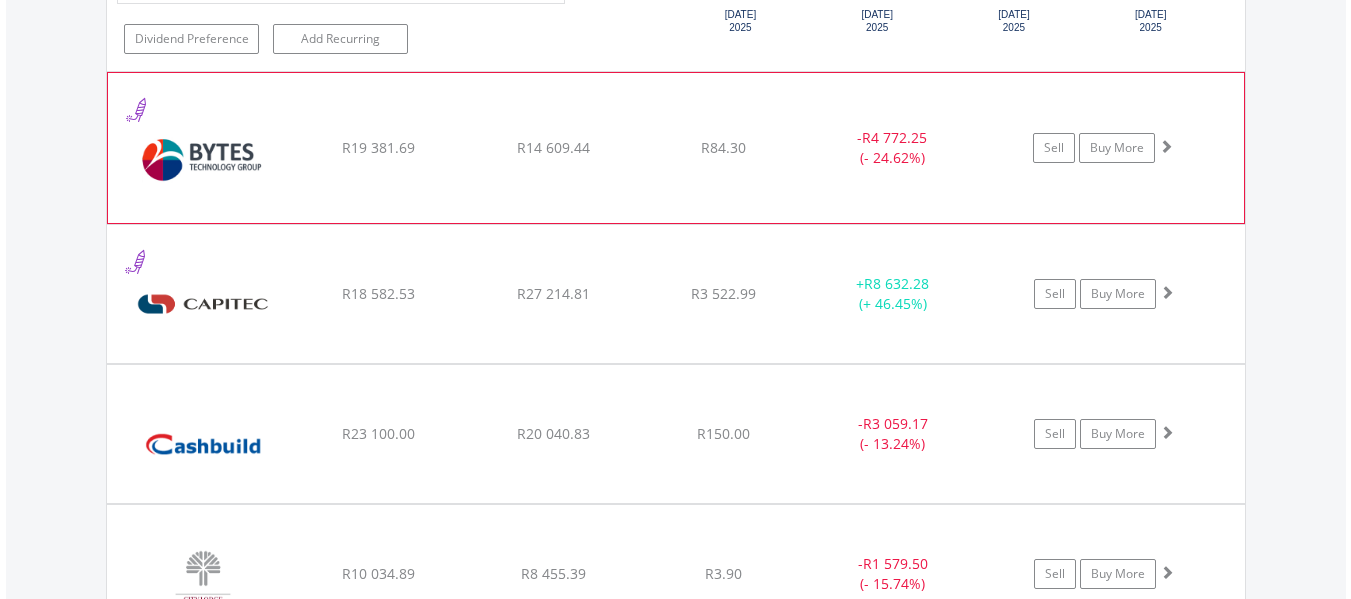 click on "﻿
Bytes Technology Group Plc
R19 381.69
R14 609.44
R84.30
-  R4 772.25 (- 24.62%)
Sell
Buy More" at bounding box center (676, -7186) 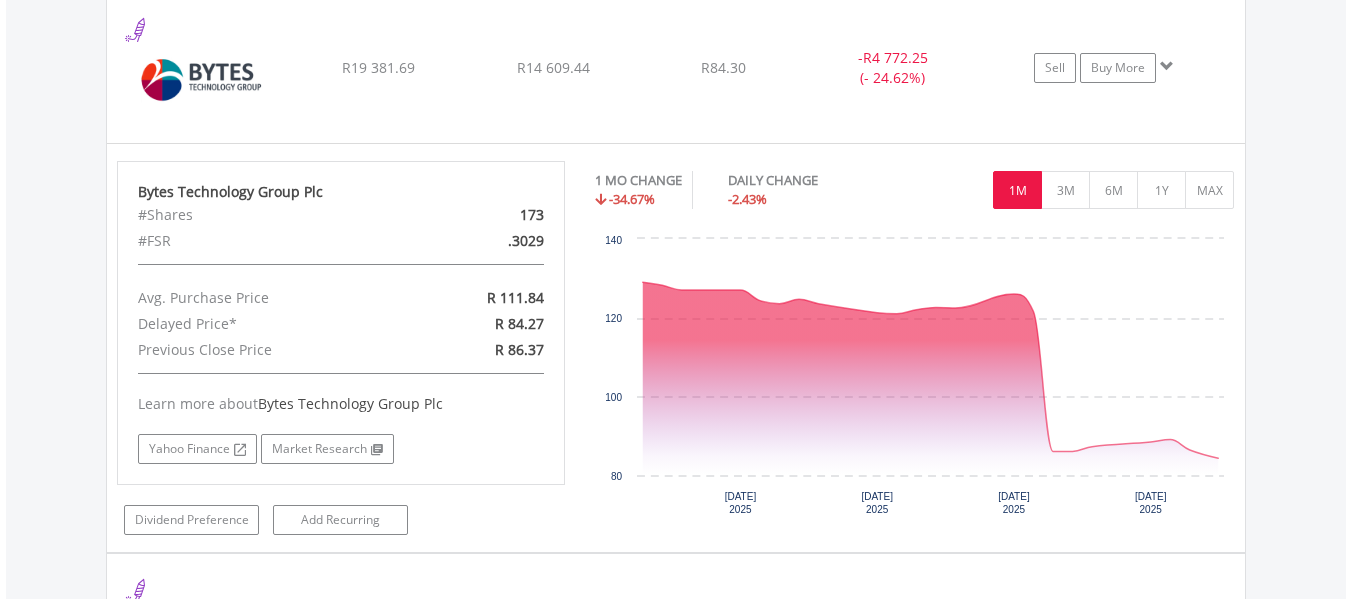 scroll, scrollTop: 9043, scrollLeft: 0, axis: vertical 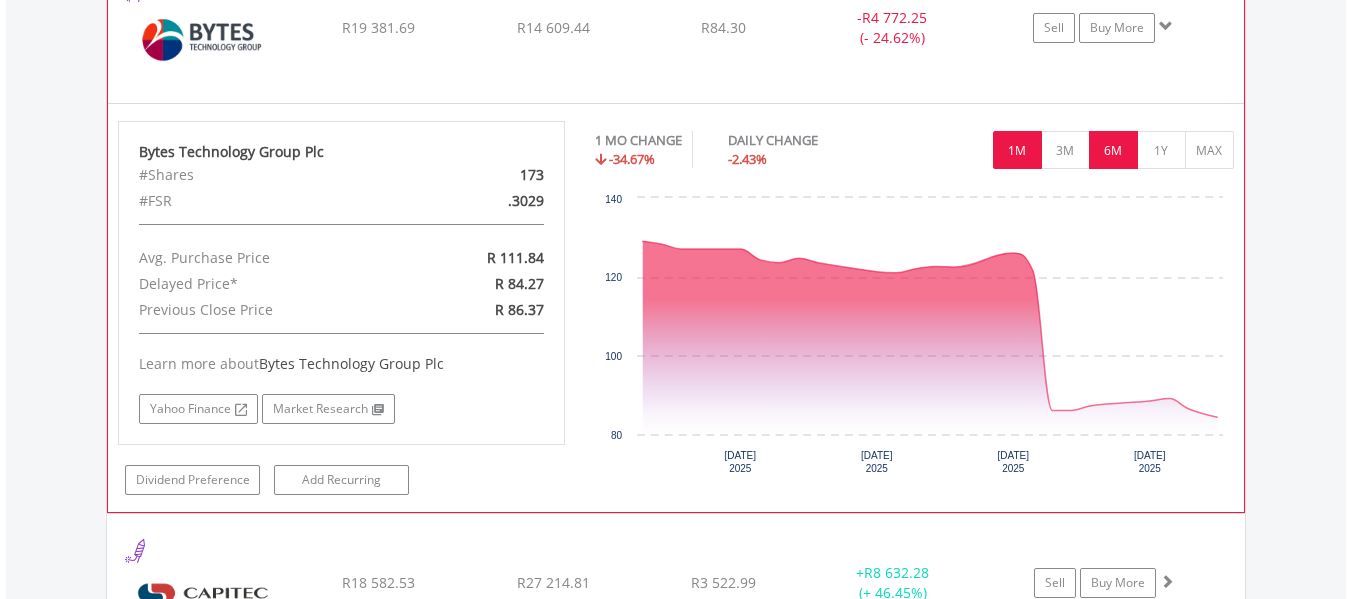 click on "6M" at bounding box center [1113, 150] 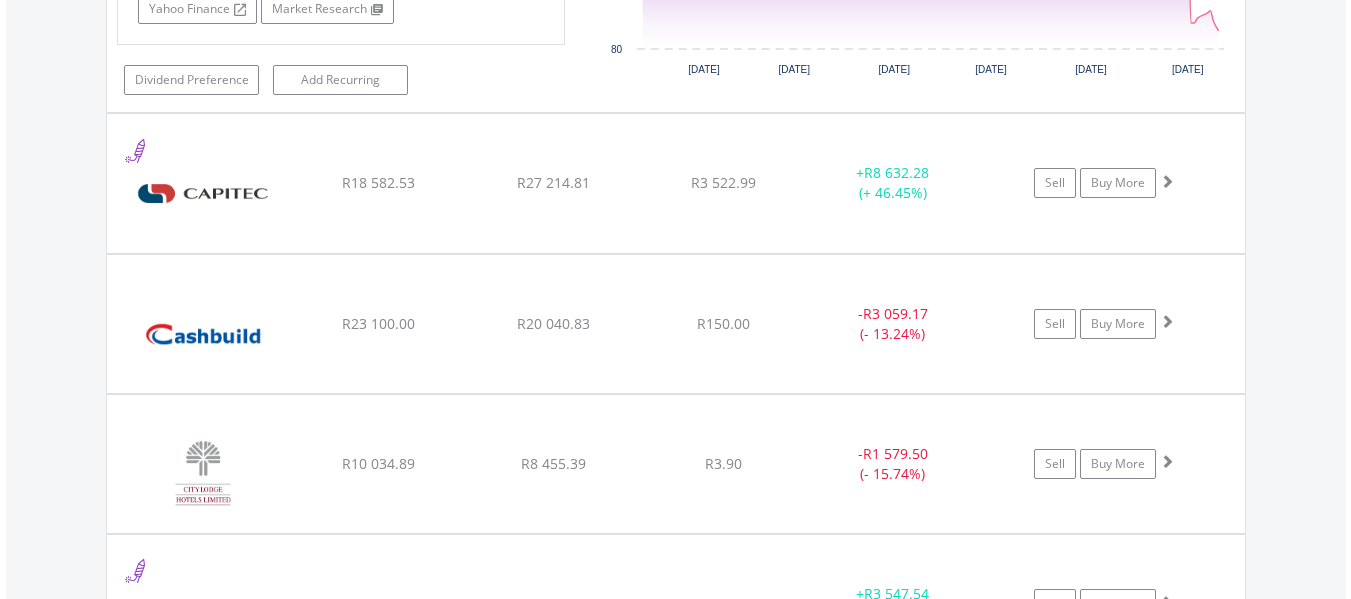 scroll, scrollTop: 9483, scrollLeft: 0, axis: vertical 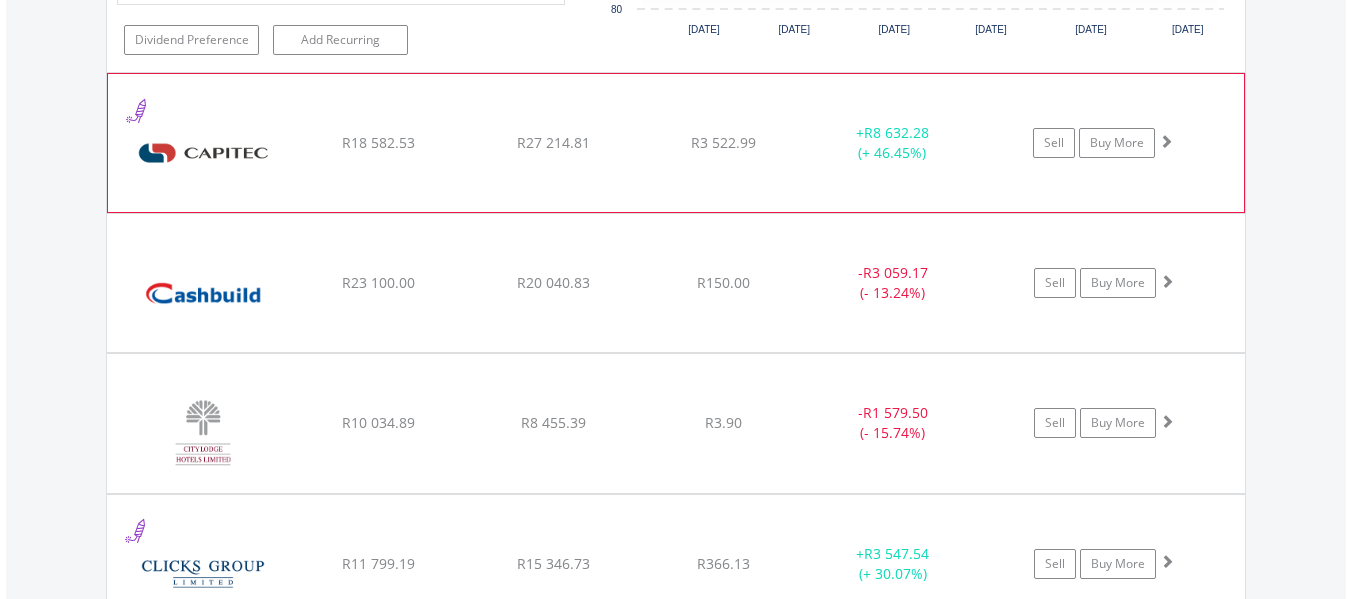 click on "Sell
Buy More" at bounding box center (1114, -7746) 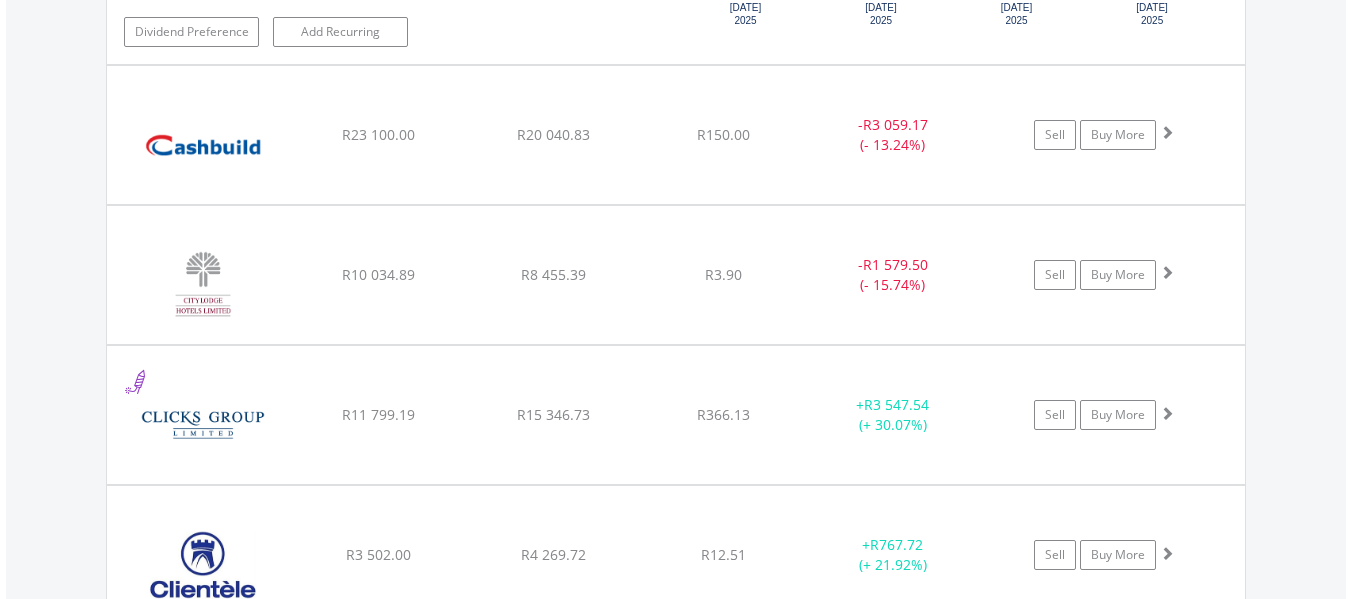 scroll, scrollTop: 10043, scrollLeft: 0, axis: vertical 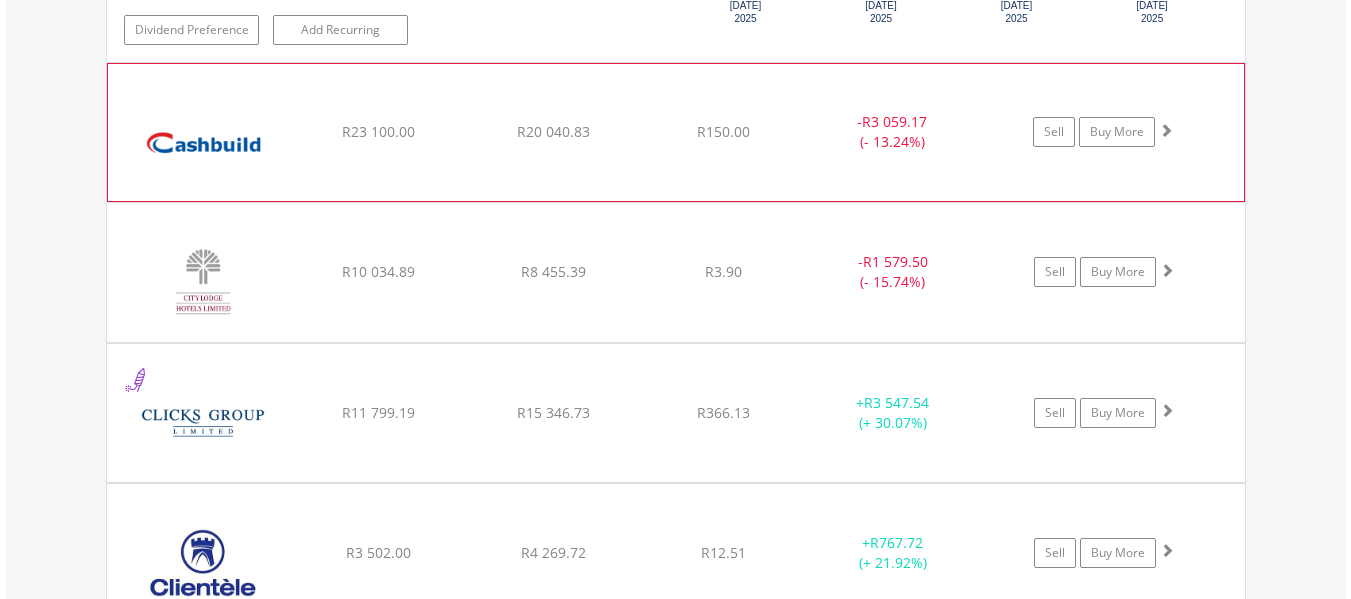 click on "Sell
Buy More" at bounding box center (1114, -8306) 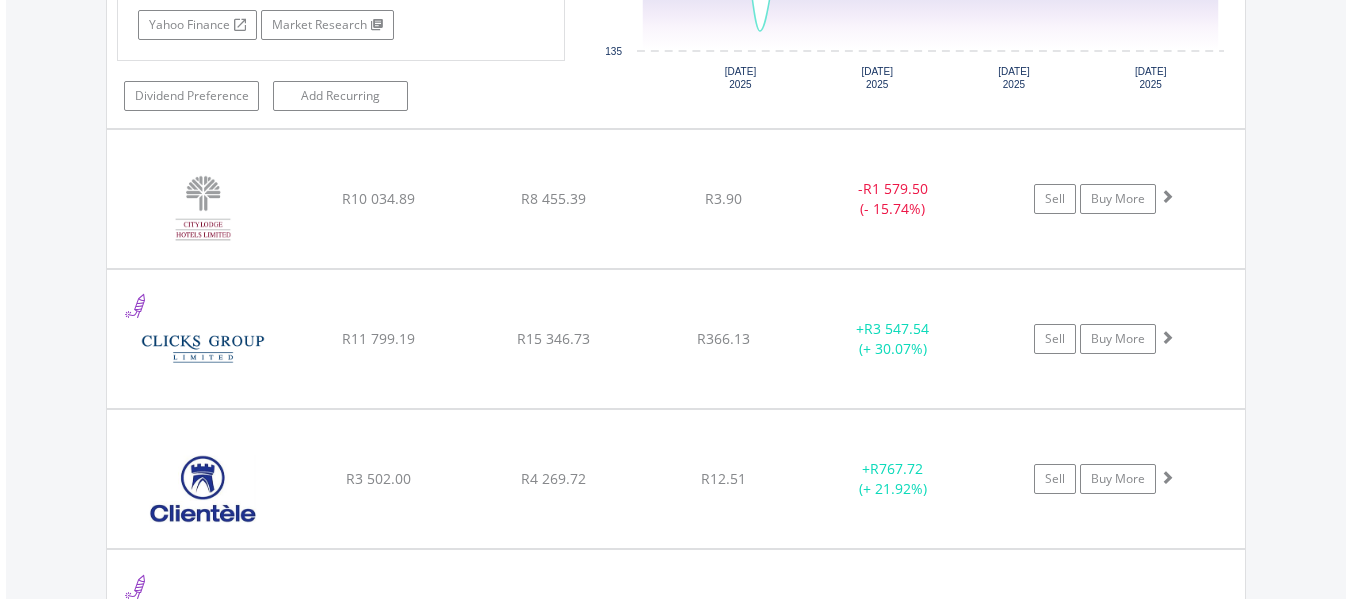 scroll, scrollTop: 10563, scrollLeft: 0, axis: vertical 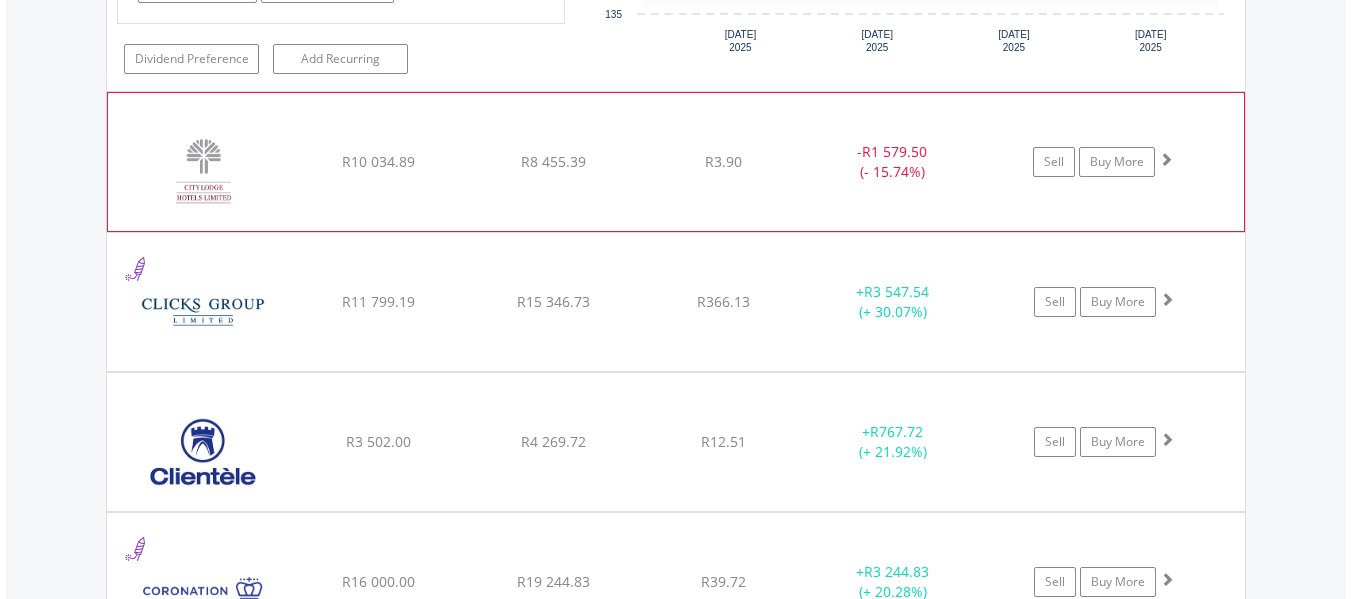 click on "Sell
Buy More" at bounding box center [1114, -8826] 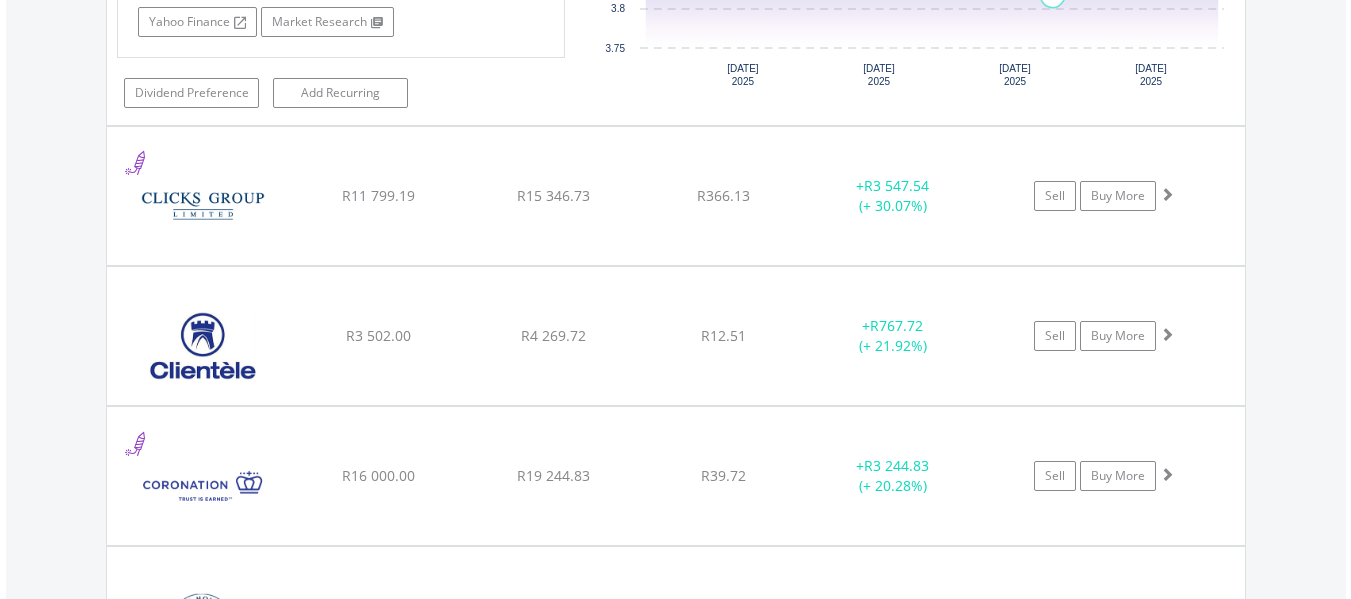 scroll, scrollTop: 11083, scrollLeft: 0, axis: vertical 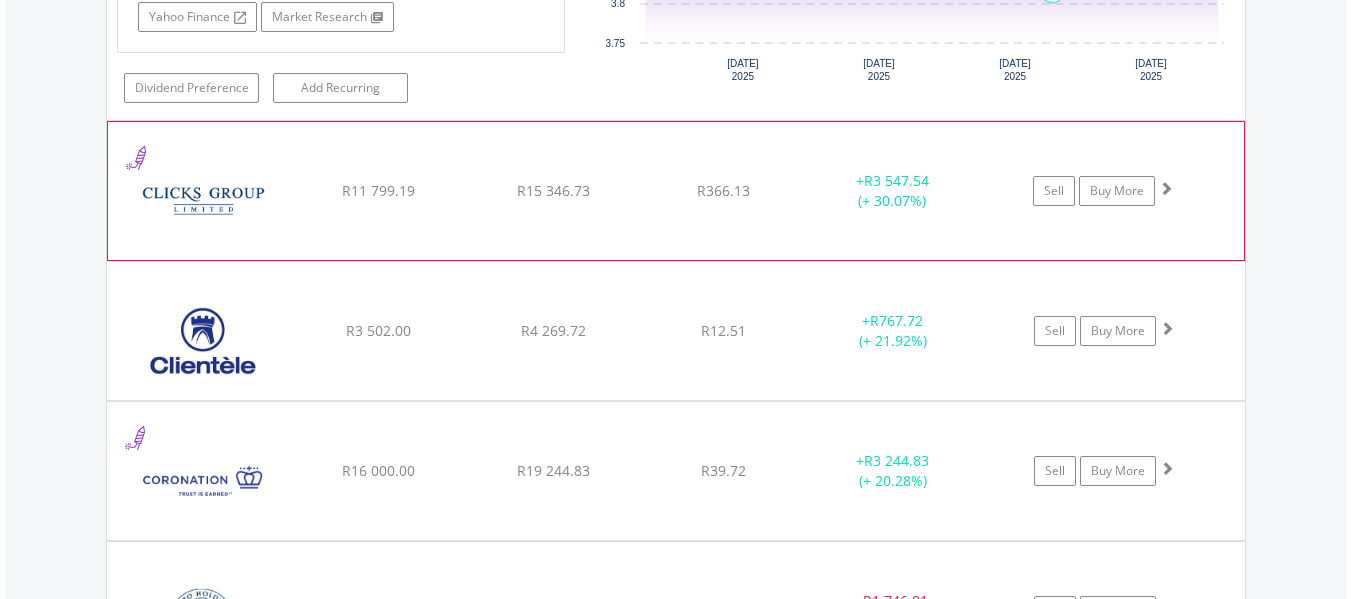 click on "Sell
Buy More" at bounding box center (1114, -9346) 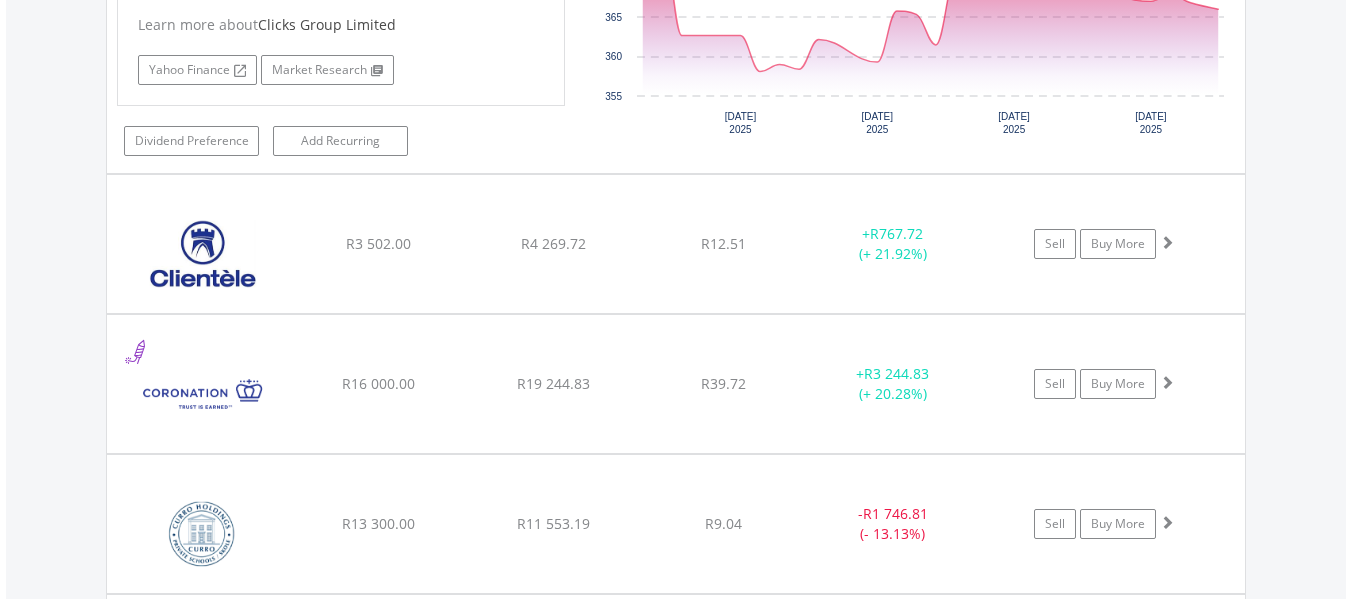 scroll, scrollTop: 11603, scrollLeft: 0, axis: vertical 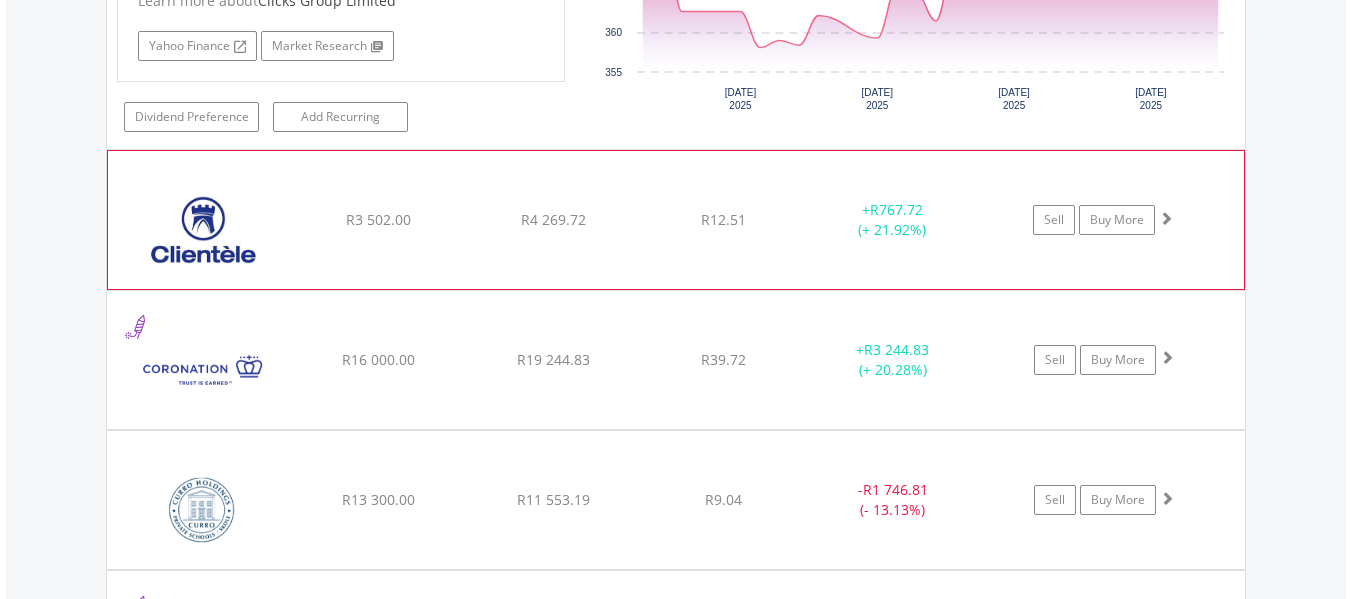 click on "﻿
Clientele Limited
R3 502.00
R4 269.72
R12.51
+  R767.72 (+ 21.92%)
Sell
Buy More" at bounding box center [676, -9866] 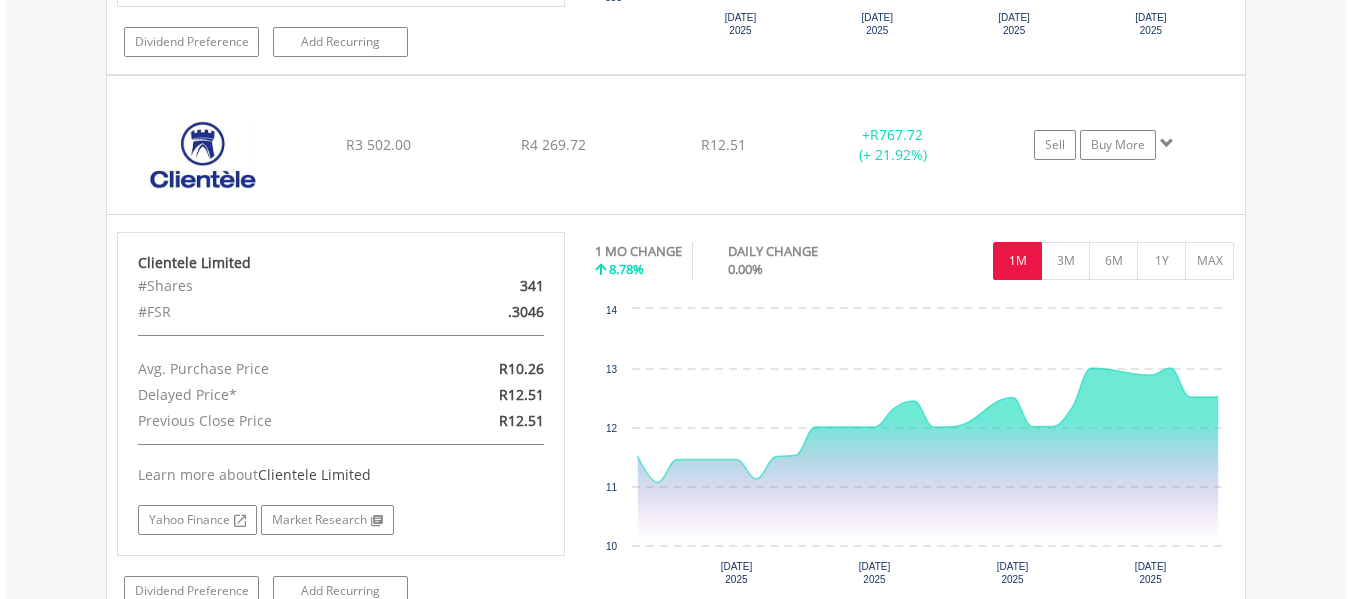 scroll, scrollTop: 11683, scrollLeft: 0, axis: vertical 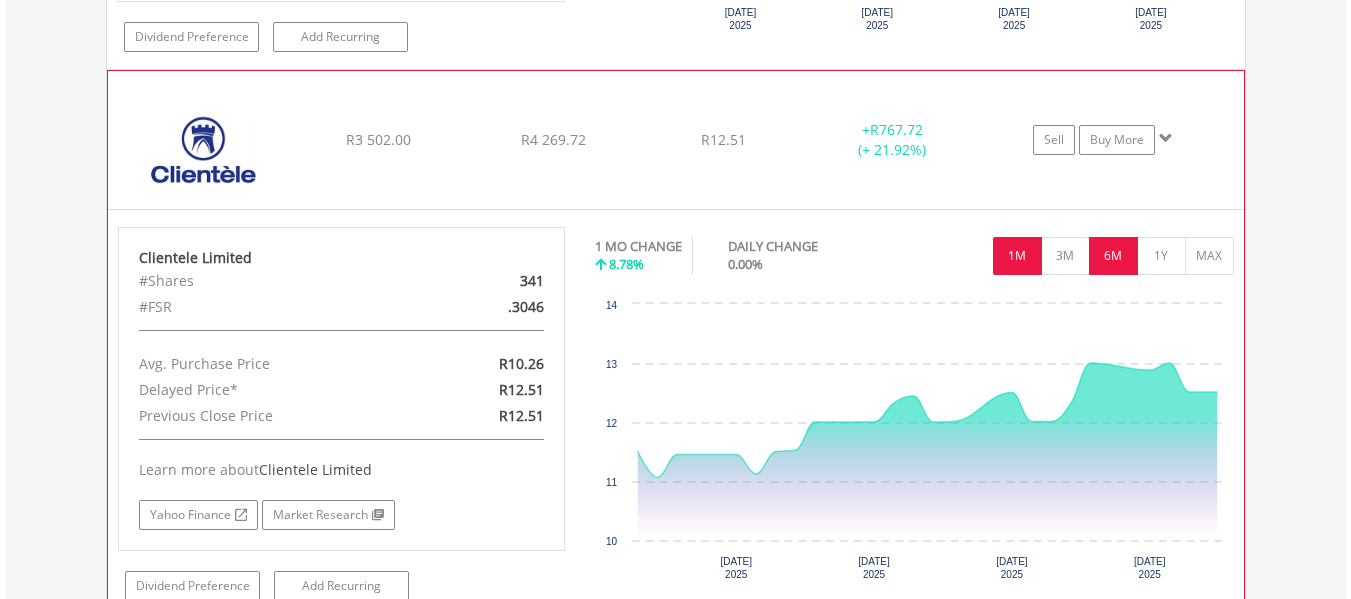 click on "6M" at bounding box center [1113, 256] 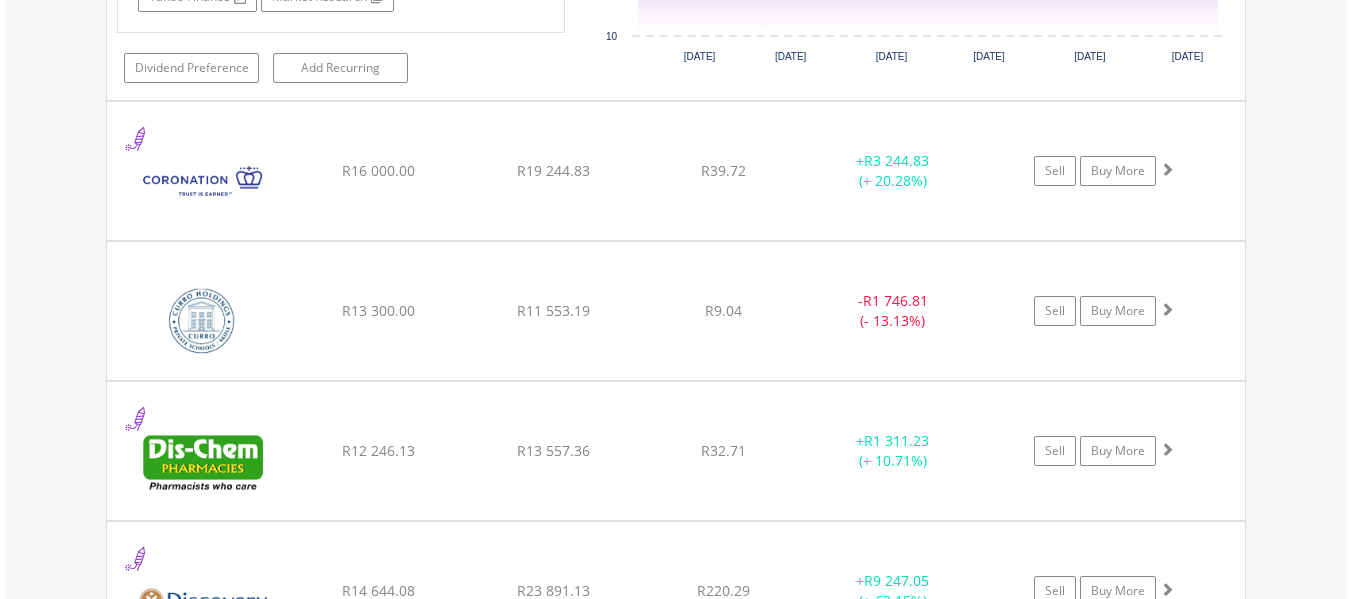scroll, scrollTop: 12203, scrollLeft: 0, axis: vertical 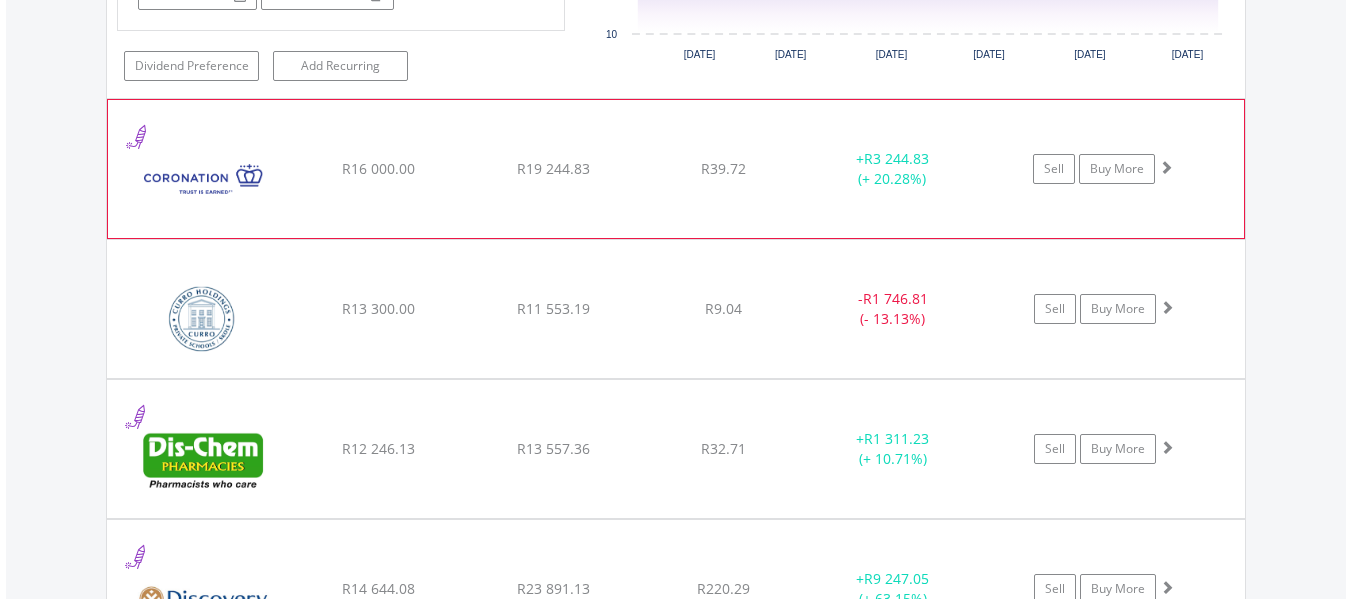 click on "﻿
Coronation Fund Managers Limited
R16 000.00
R19 244.83
R39.72
+  R3 244.83 (+ 20.28%)
Sell
Buy More" at bounding box center (676, -10466) 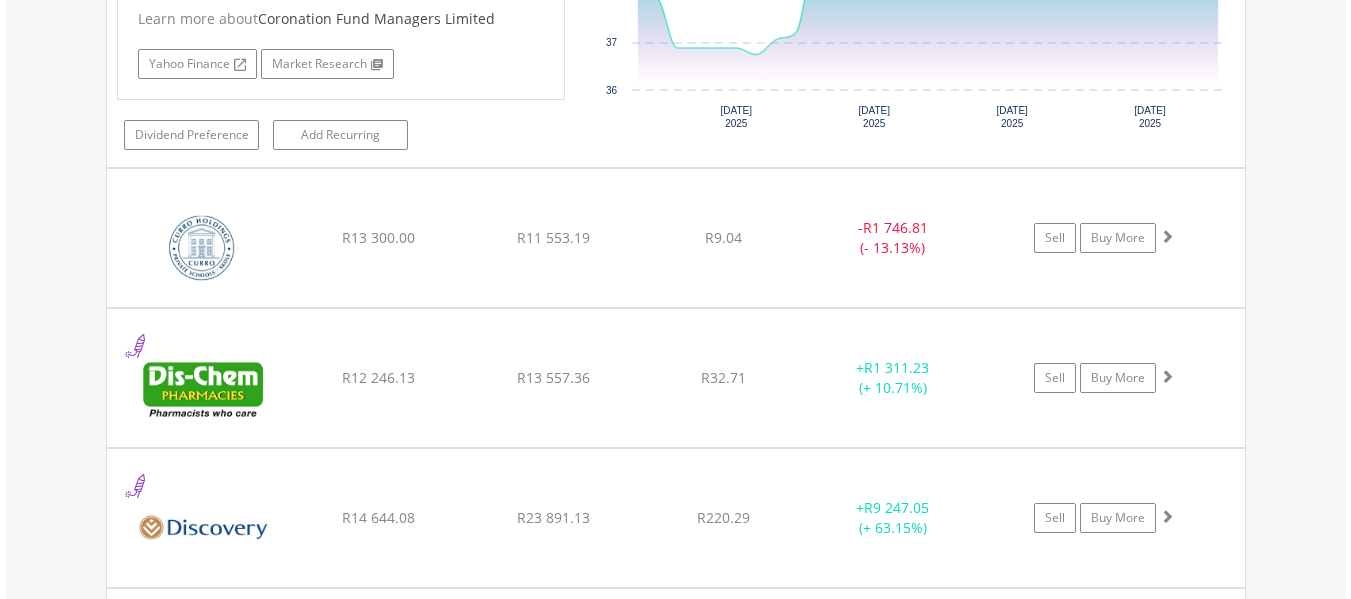 scroll, scrollTop: 12723, scrollLeft: 0, axis: vertical 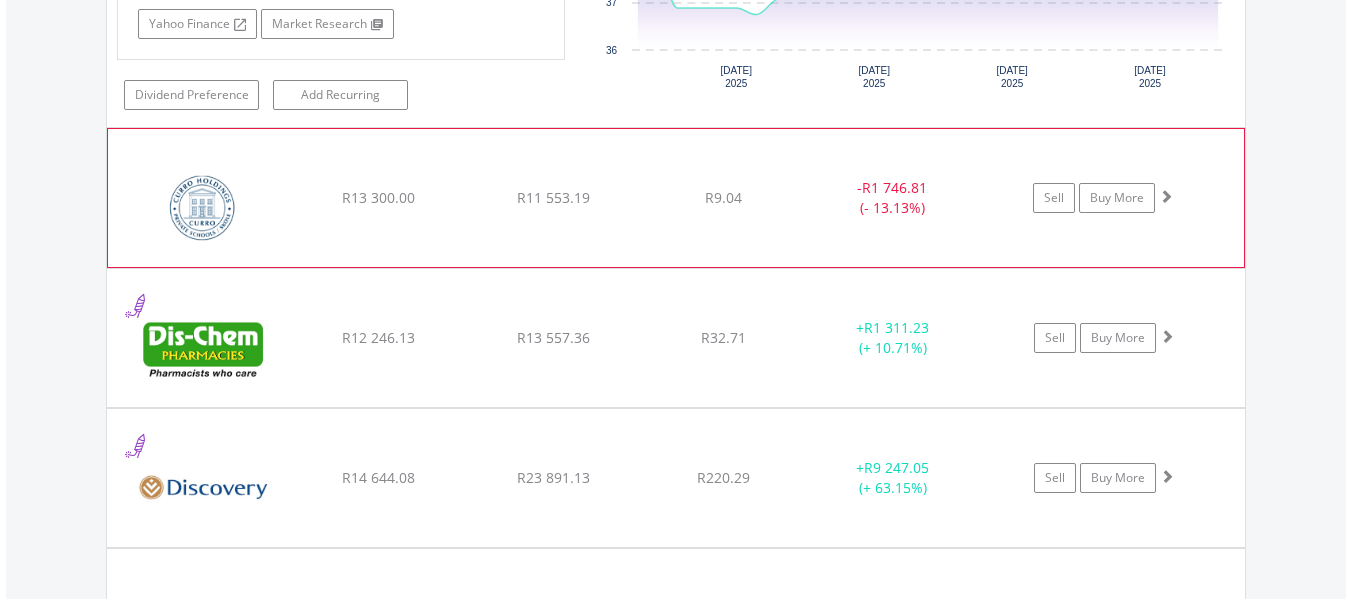 click on "Sell
Buy More" at bounding box center (1114, -10986) 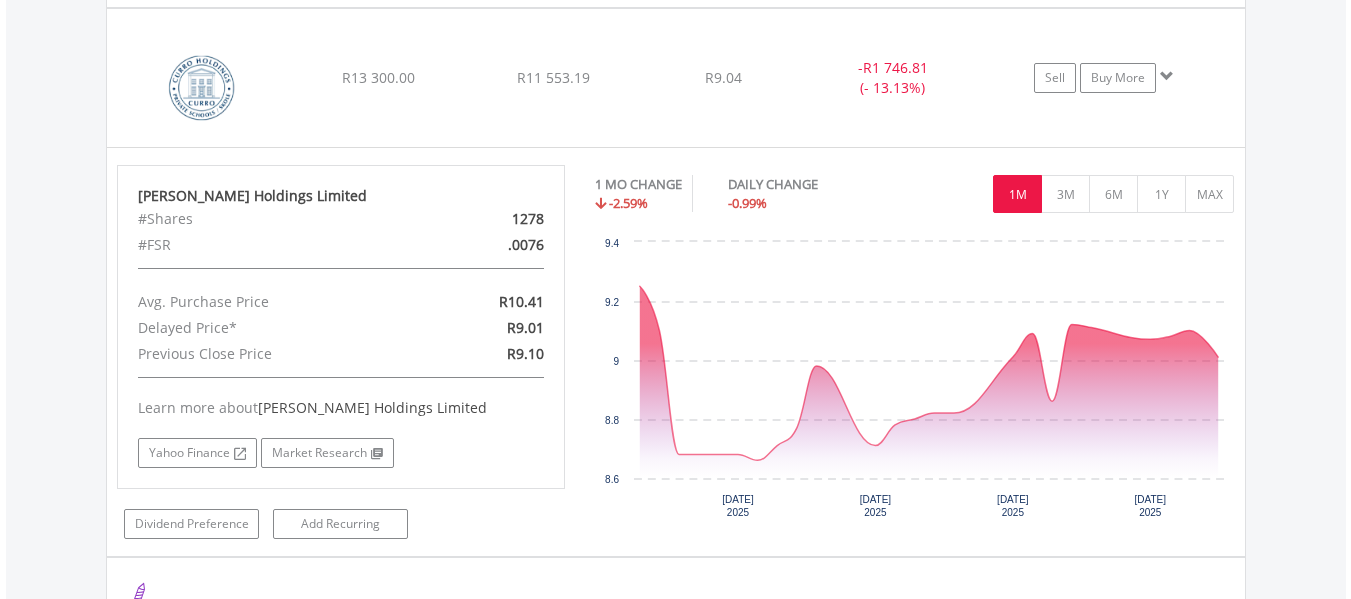 scroll, scrollTop: 12883, scrollLeft: 0, axis: vertical 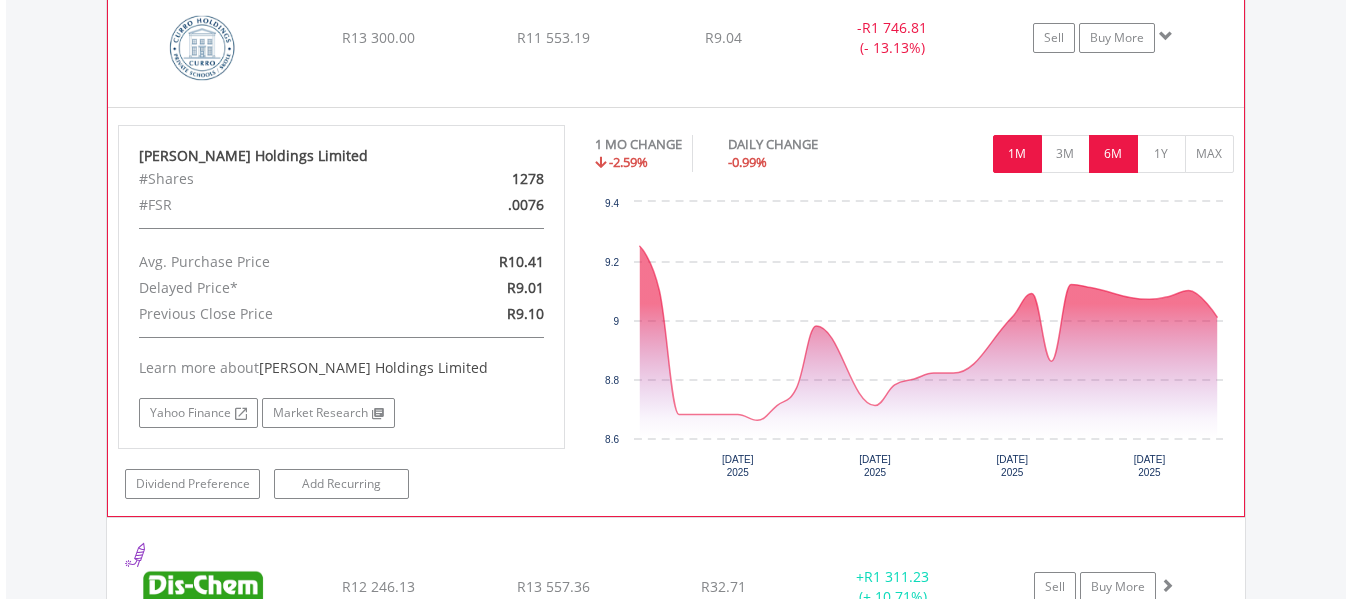 click on "6M" at bounding box center [1113, 154] 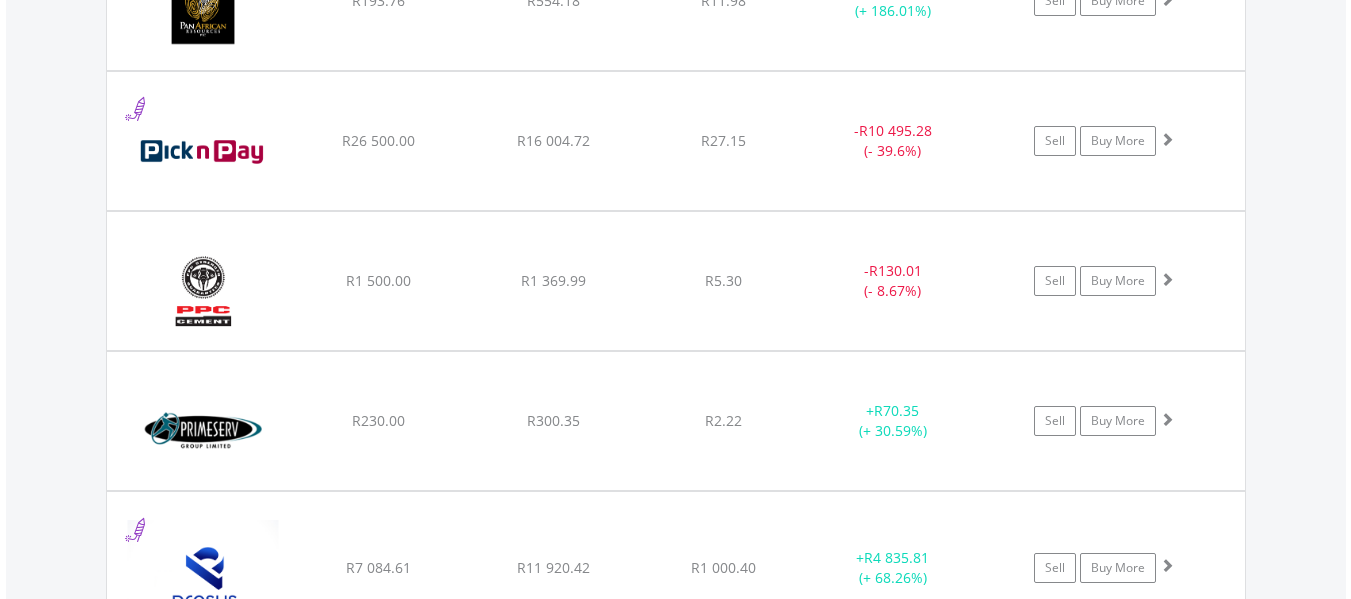 scroll, scrollTop: 17123, scrollLeft: 0, axis: vertical 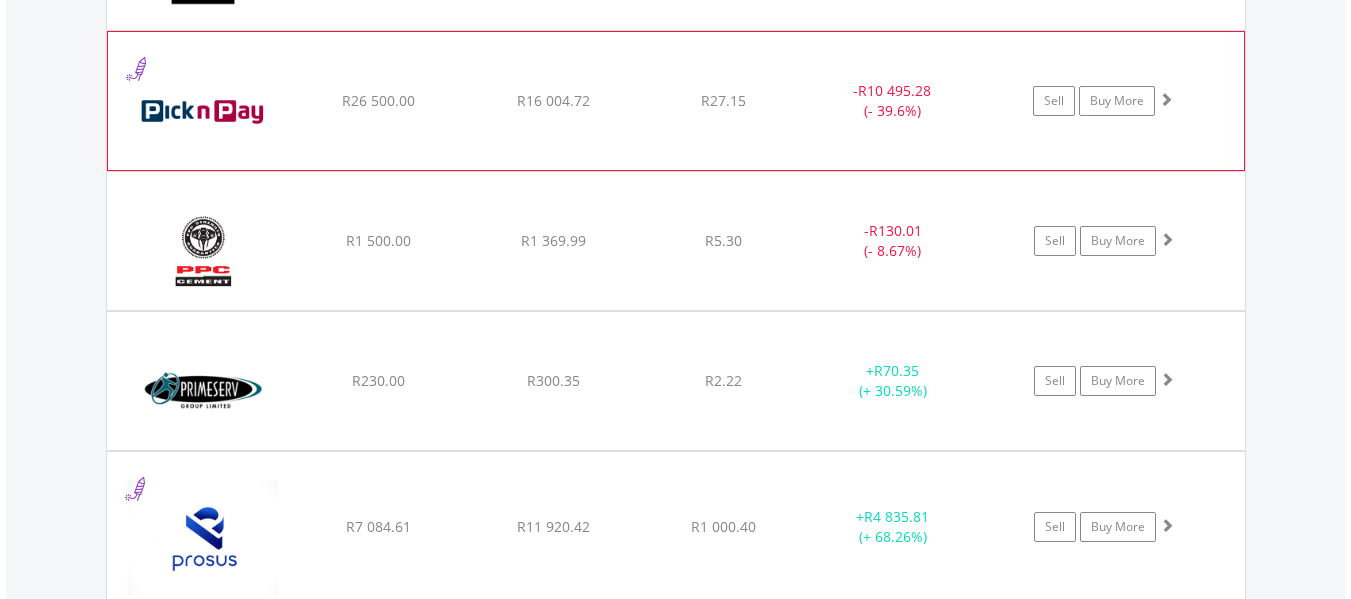click on "Sell
Buy More" at bounding box center (1114, -15386) 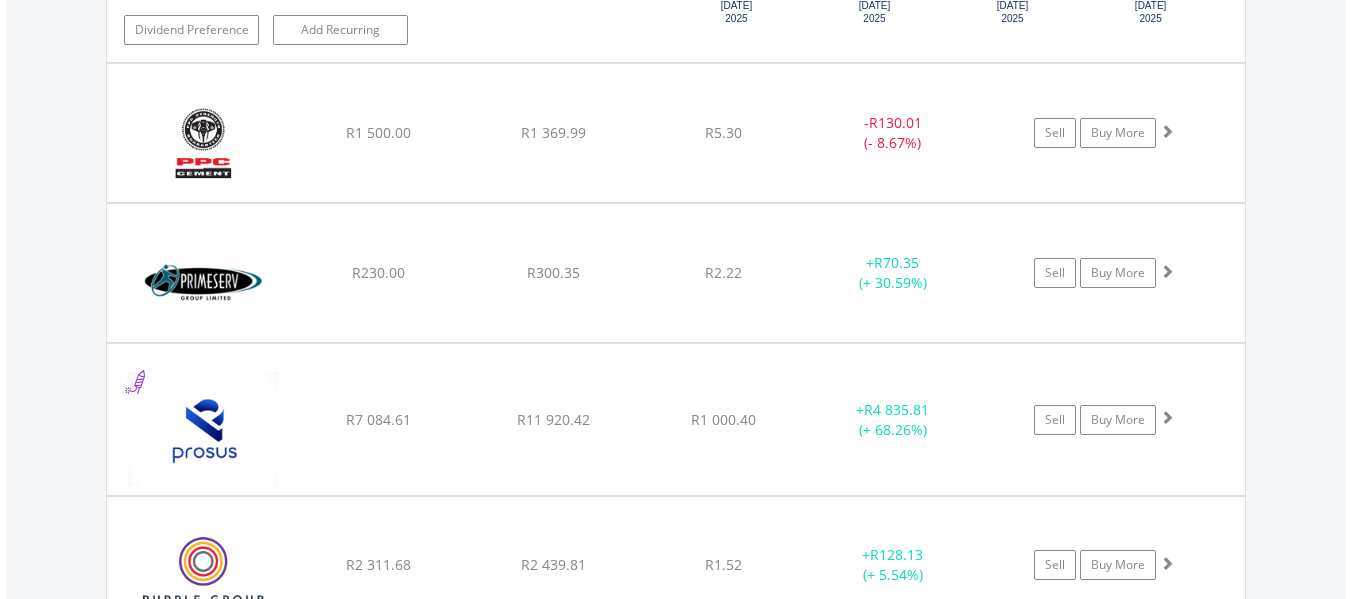 scroll, scrollTop: 17643, scrollLeft: 0, axis: vertical 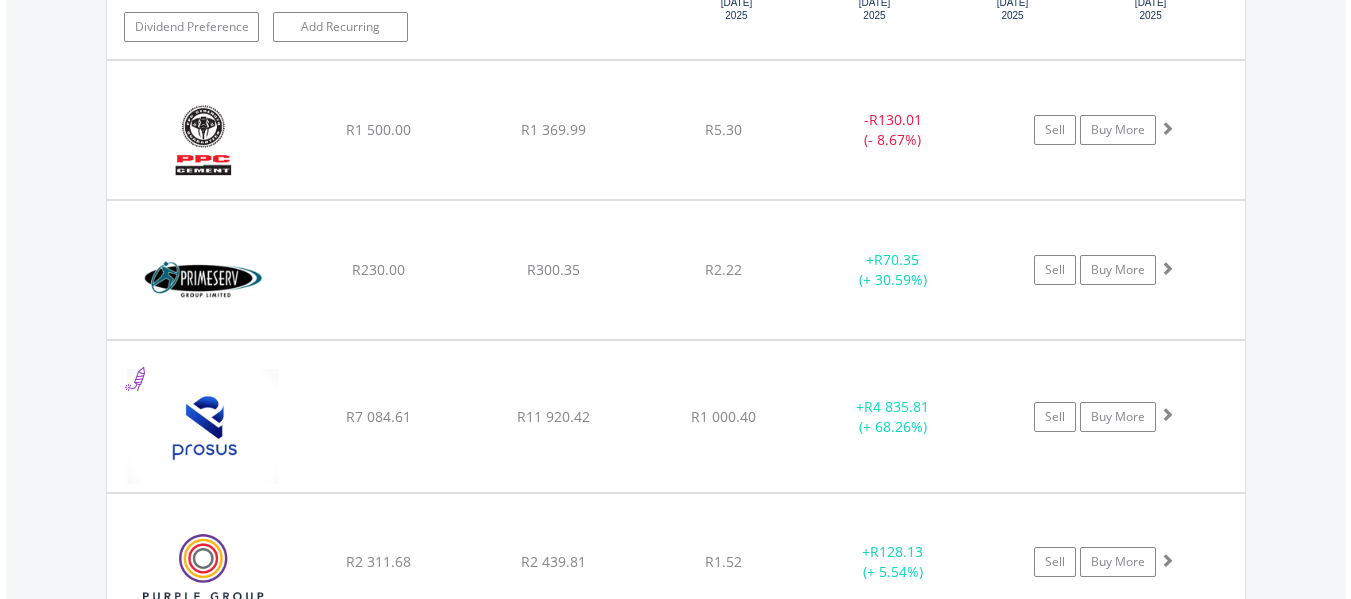 drag, startPoint x: 1211, startPoint y: 129, endPoint x: 1305, endPoint y: 169, distance: 102.156746 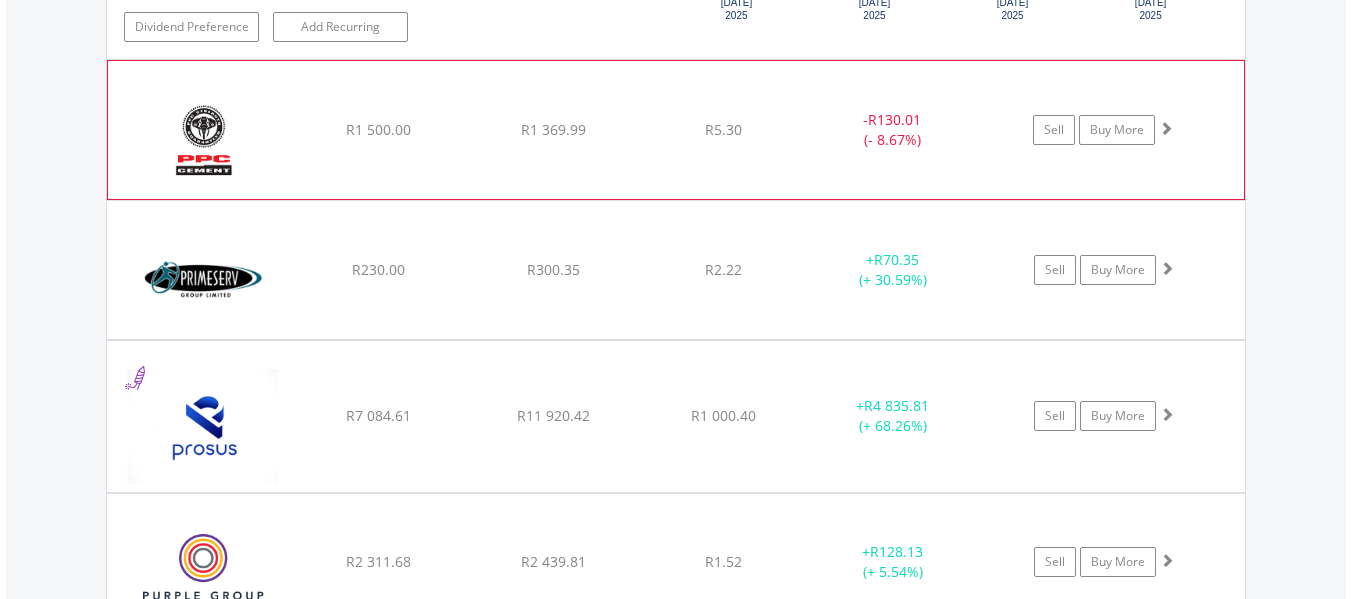 click on "﻿
PPC Limited
R1 500.00
R1 369.99
R5.30
-  R130.01 (- 8.67%)
Sell
Buy More" at bounding box center (676, -15906) 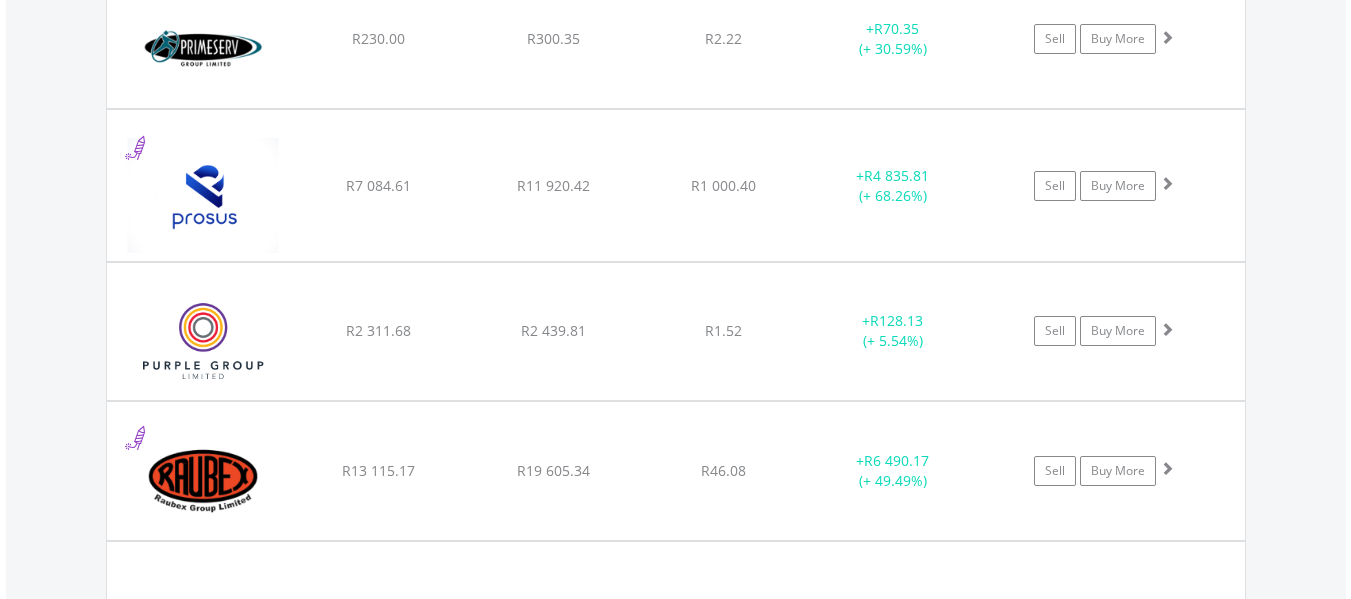 scroll, scrollTop: 18323, scrollLeft: 0, axis: vertical 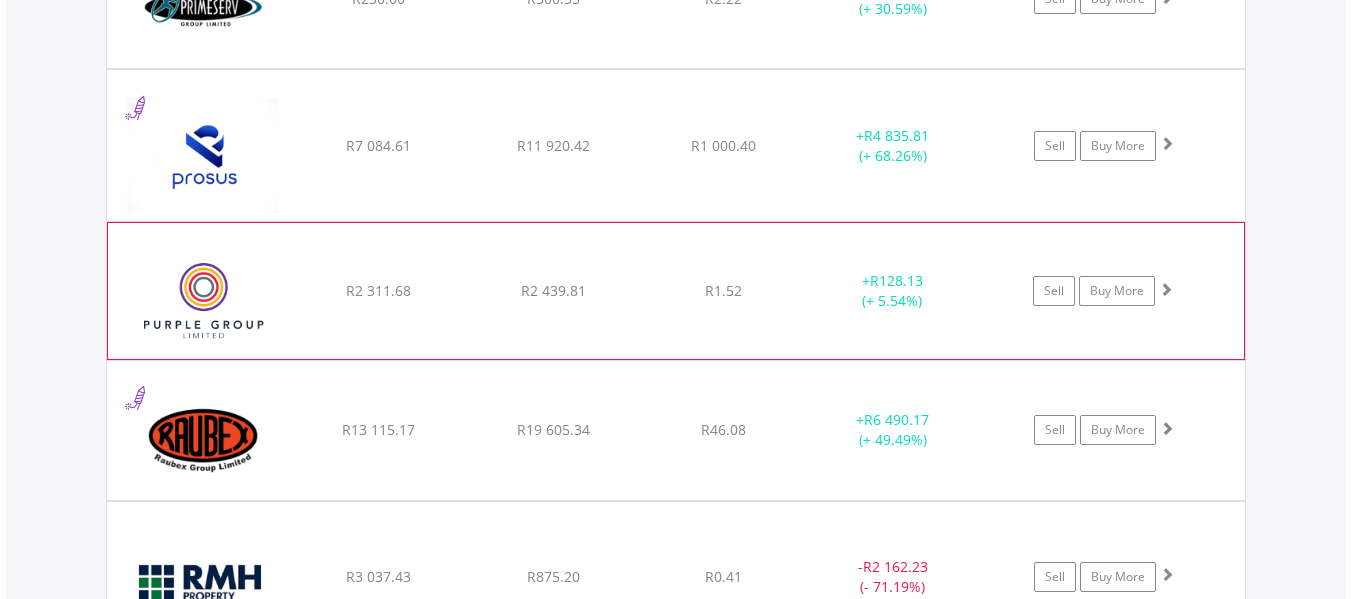 click on "Sell
Buy More" at bounding box center (1114, -16586) 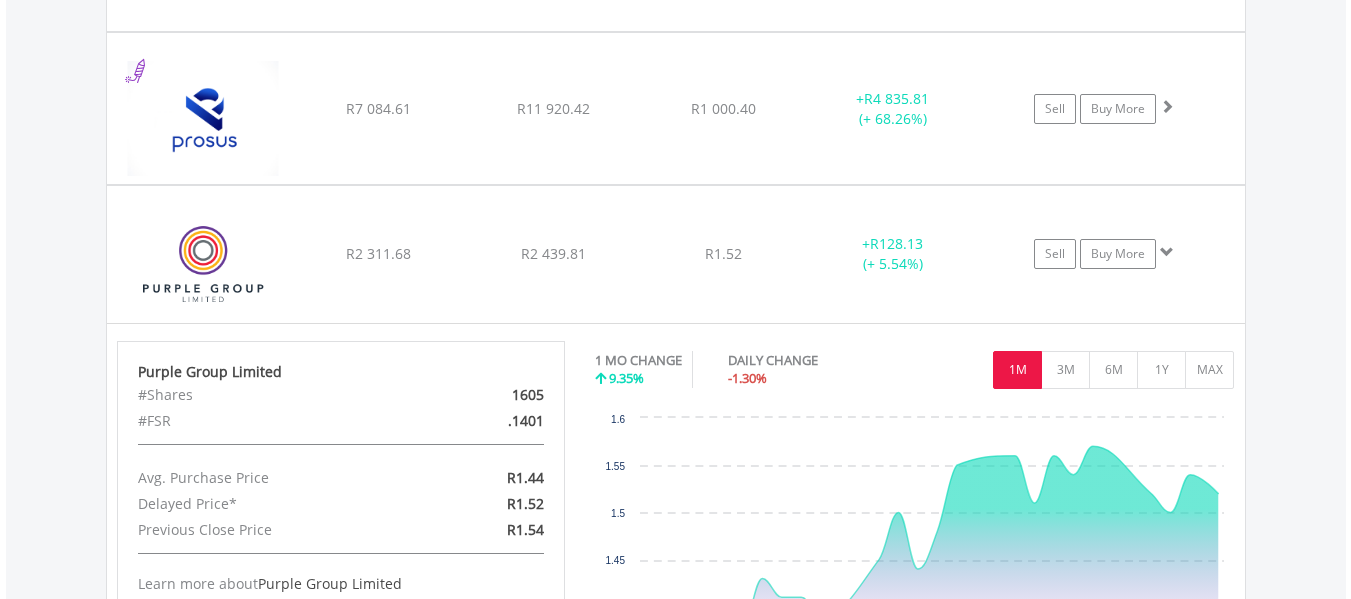 scroll, scrollTop: 18363, scrollLeft: 0, axis: vertical 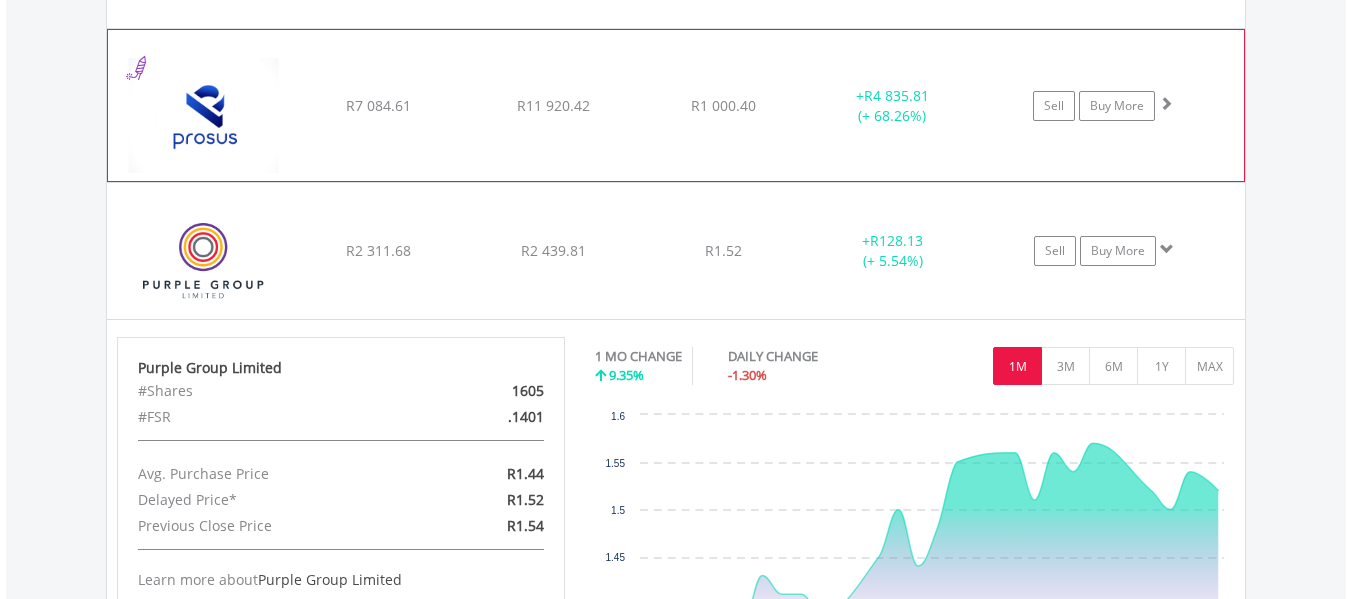 click on "﻿
Prosus N.V
R7 084.61
R11 920.42
R1 000.40
+  R4 835.81 (+ 68.26%)
Sell
Buy More" at bounding box center [676, -16626] 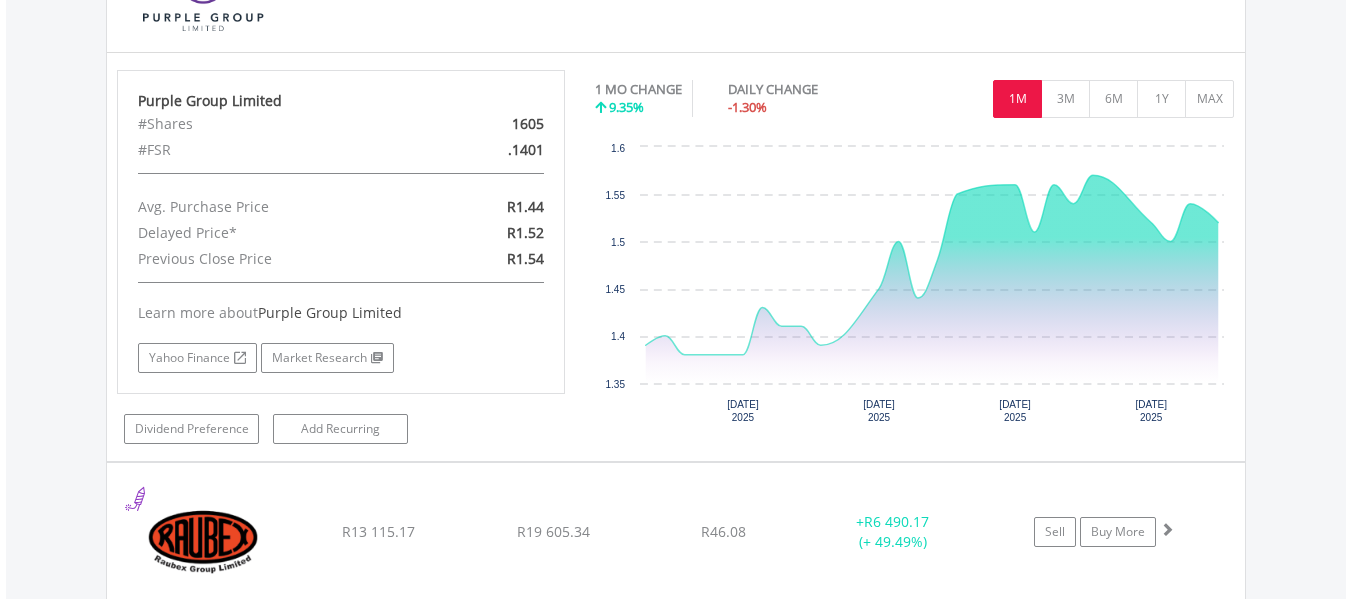 scroll, scrollTop: 19043, scrollLeft: 0, axis: vertical 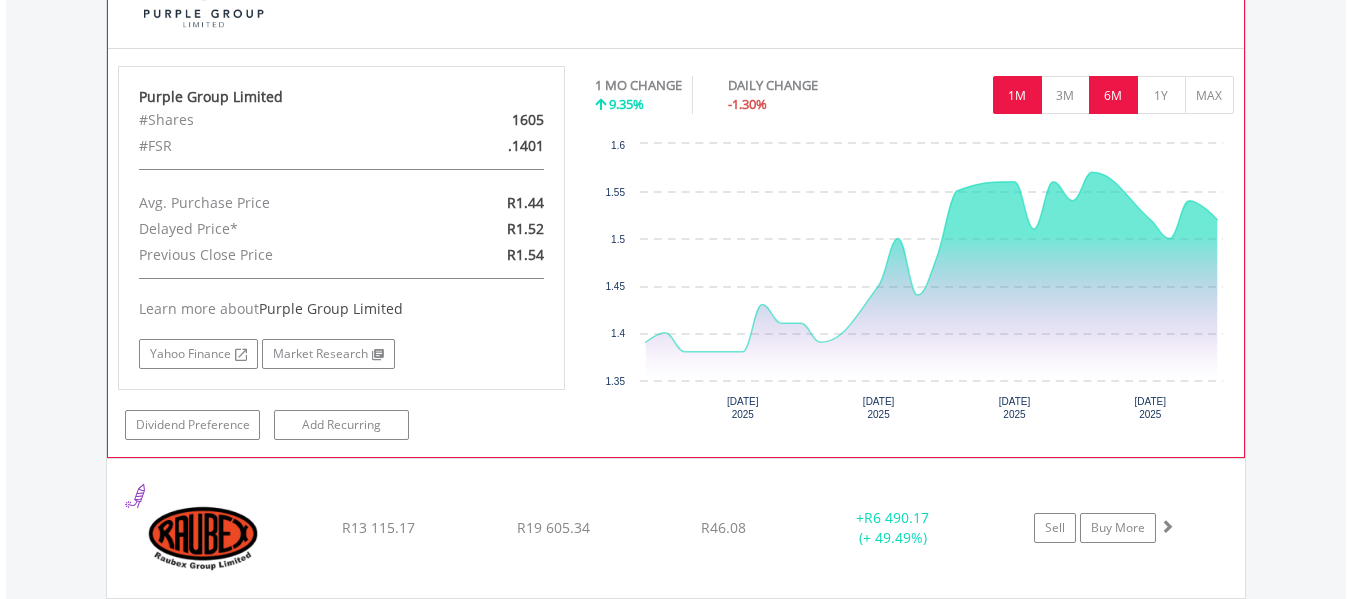 click on "6M" at bounding box center (1113, 95) 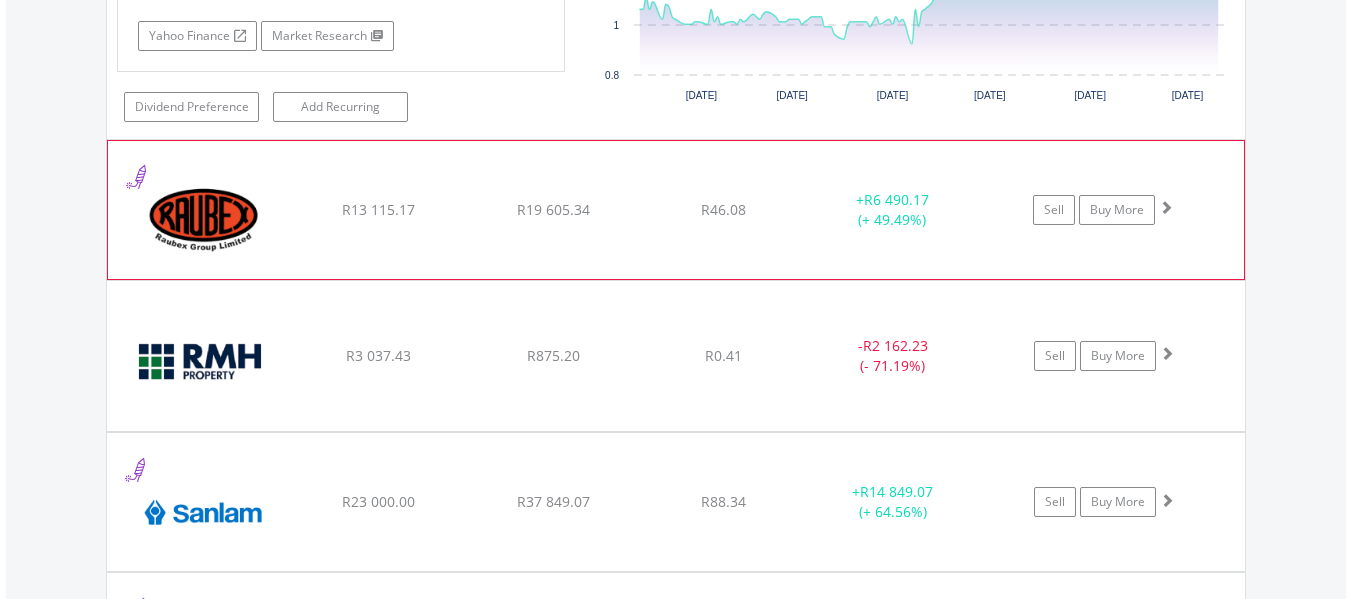 scroll, scrollTop: 19363, scrollLeft: 0, axis: vertical 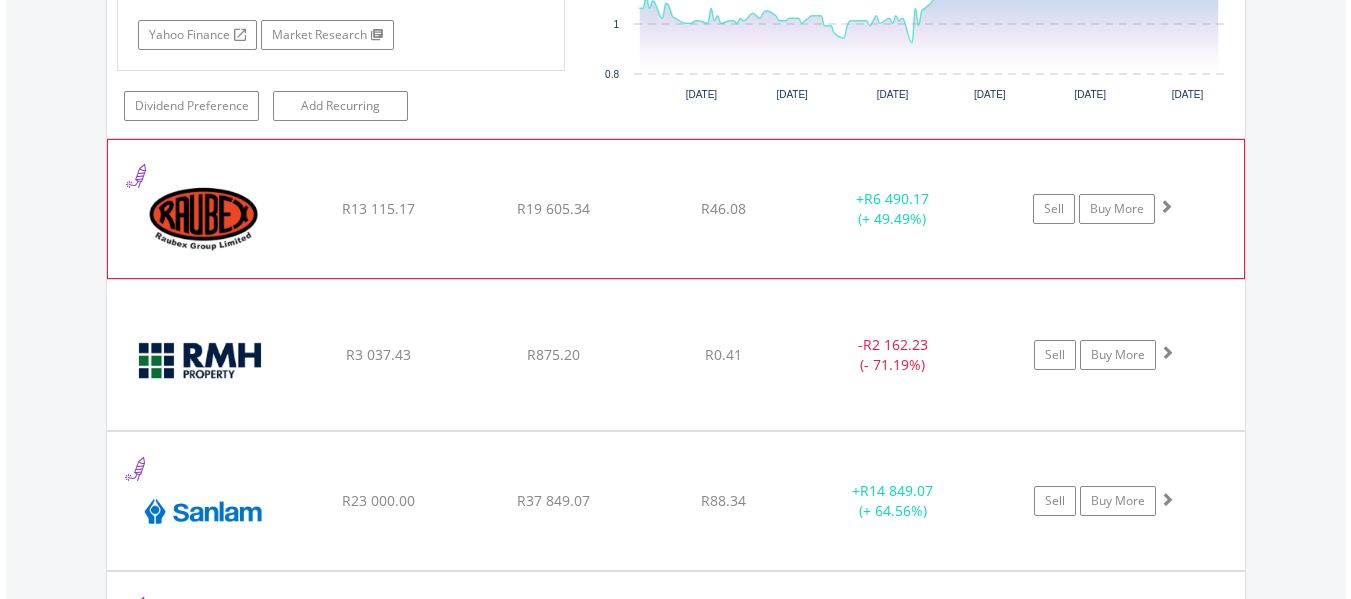 click on "Sell
Buy More" at bounding box center (1114, -17626) 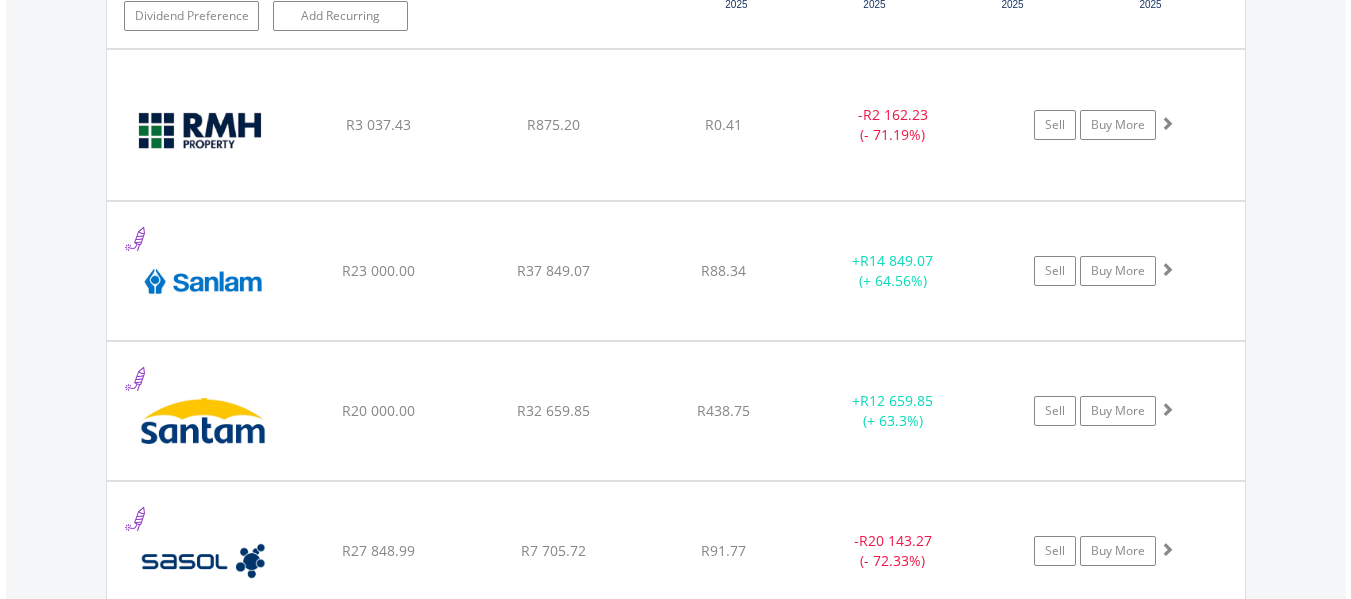 scroll, scrollTop: 20003, scrollLeft: 0, axis: vertical 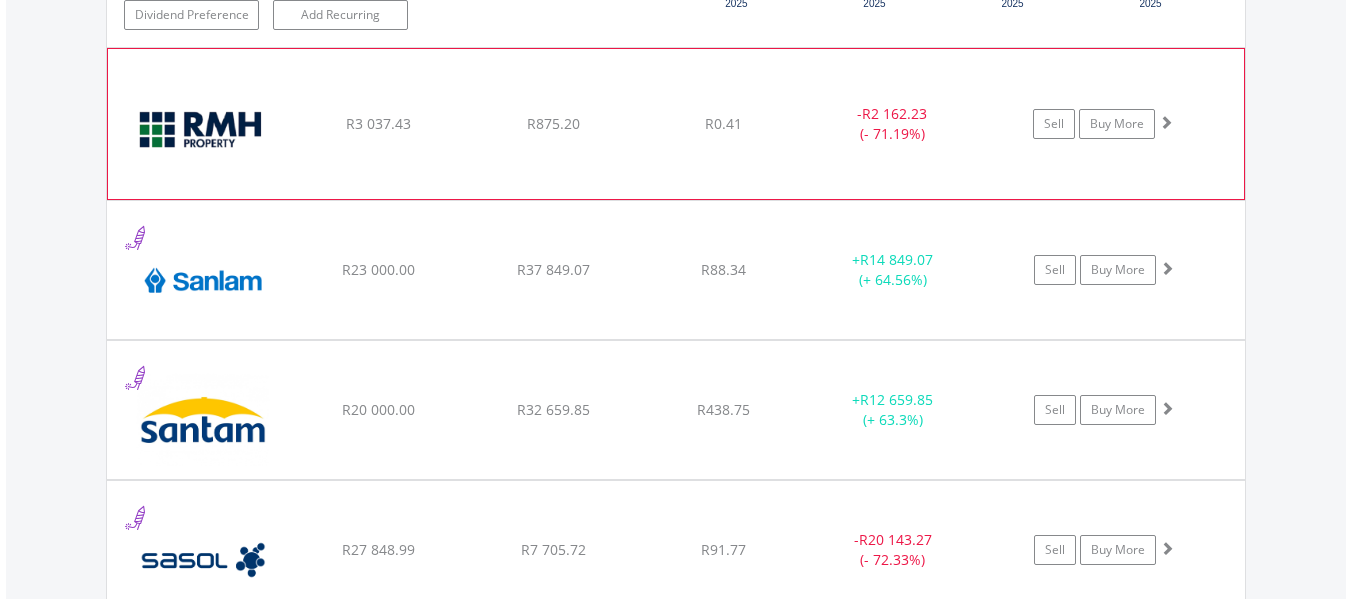 click on "﻿
RMB Holdings Limited
R3 037.43
R875.20
R0.41
-  R2 162.23 (- 71.19%)
Sell
Buy More" at bounding box center (676, -18266) 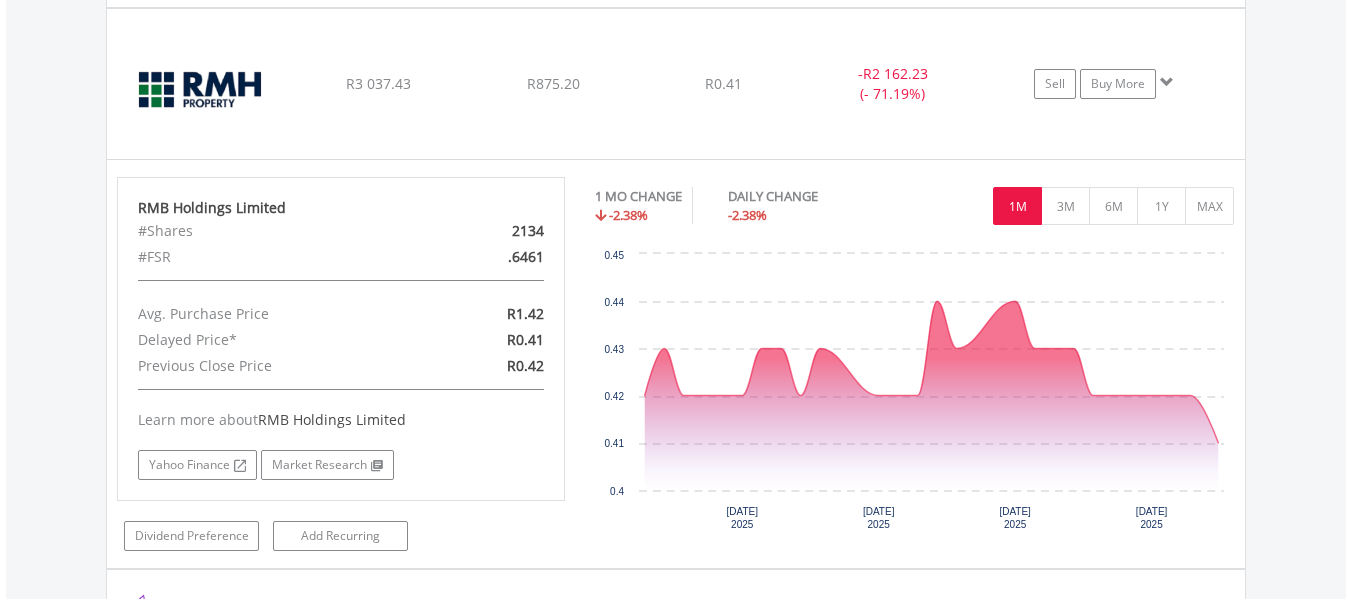 scroll, scrollTop: 20083, scrollLeft: 0, axis: vertical 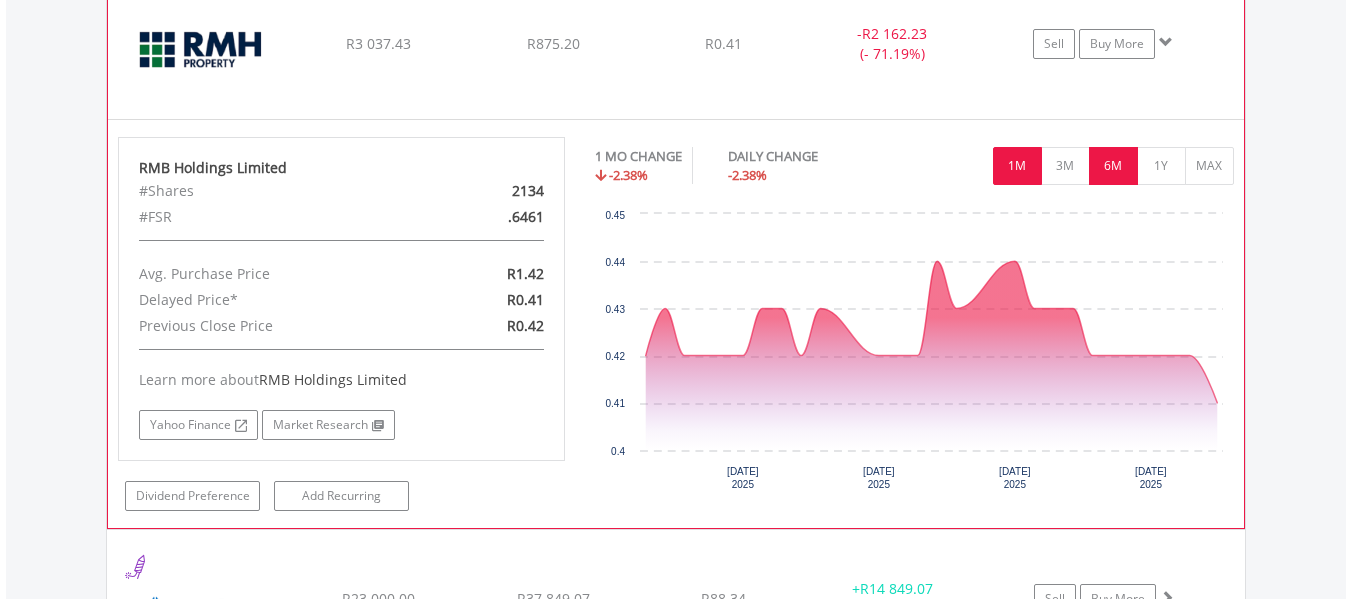 click on "6M" at bounding box center (1113, 166) 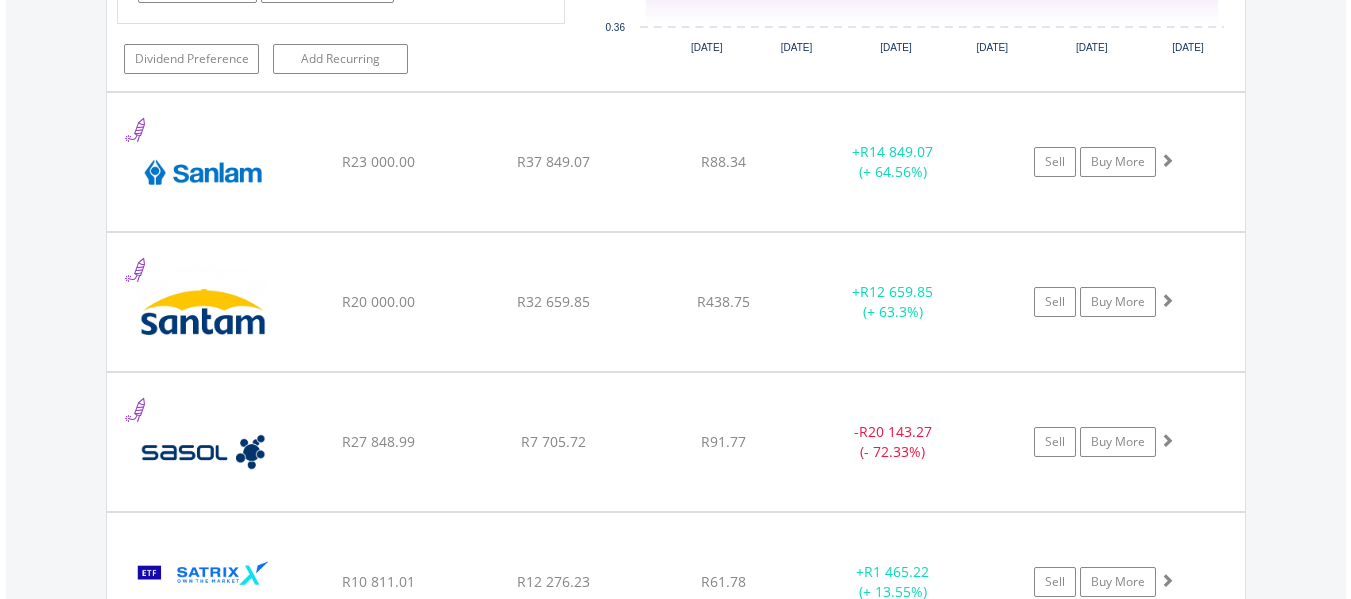 scroll, scrollTop: 20523, scrollLeft: 0, axis: vertical 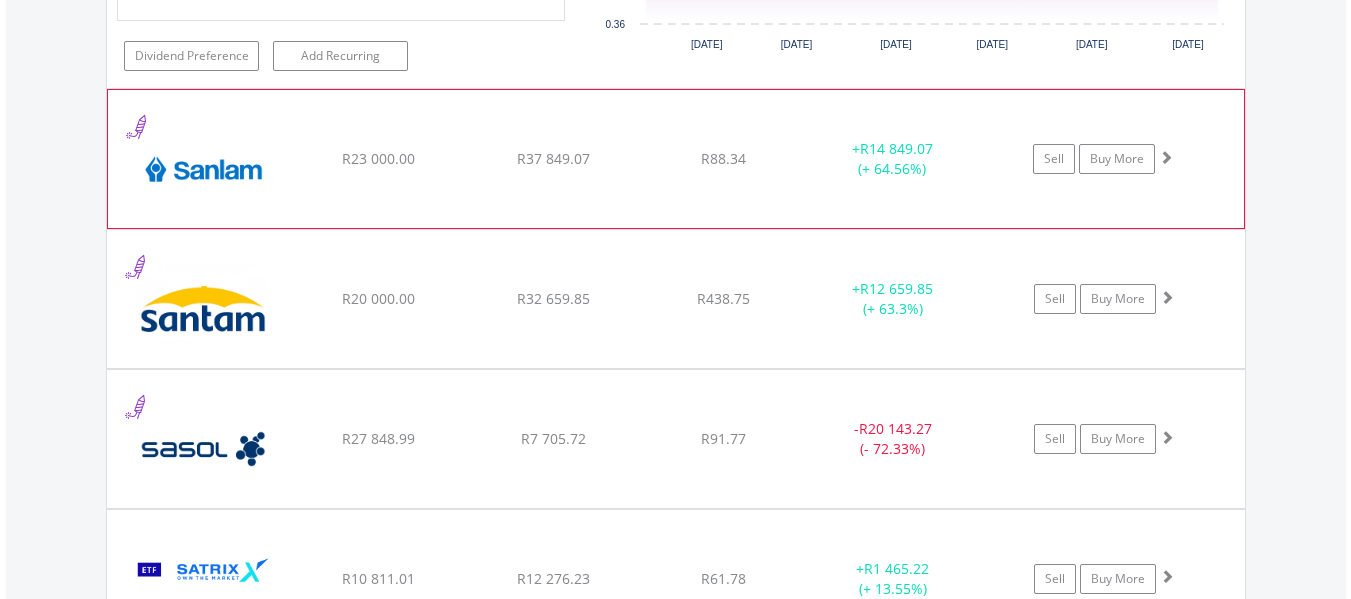 click on "﻿
Sanlam Limited
R23 000.00
R37 849.07
R88.34
+  R14 849.07 (+ 64.56%)
Sell
Buy More" at bounding box center (676, -18786) 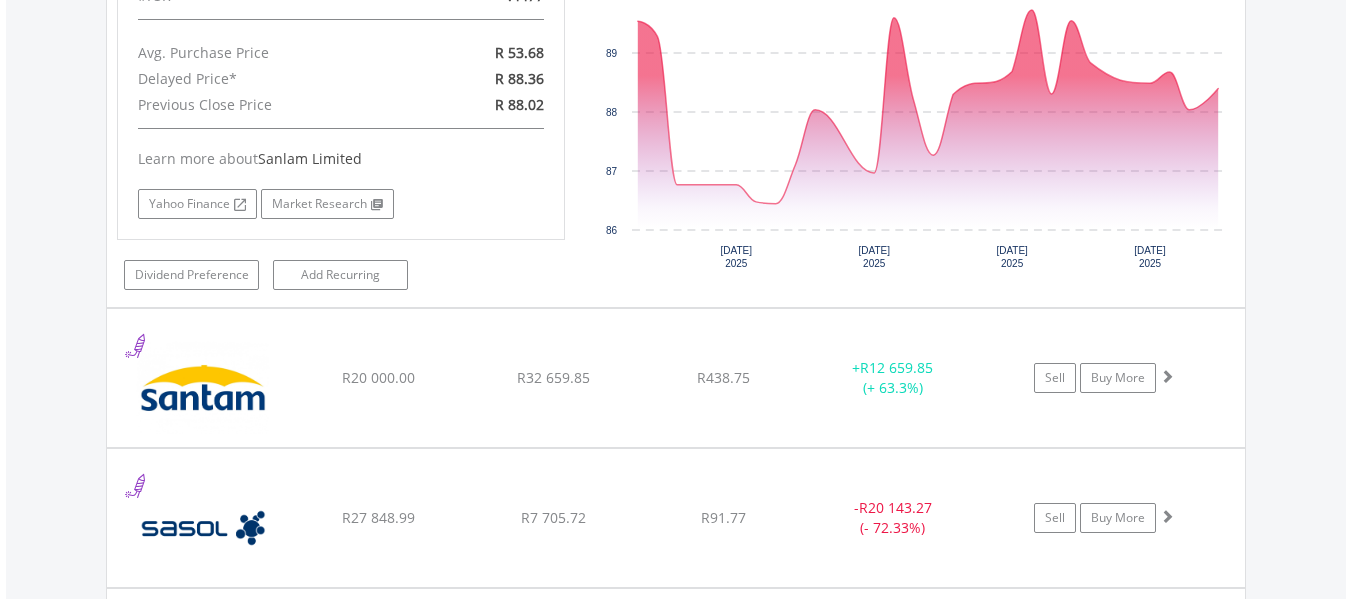 scroll, scrollTop: 20923, scrollLeft: 0, axis: vertical 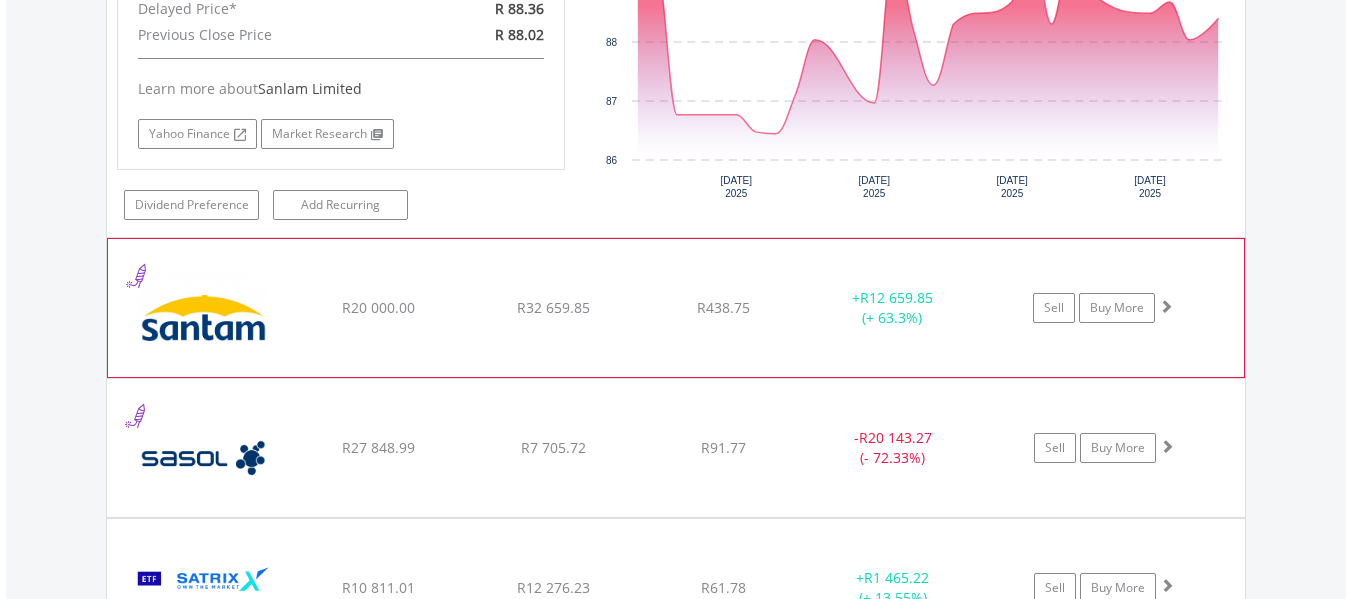 click on "﻿
Santam Limited
R20 000.00
R32 659.85
R438.75
+  R12 659.85 (+ 63.3%)
Sell
Buy More" at bounding box center (676, -19186) 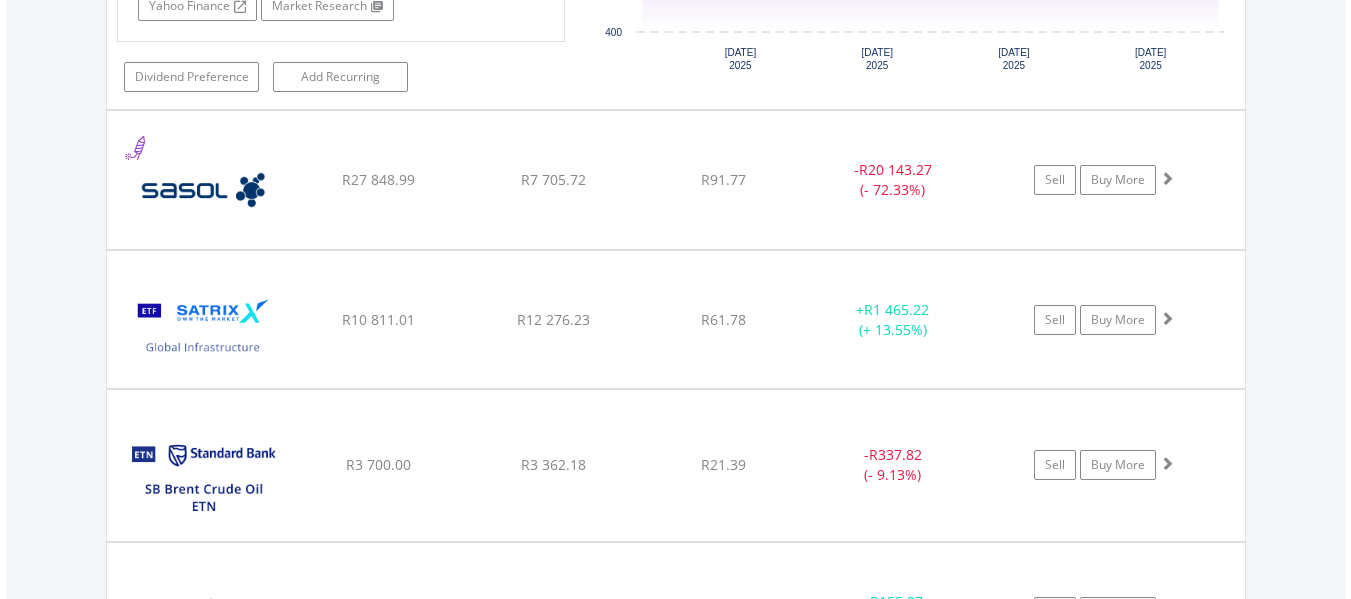 scroll, scrollTop: 21603, scrollLeft: 0, axis: vertical 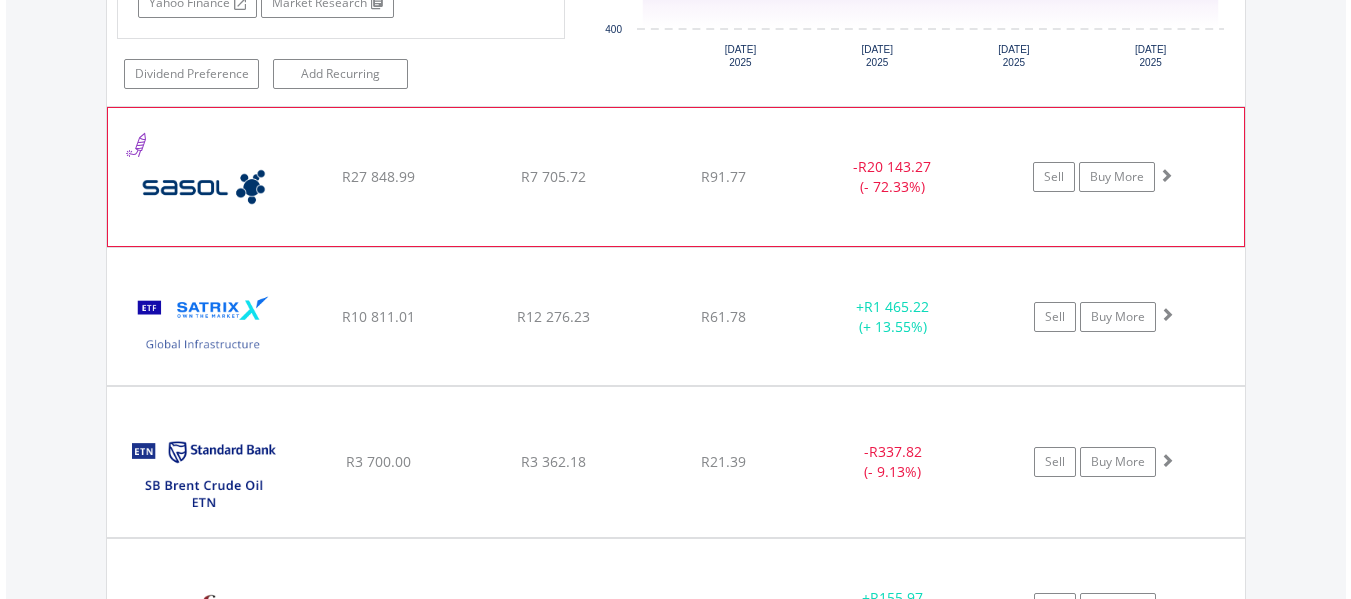 click on "﻿
Sasol Limited
R27 848.99
R7 705.72
R91.77
-  R20 143.27 (- 72.33%)
Sell
Buy More" at bounding box center [676, -19866] 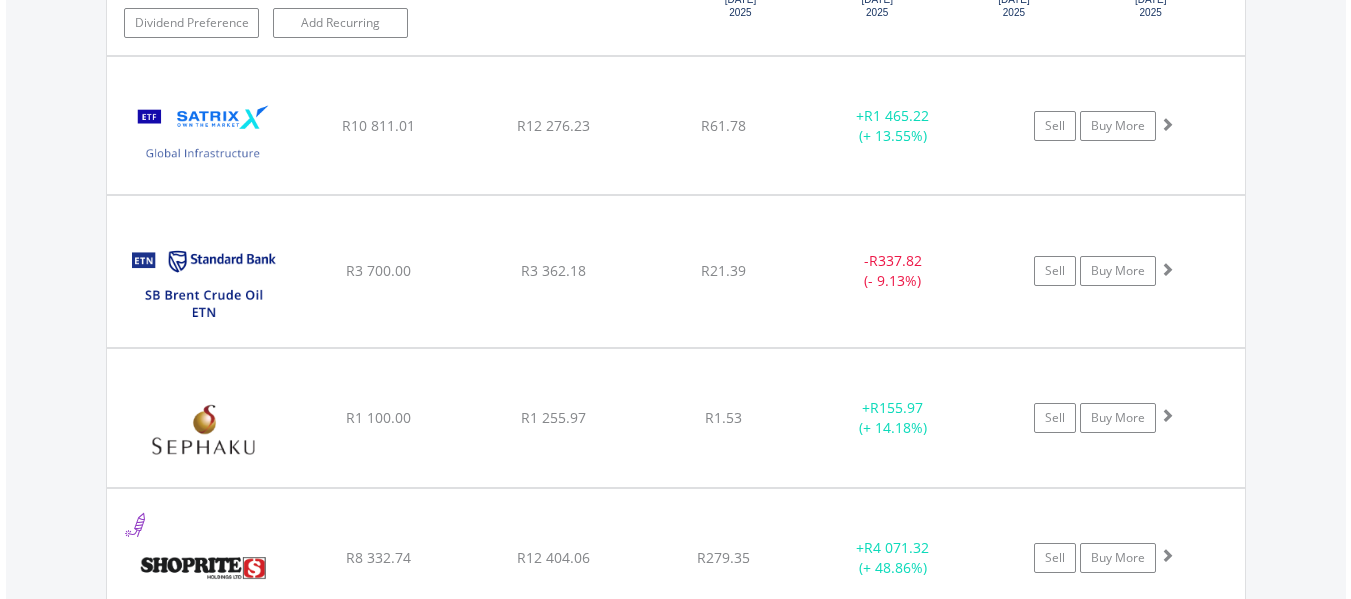 scroll, scrollTop: 22243, scrollLeft: 0, axis: vertical 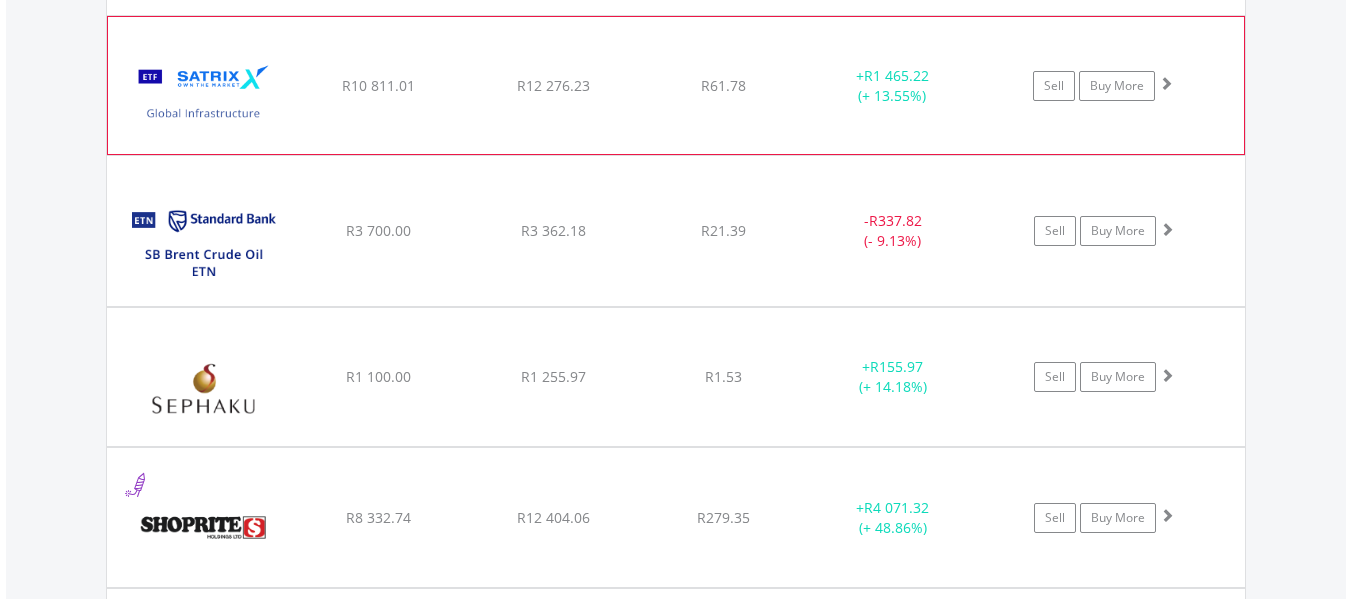 click on "﻿
Satrix Global Infrastructure ETF
R10 811.01
R12 276.23
R61.78
+  R1 465.22 (+ 13.55%)
Sell
Buy More" at bounding box center (676, -20506) 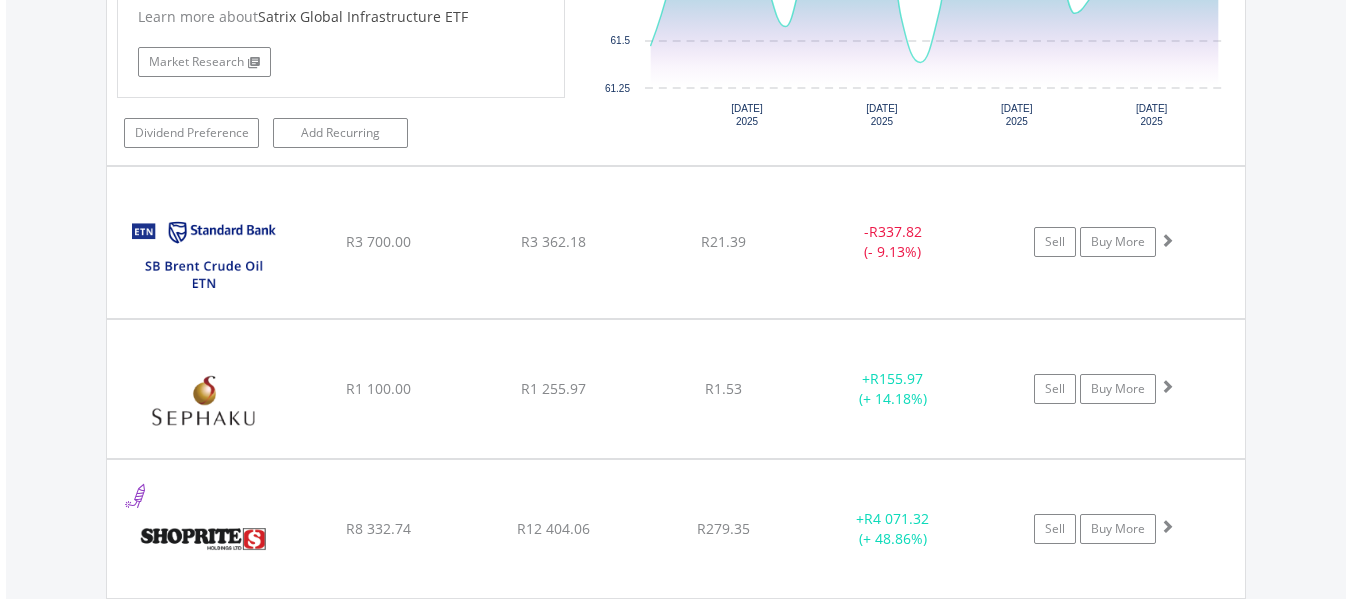 scroll, scrollTop: 22643, scrollLeft: 0, axis: vertical 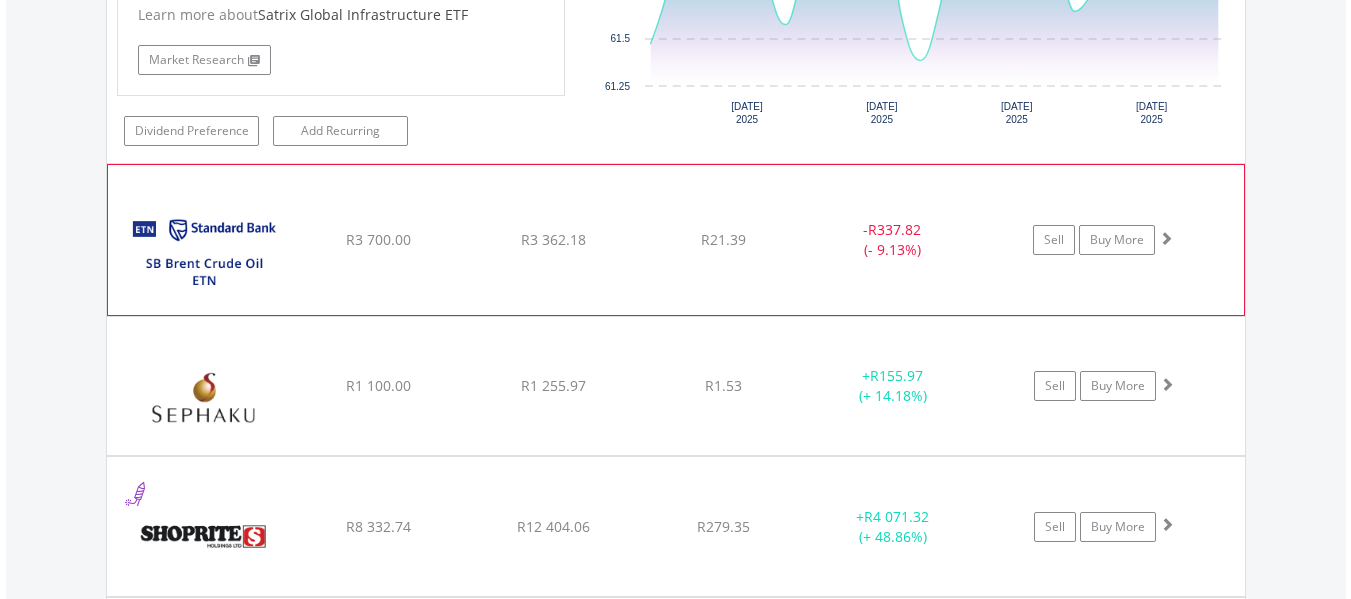 click on "﻿
[PERSON_NAME] Crude Oil Etn
R3 700.00
R3 362.18
R21.39
-  R337.82 (- 9.13%)
Sell
Buy More" at bounding box center (676, -20906) 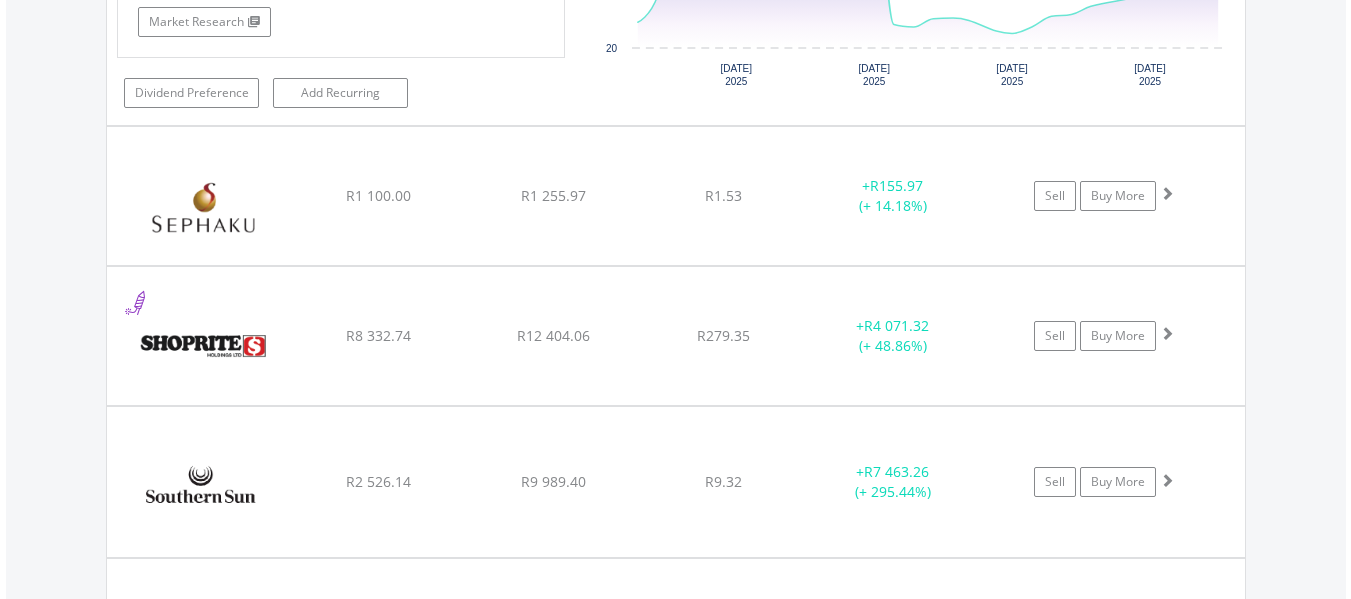 scroll, scrollTop: 23283, scrollLeft: 0, axis: vertical 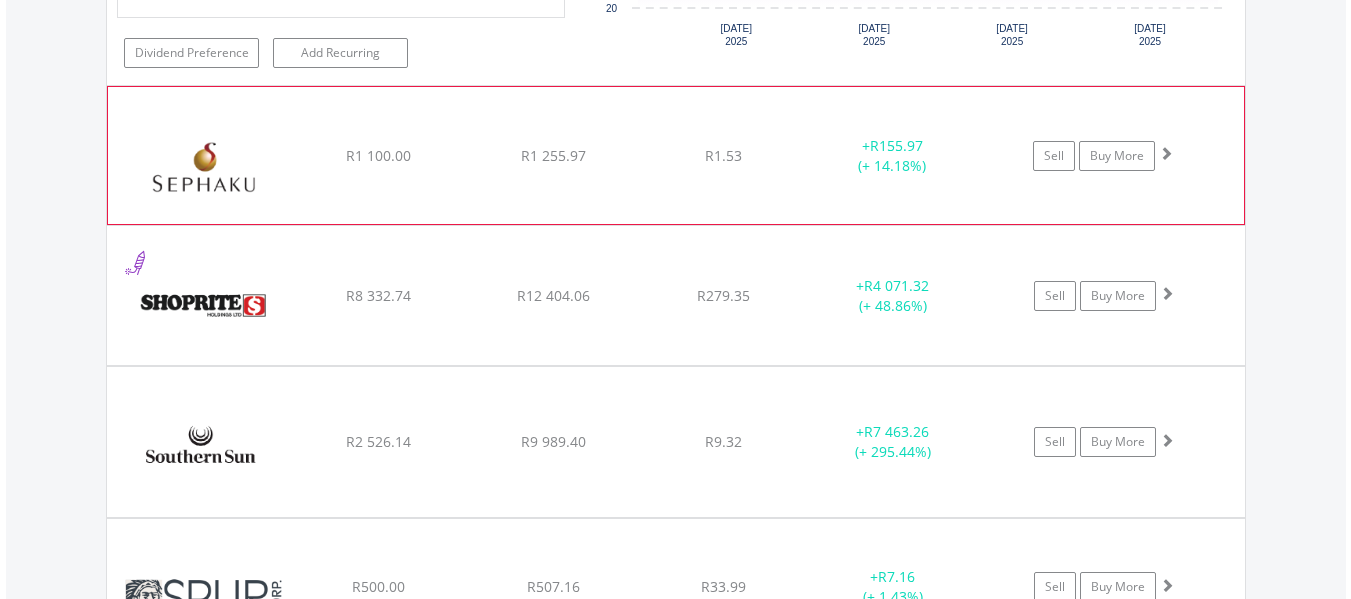 click on "Sell
Buy More" at bounding box center (1114, -21546) 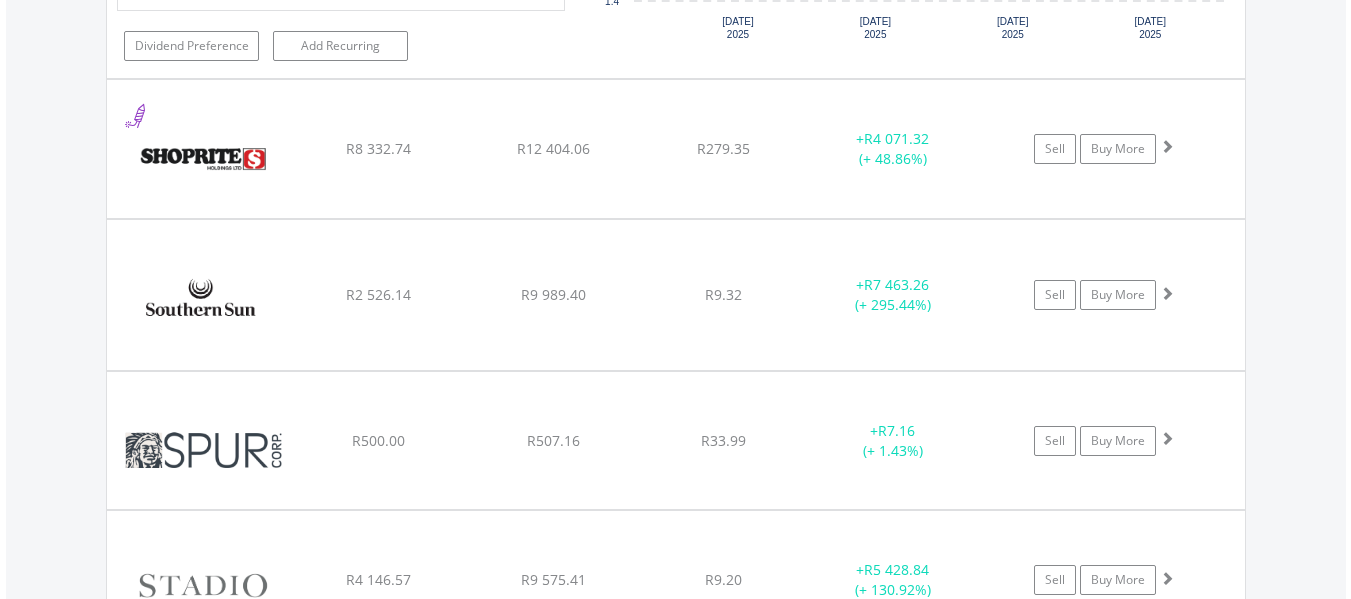 scroll, scrollTop: 23843, scrollLeft: 0, axis: vertical 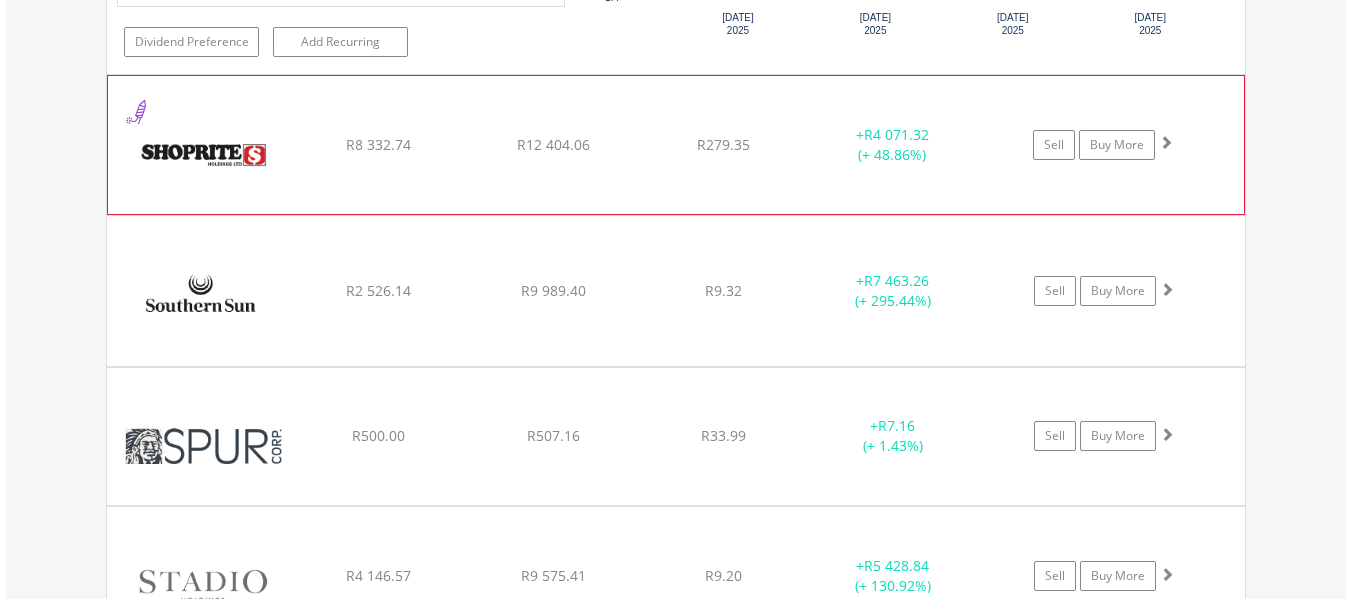 click on "﻿
Shoprite Holdings Limited
R8 332.74
R12 404.06
R279.35
+  R4 071.32 (+ 48.86%)
Sell
Buy More" at bounding box center (676, -22106) 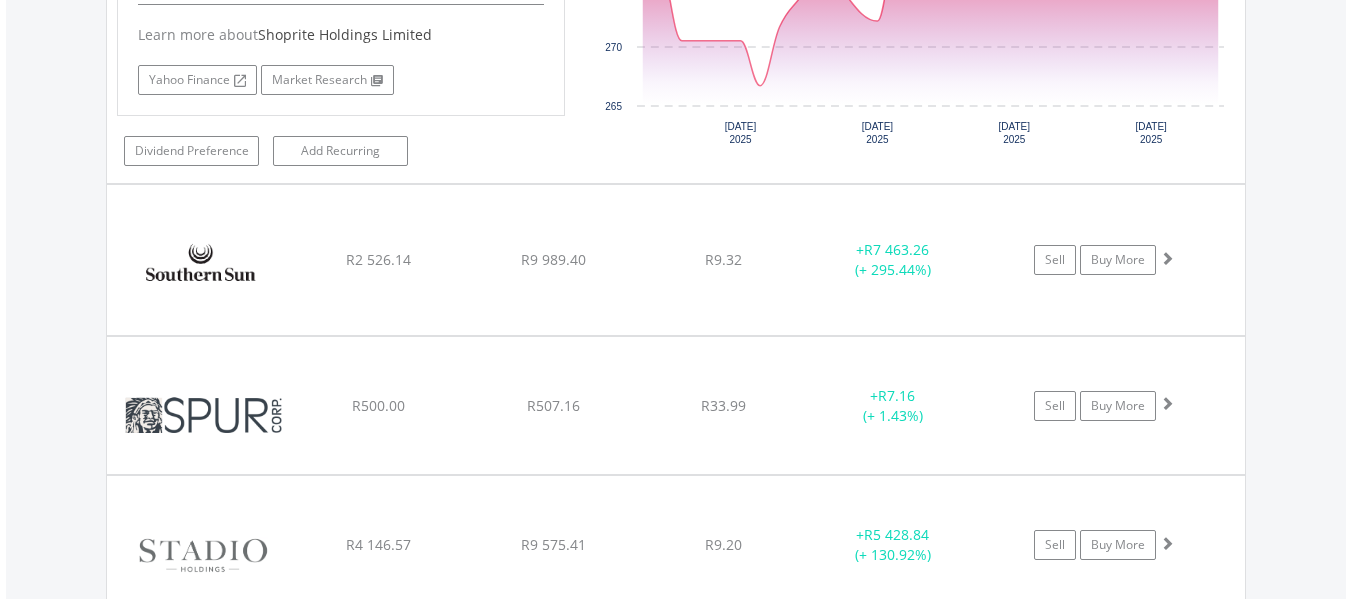 scroll, scrollTop: 24323, scrollLeft: 0, axis: vertical 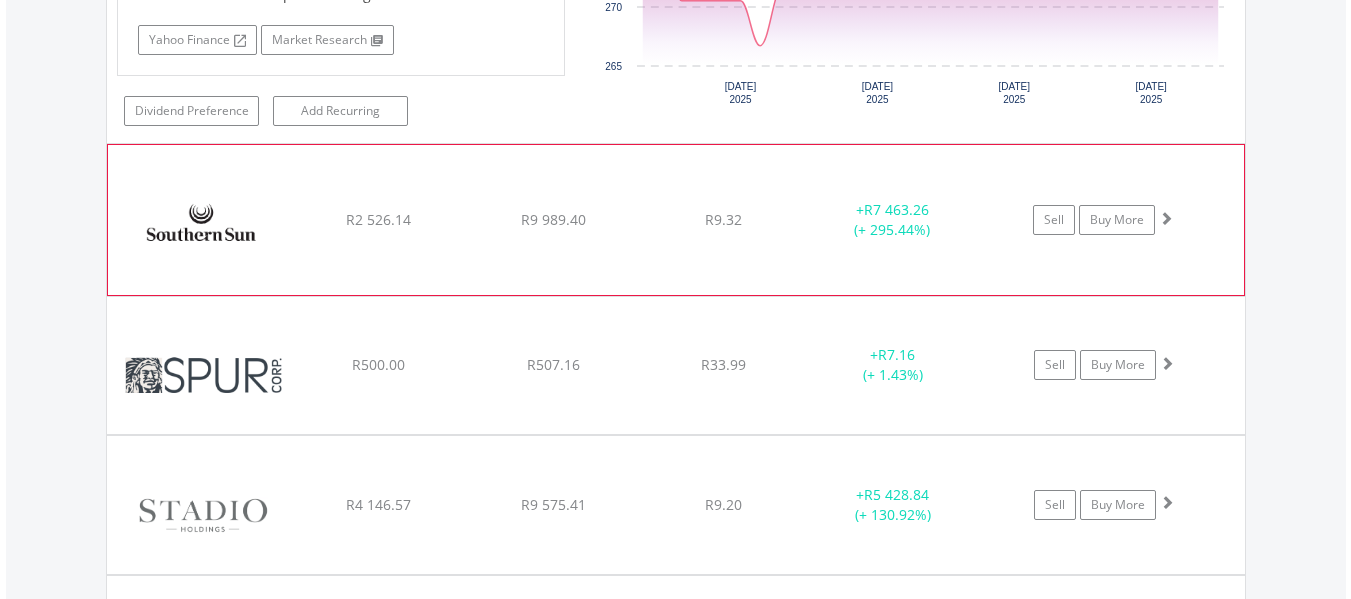 click on "﻿
Southern Sun Limited
R2 526.14
R9 989.40
R9.32
+  R7 463.26 (+ 295.44%)
Sell
Buy More" at bounding box center [676, -22586] 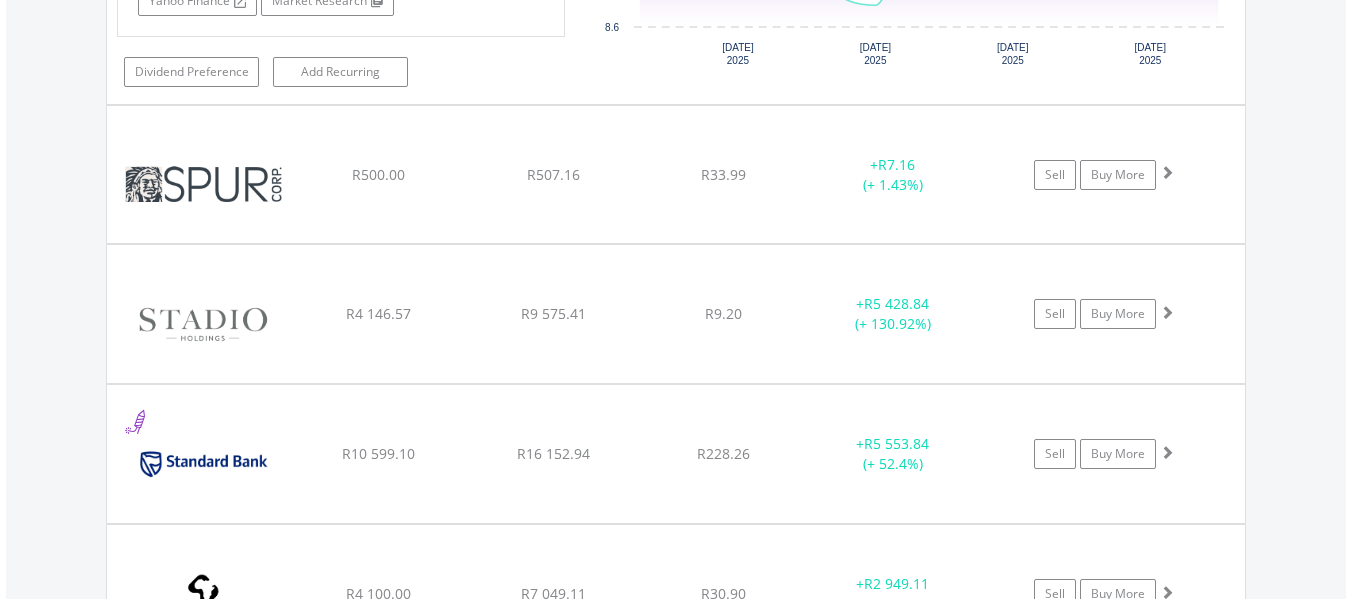 scroll, scrollTop: 24963, scrollLeft: 0, axis: vertical 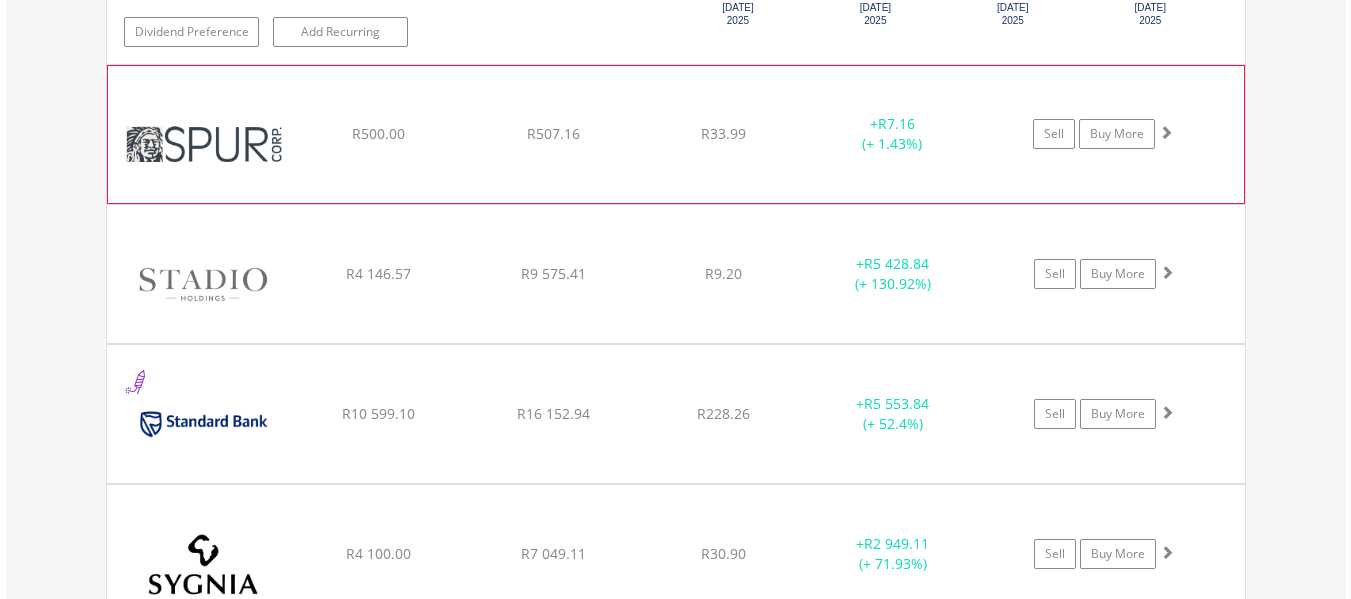 click on "﻿
Spur Corporation Limited
R500.00
R507.16
R33.99
+  R7.16 (+ 1.43%)
Sell
Buy More" at bounding box center (676, -23226) 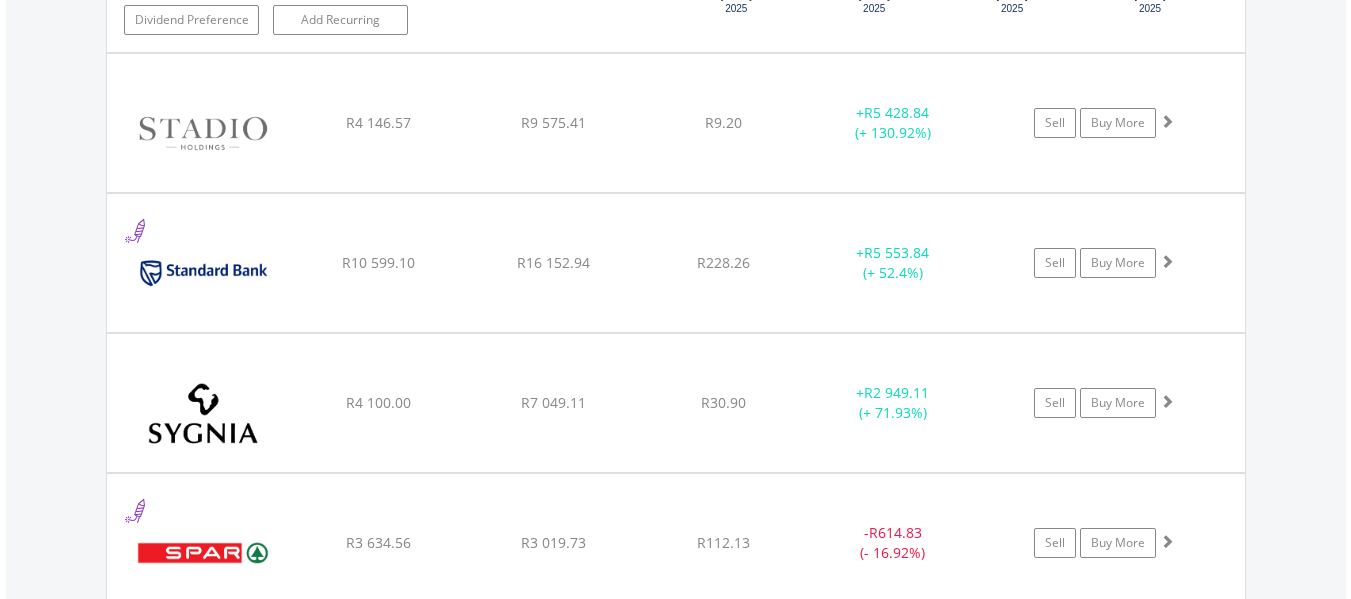 scroll, scrollTop: 25563, scrollLeft: 0, axis: vertical 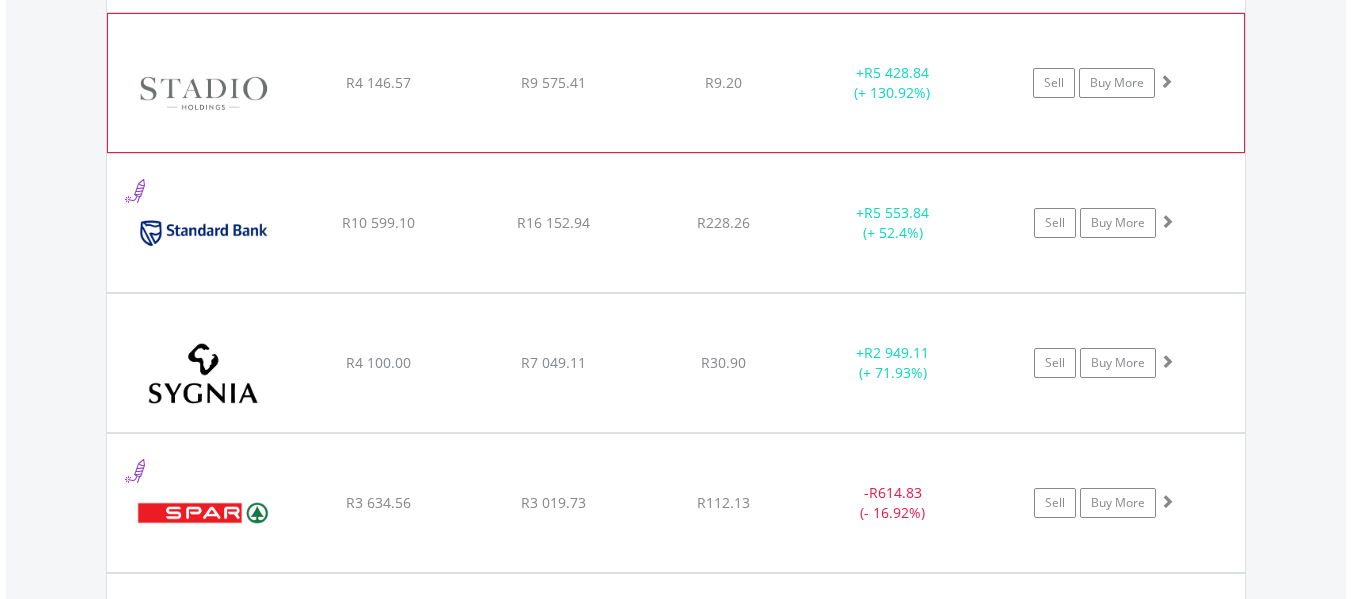 click on "﻿
Stadio Holdings Limited
R4 146.57
R9 575.41
R9.20
+  R5 428.84 (+ 130.92%)
Sell
Buy More" at bounding box center (676, -23826) 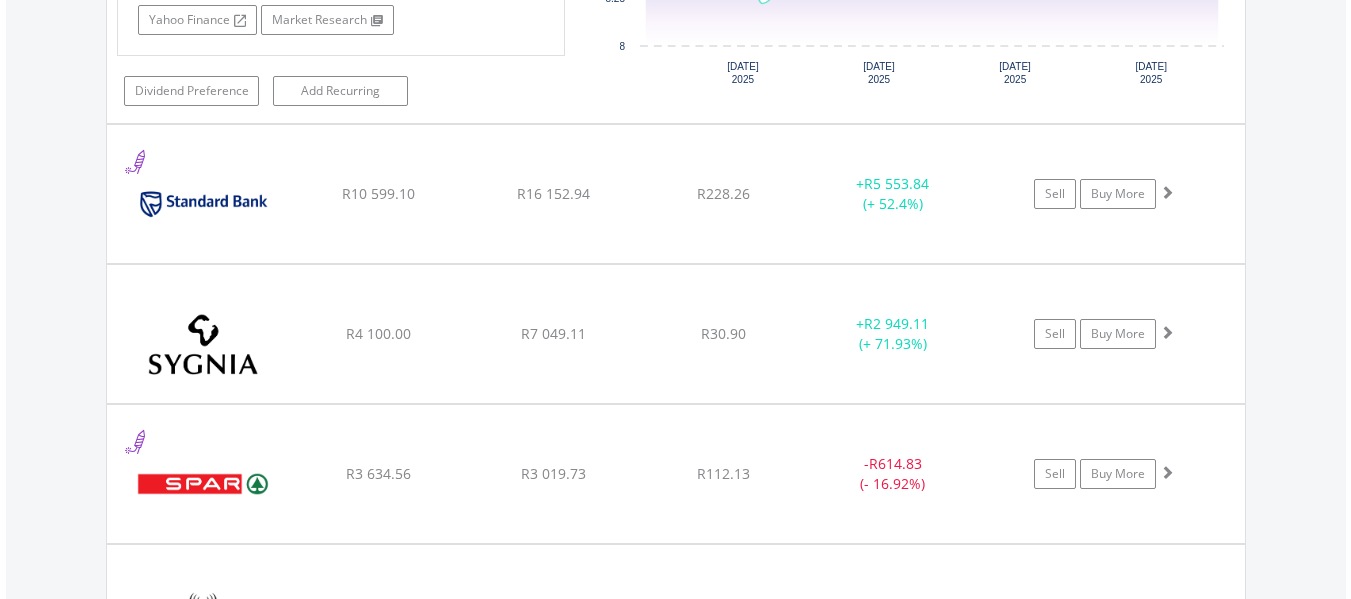 scroll, scrollTop: 26003, scrollLeft: 0, axis: vertical 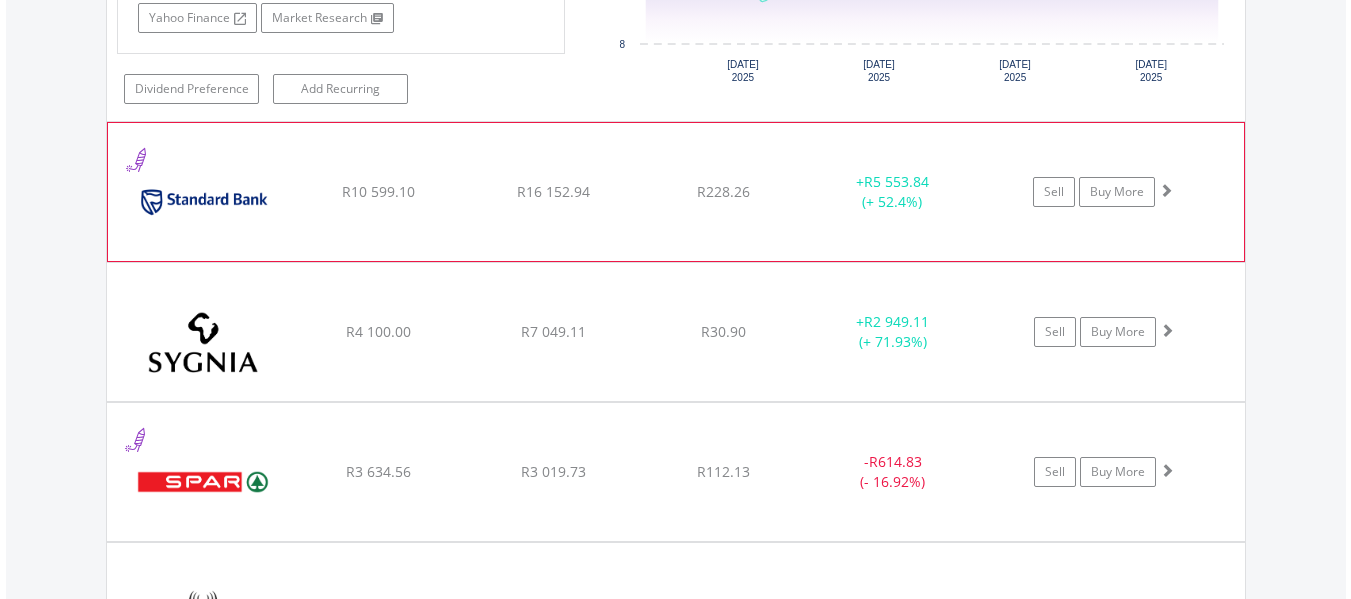 click on "Sell
Buy More" at bounding box center [1114, -24266] 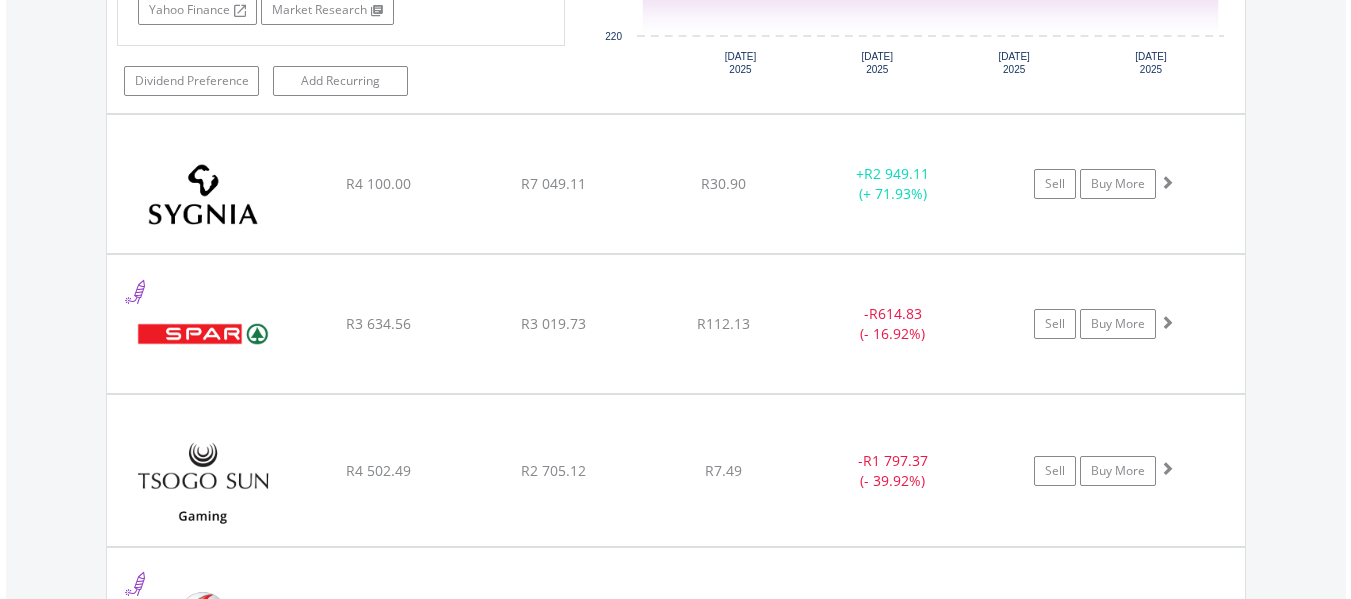 scroll, scrollTop: 26563, scrollLeft: 0, axis: vertical 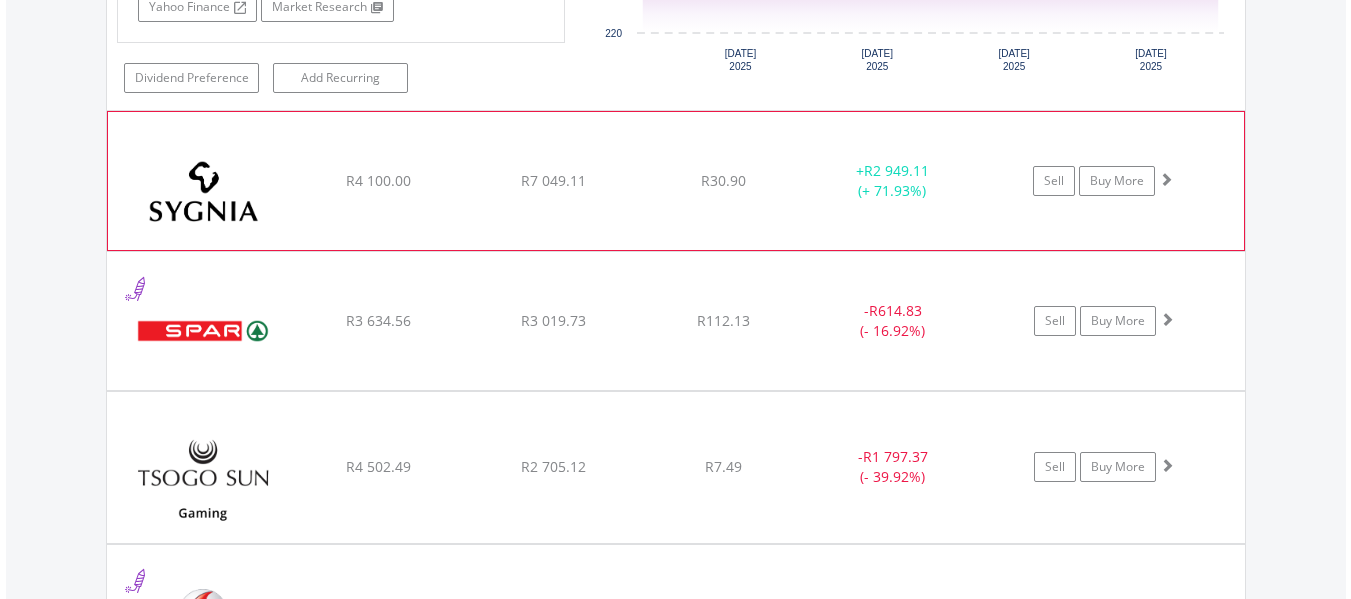 click on "﻿
Sygnia Ltd
R4 100.00
R7 049.11
R30.90
+  R2 949.11 (+ 71.93%)
Sell
Buy More" at bounding box center [676, -24826] 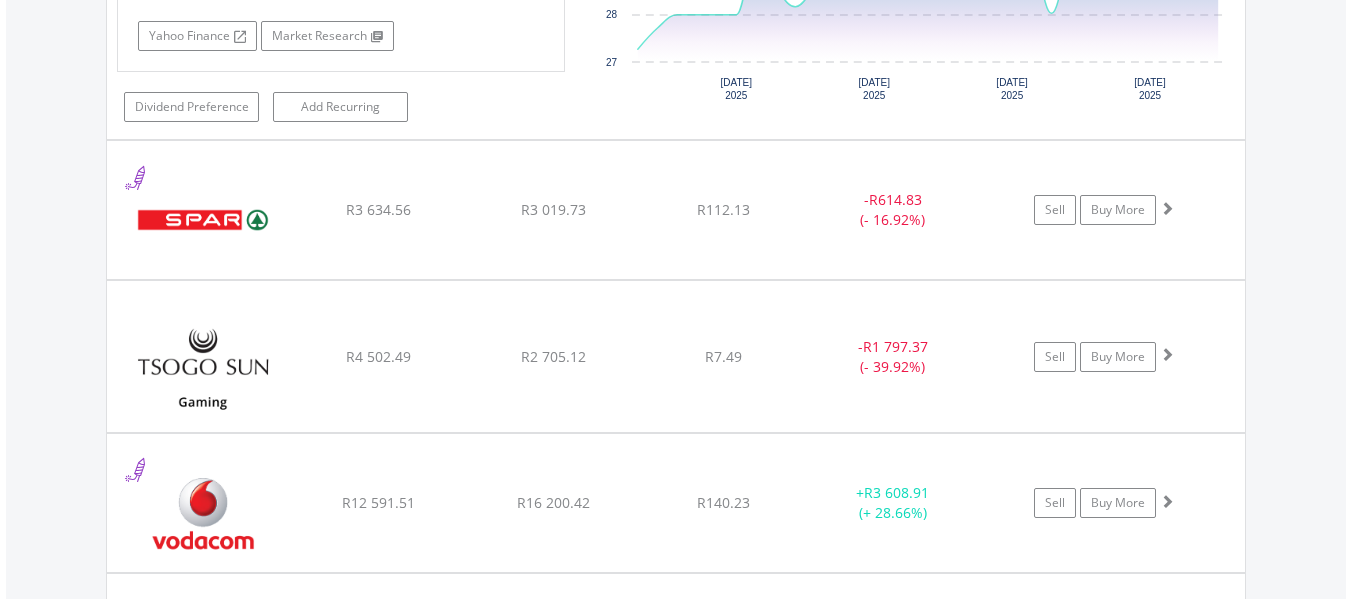 scroll, scrollTop: 27123, scrollLeft: 0, axis: vertical 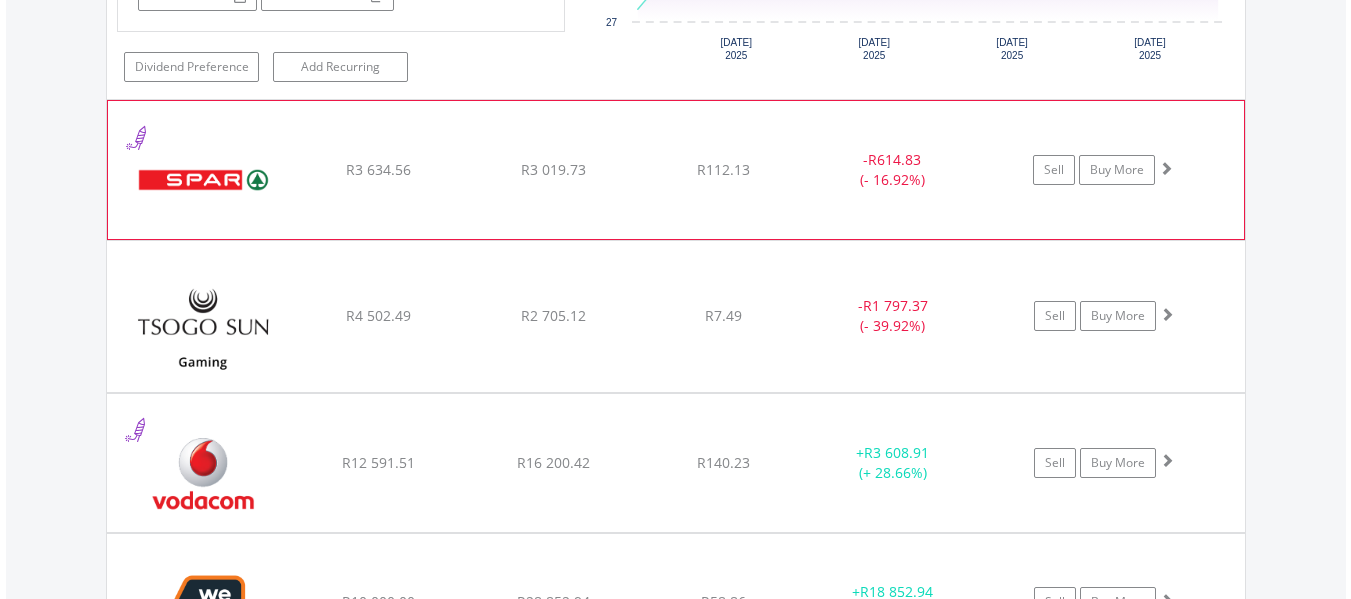 click on "﻿
The Spar Group Limited
R3 634.56
R3 019.73
R112.13
-  R614.83 (- 16.92%)
Sell
Buy More" at bounding box center (676, -25386) 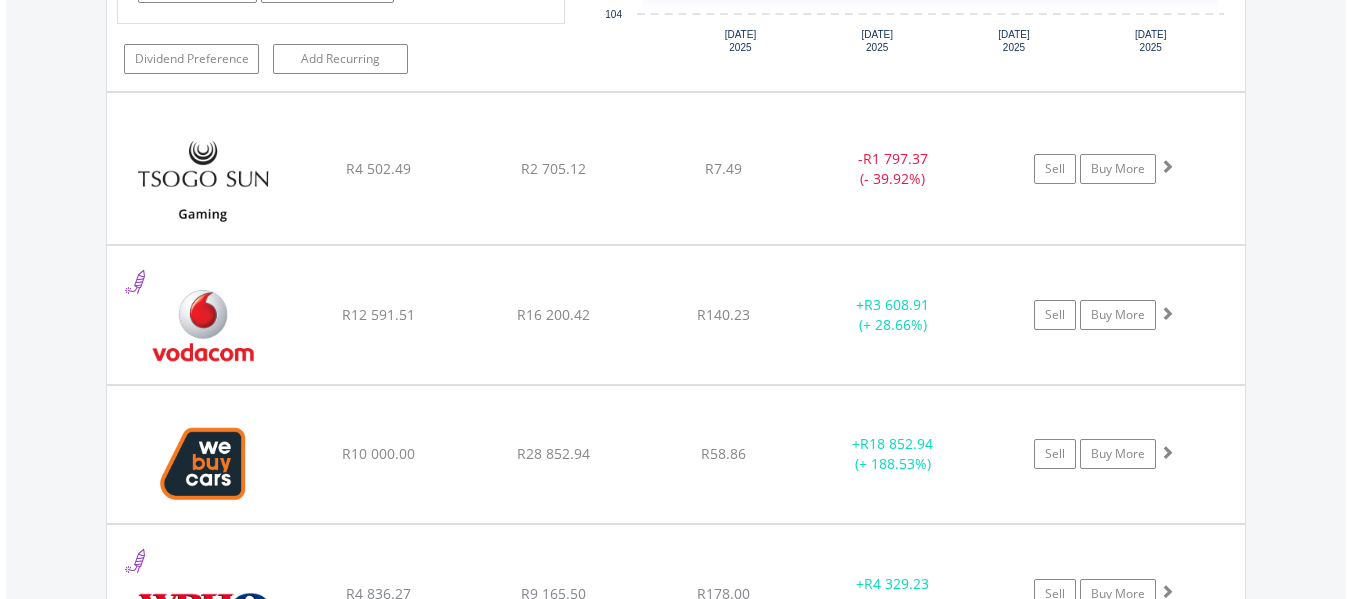 scroll, scrollTop: 27683, scrollLeft: 0, axis: vertical 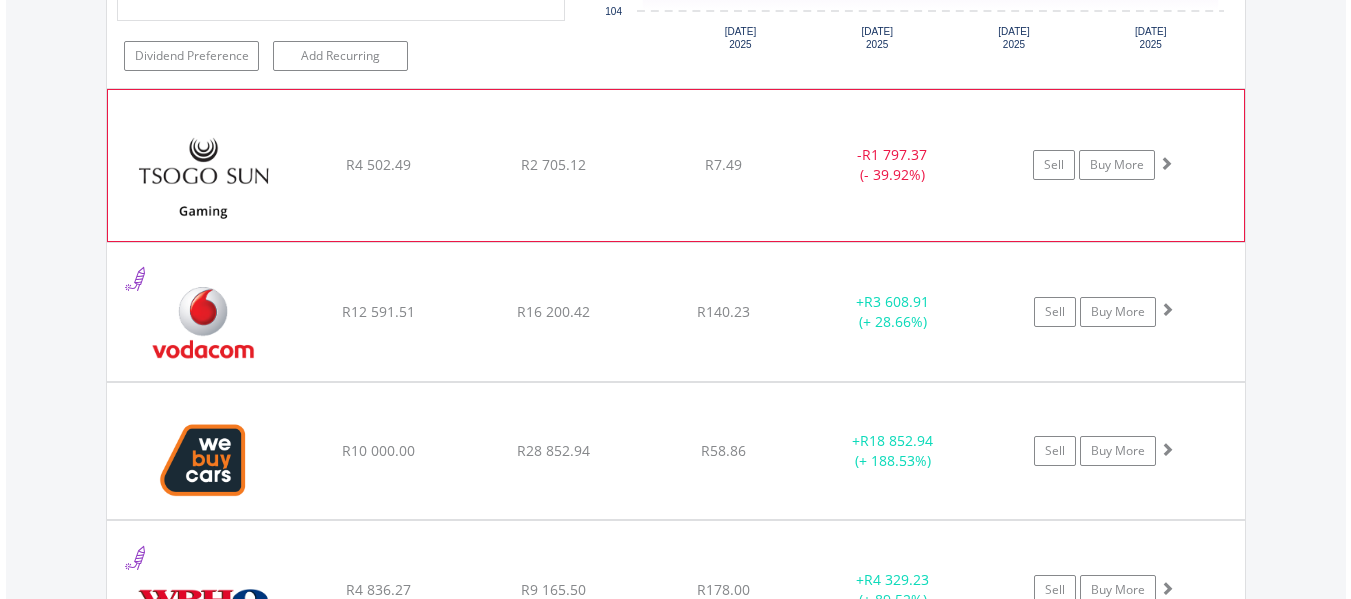 click on "Sell
Buy More" at bounding box center [1114, -25946] 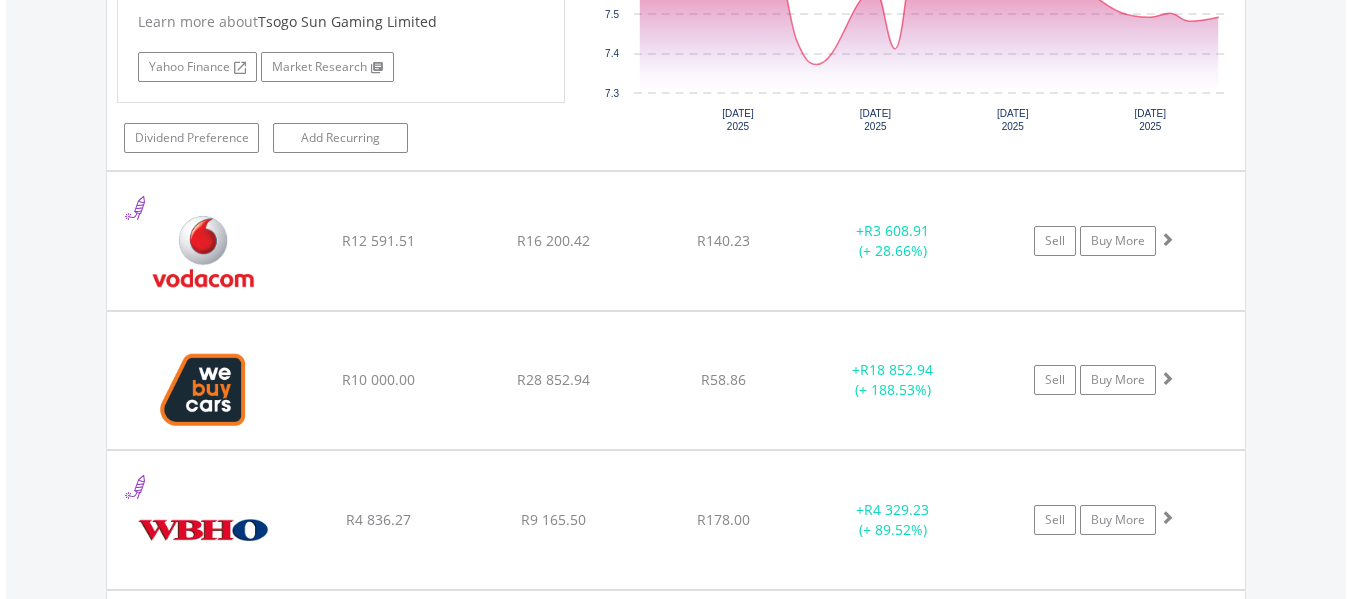 scroll, scrollTop: 28203, scrollLeft: 0, axis: vertical 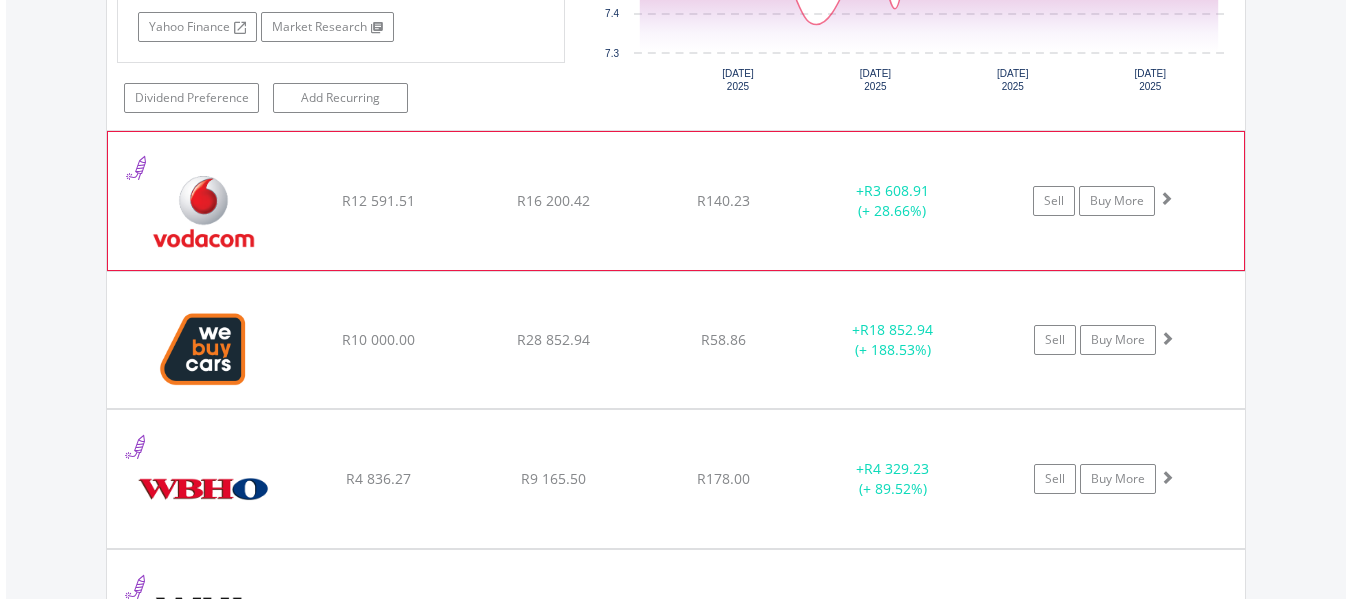 click on "﻿
Vodacom Group Limited
R12 591.51
R16 200.42
R140.23
+  R3 608.91 (+ 28.66%)
Sell
Buy More" at bounding box center [676, -26466] 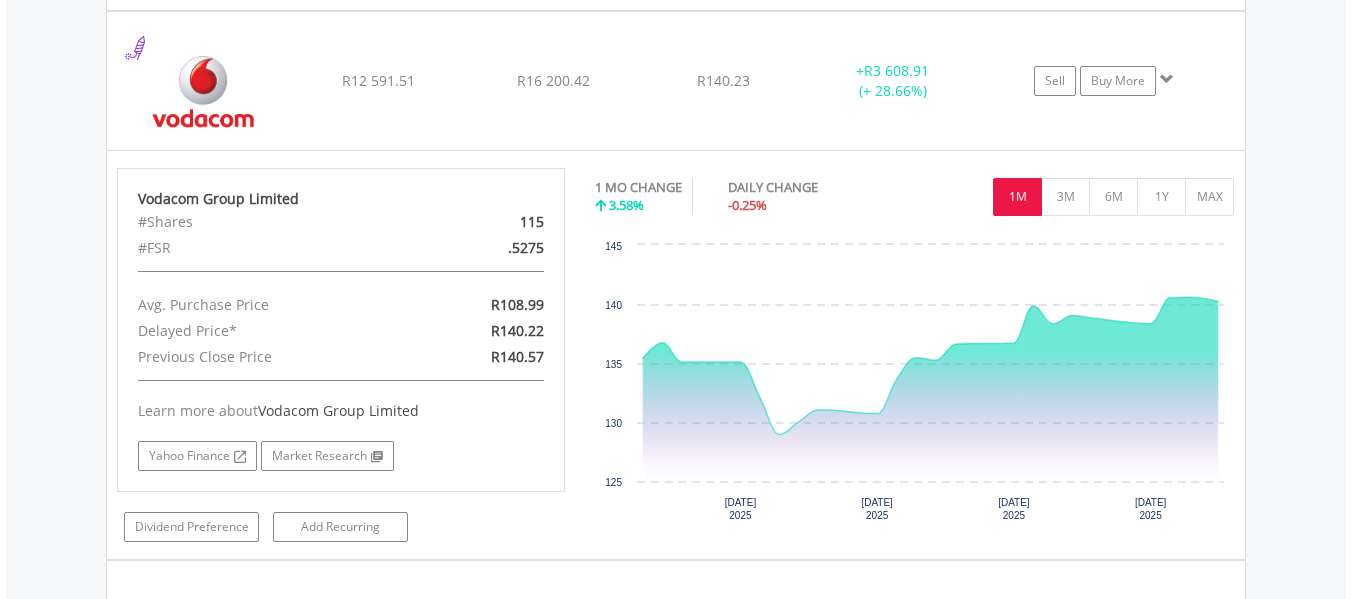 scroll, scrollTop: 28403, scrollLeft: 0, axis: vertical 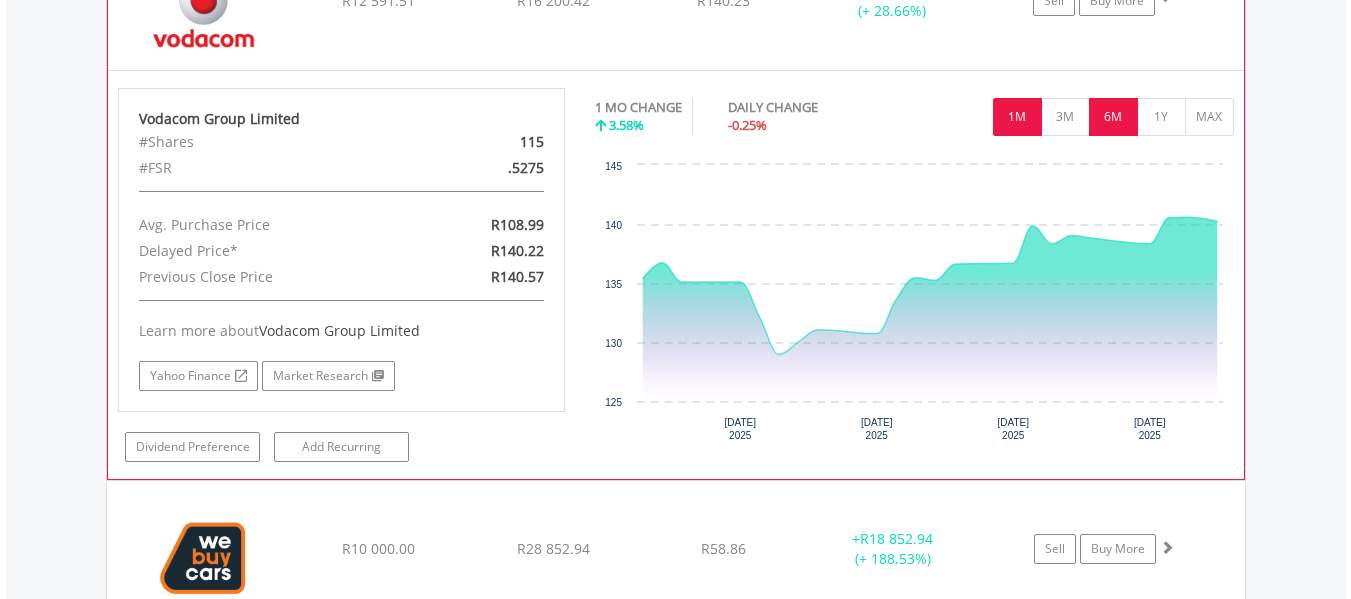 click on "6M" at bounding box center [1113, 117] 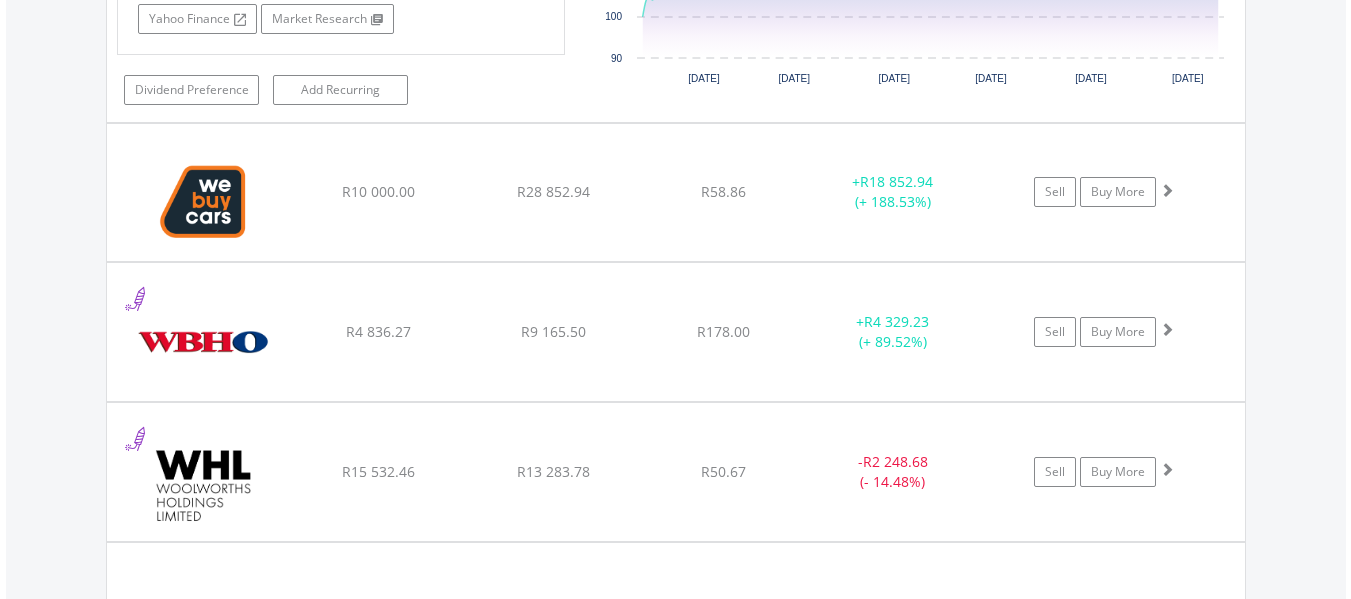 scroll, scrollTop: 28763, scrollLeft: 0, axis: vertical 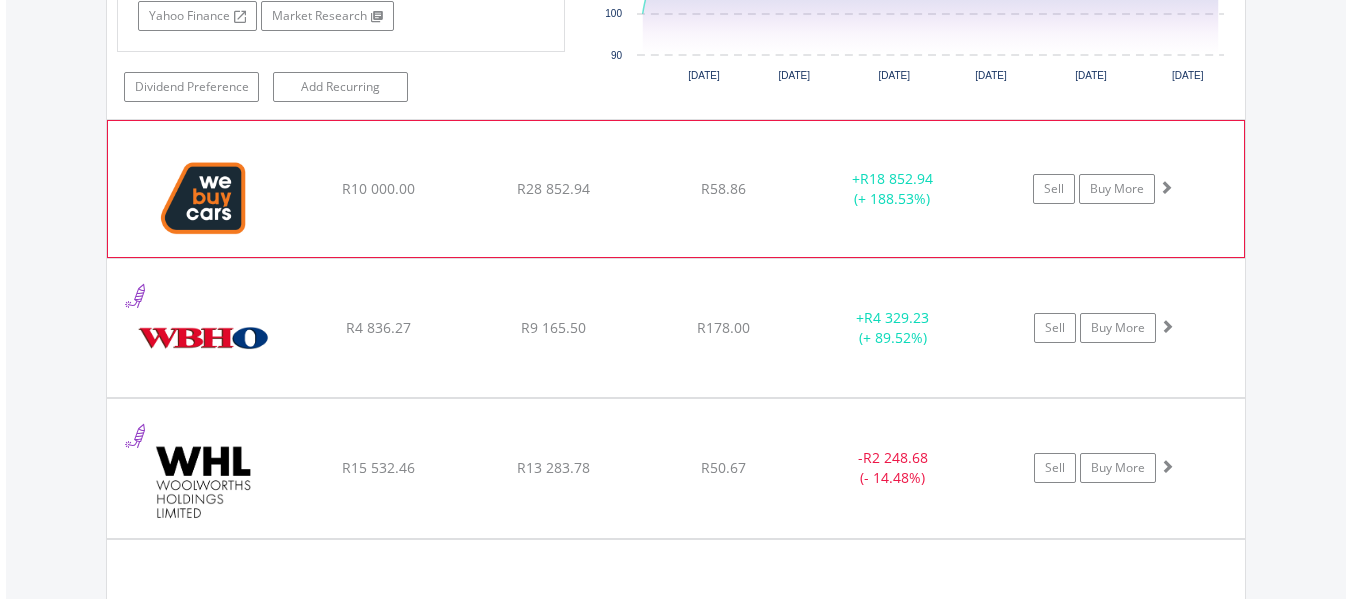 click on "﻿
WeBuyCars Holdings Ltd
R10 000.00
R28 852.94
R58.86
+  R18 852.94 (+ 188.53%)
Sell
Buy More" at bounding box center [676, -27026] 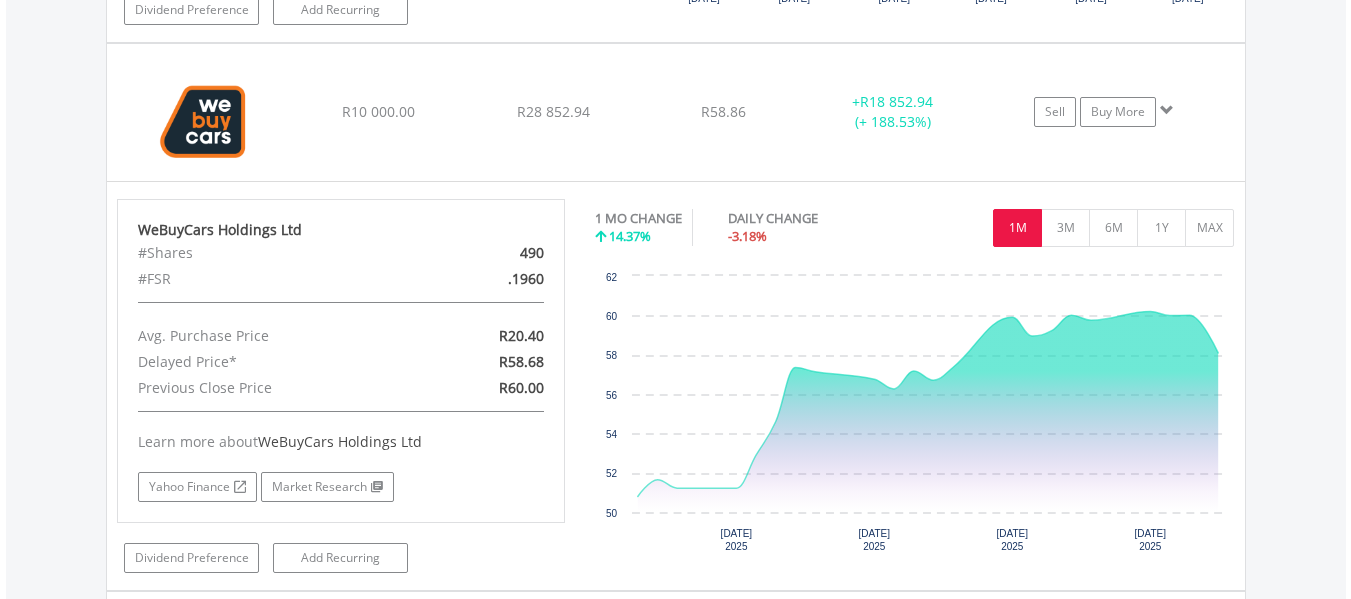 scroll, scrollTop: 28843, scrollLeft: 0, axis: vertical 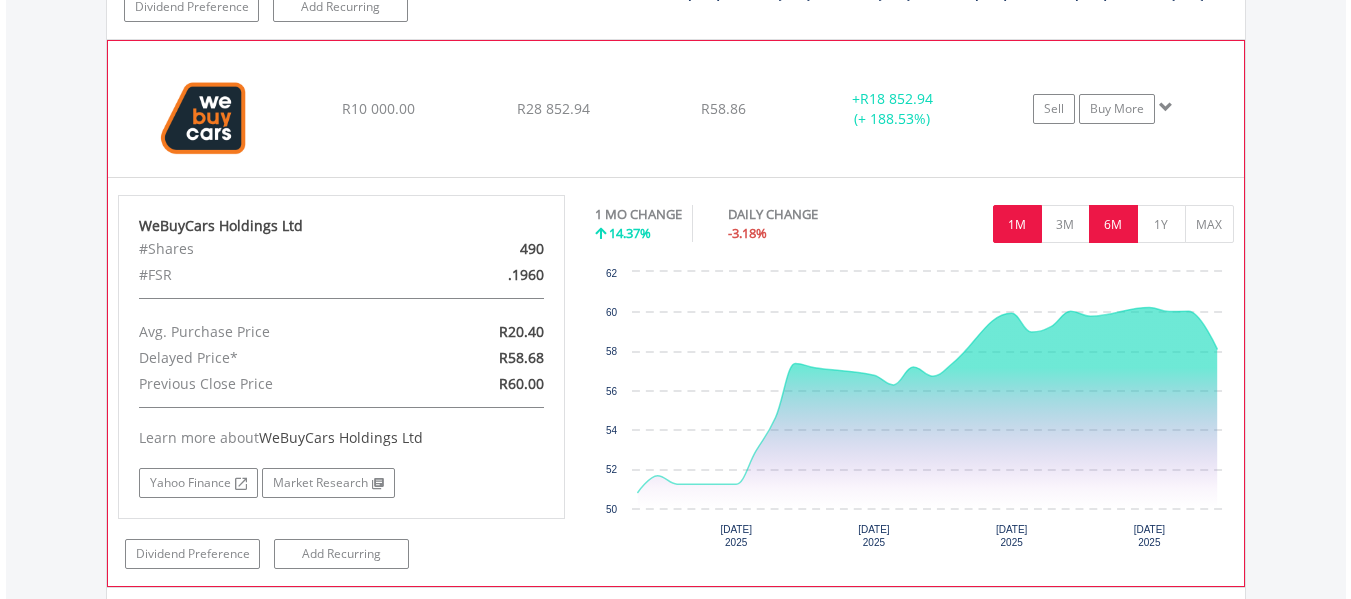 click on "6M" at bounding box center (1113, 224) 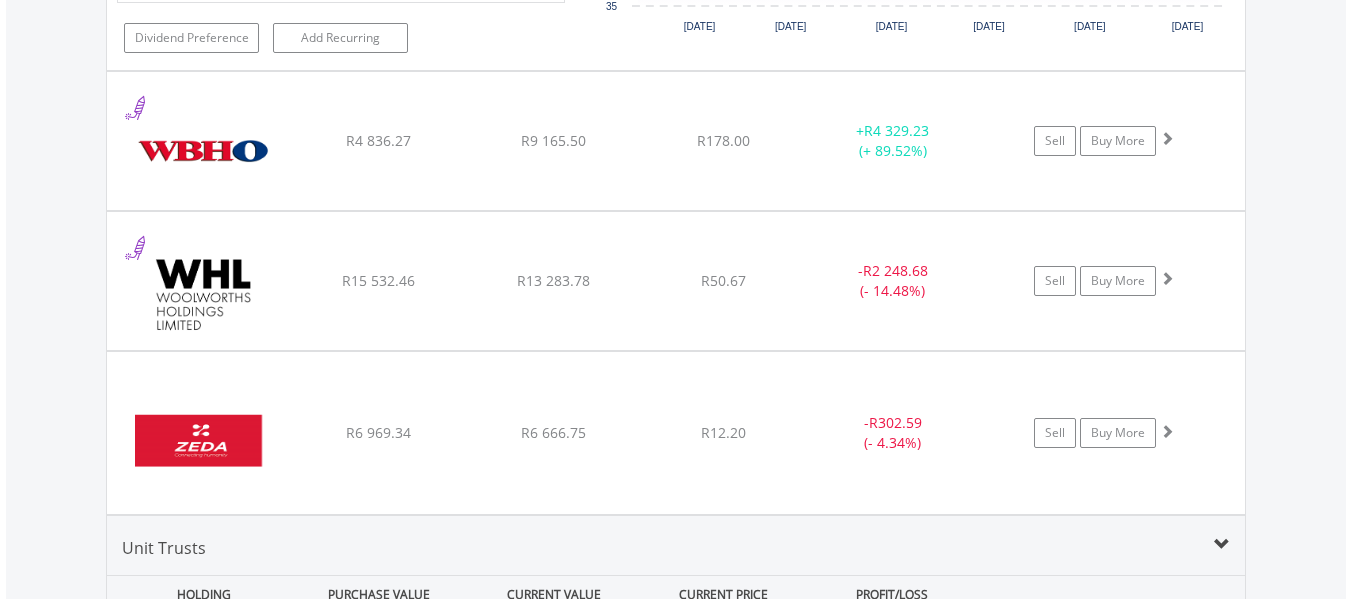 scroll, scrollTop: 29363, scrollLeft: 0, axis: vertical 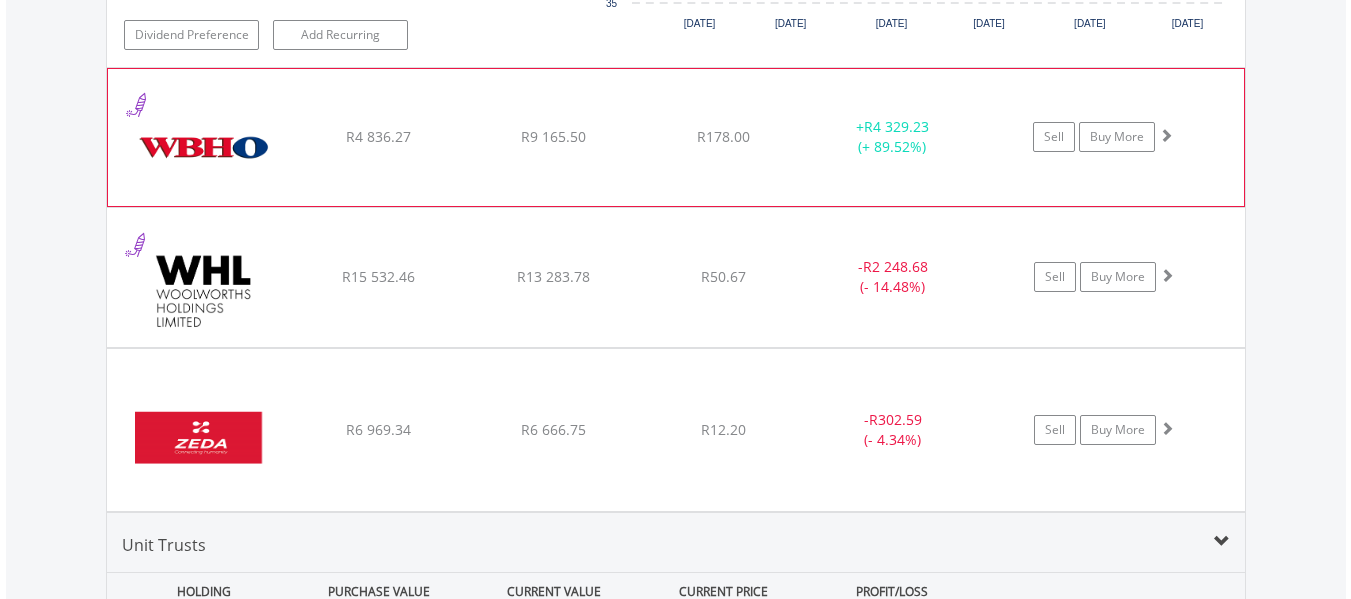 click on "﻿
[PERSON_NAME] [PERSON_NAME] - Ovcon Limited
R4 836.27
R9 165.50
R178.00
+  R4 329.23 (+ 89.52%)
Sell
Buy More" at bounding box center [676, -27626] 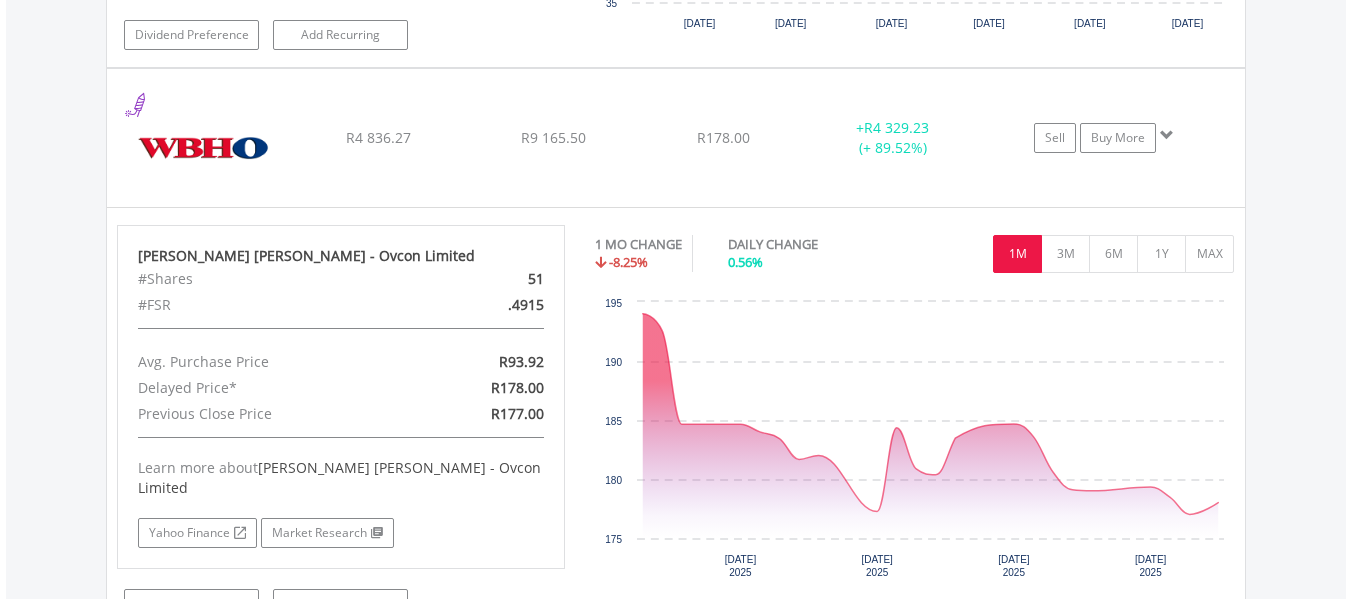 scroll, scrollTop: 29403, scrollLeft: 0, axis: vertical 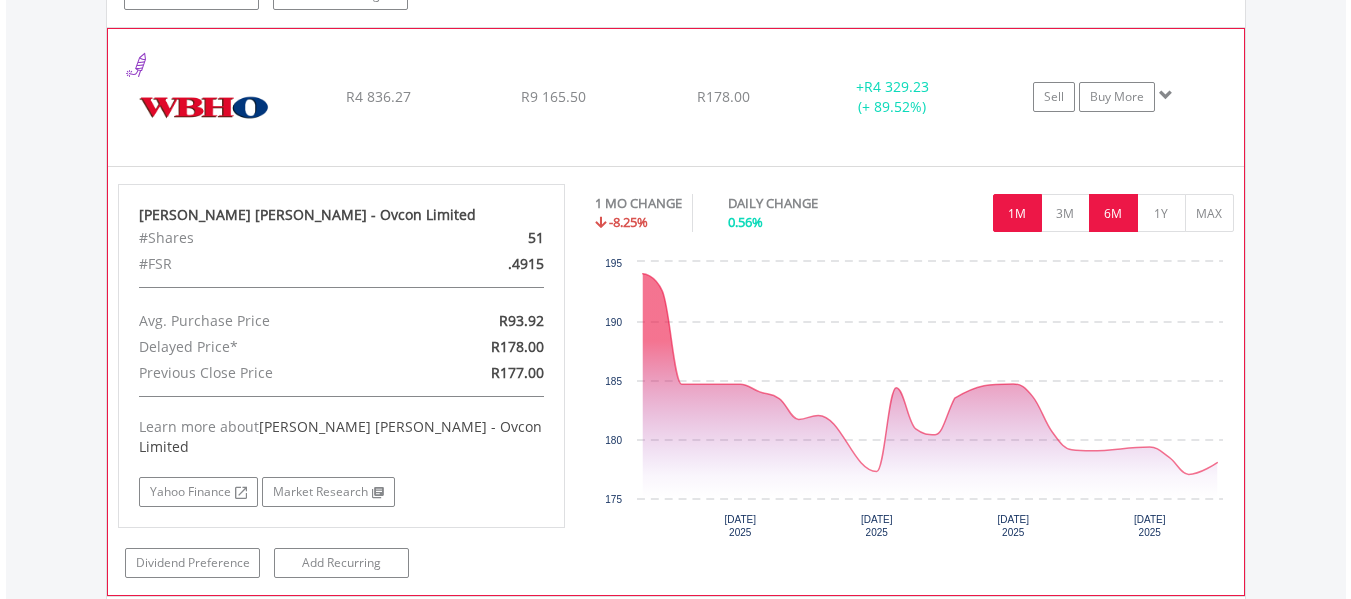click on "6M" at bounding box center (1113, 213) 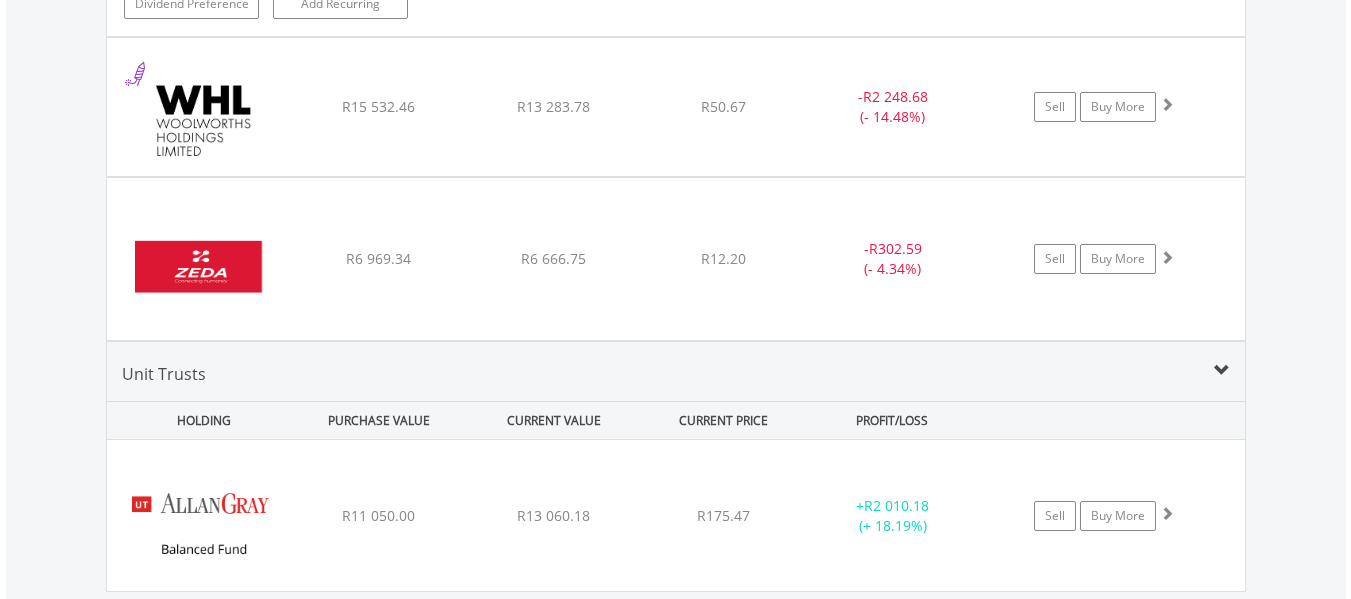 scroll, scrollTop: 30003, scrollLeft: 0, axis: vertical 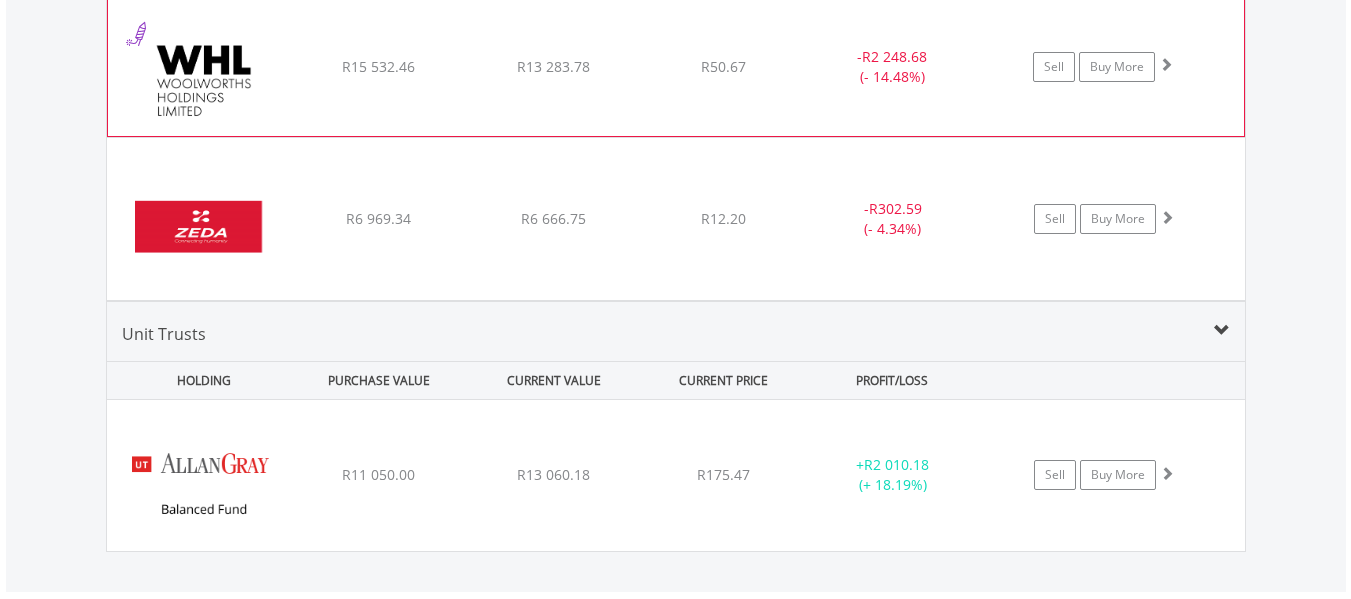click on "﻿
Woolworths Holdings Limited
R15 532.46
R13 283.78
R50.67
-  R2 248.68 (- 14.48%)
Sell
Buy More" at bounding box center [676, -28266] 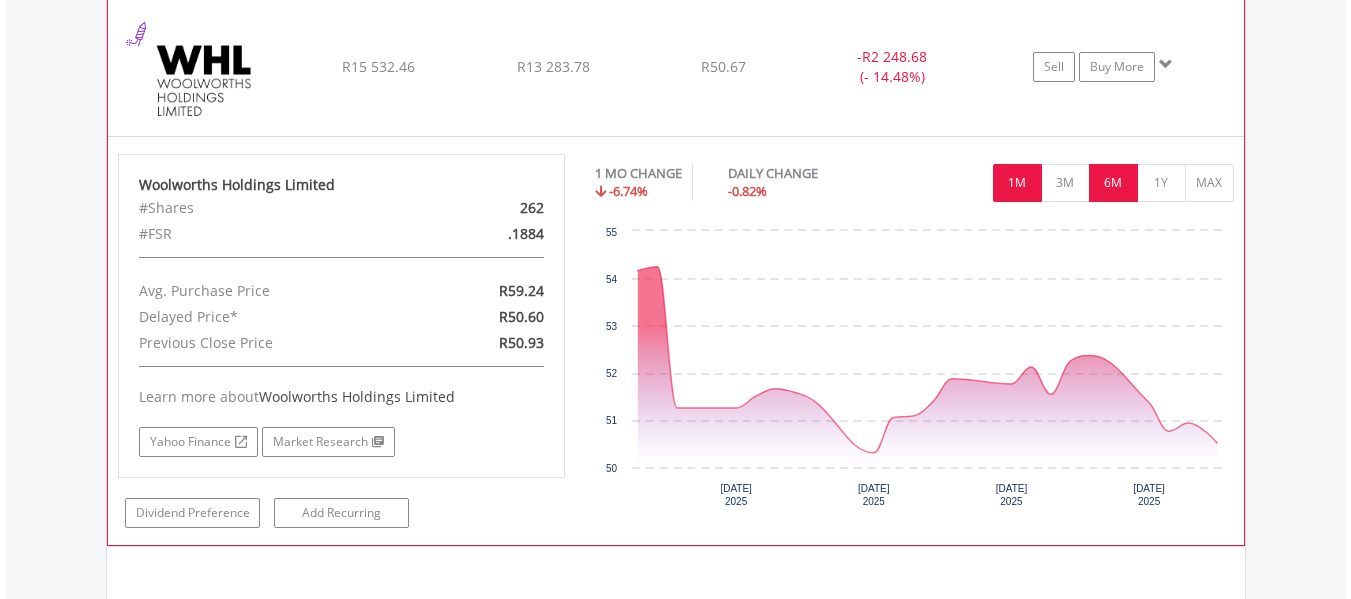 click on "6M" at bounding box center (1113, 183) 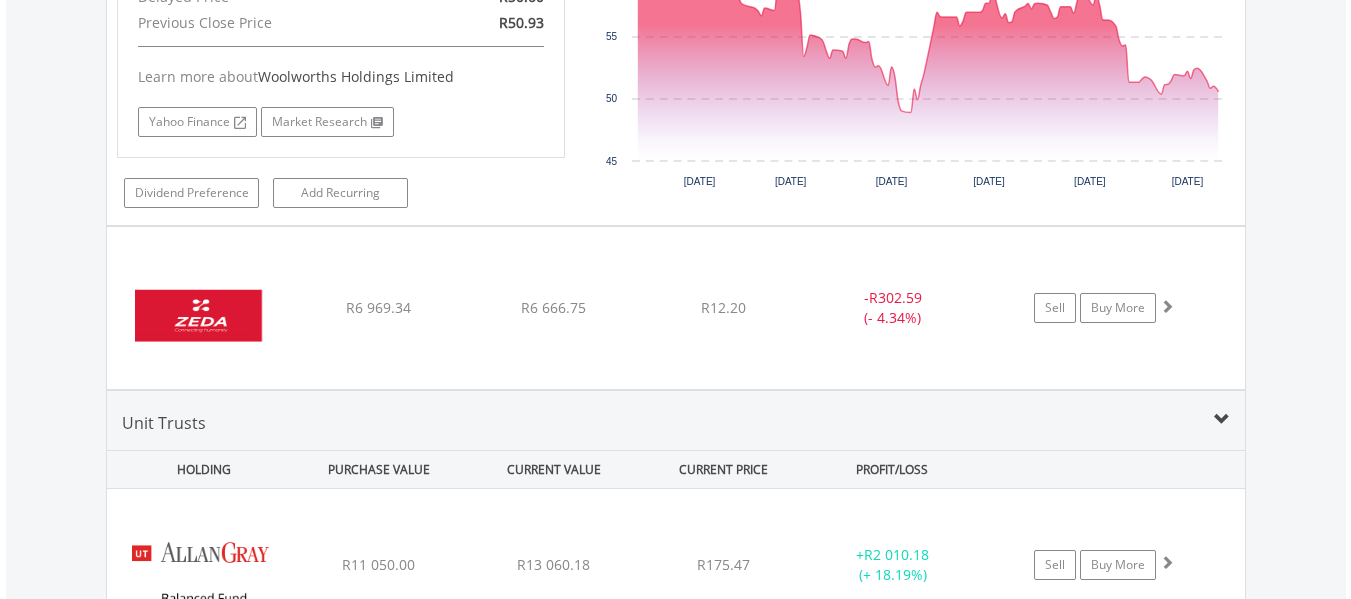 scroll, scrollTop: 30403, scrollLeft: 0, axis: vertical 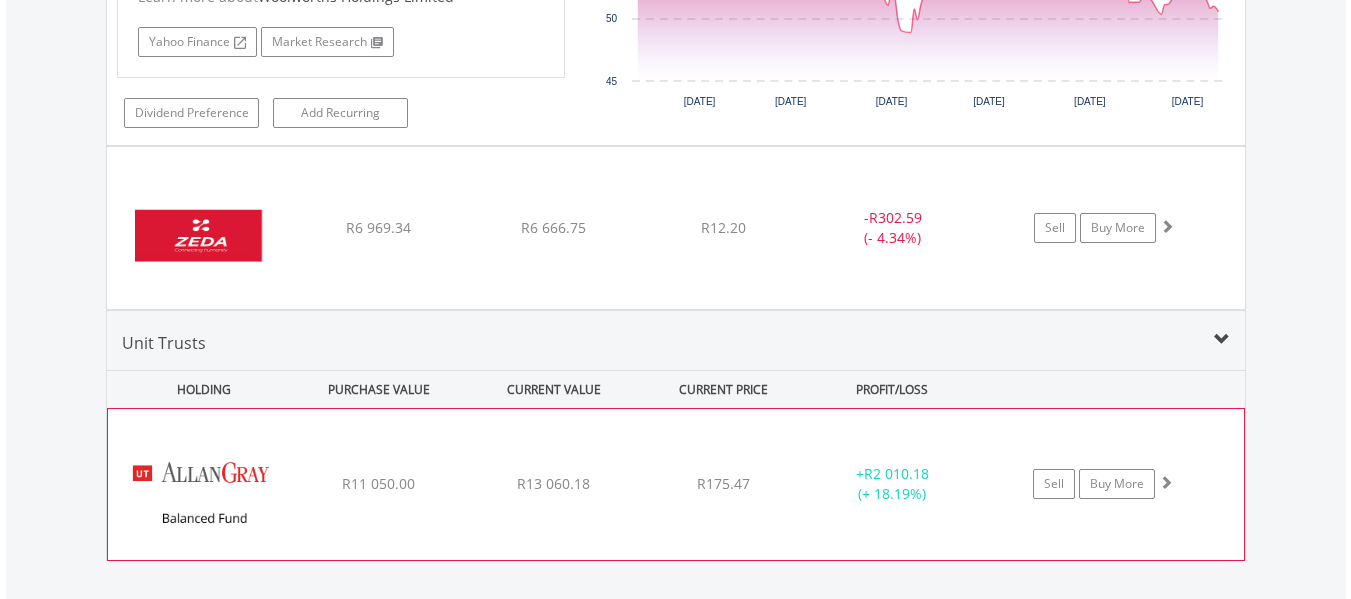 click on "﻿
[PERSON_NAME] Balanced Fund
R11 050.00
R13 060.18
R175.47
+  R2 010.18 (+ 18.19%)
Sell
Buy More" at bounding box center (676, 484) 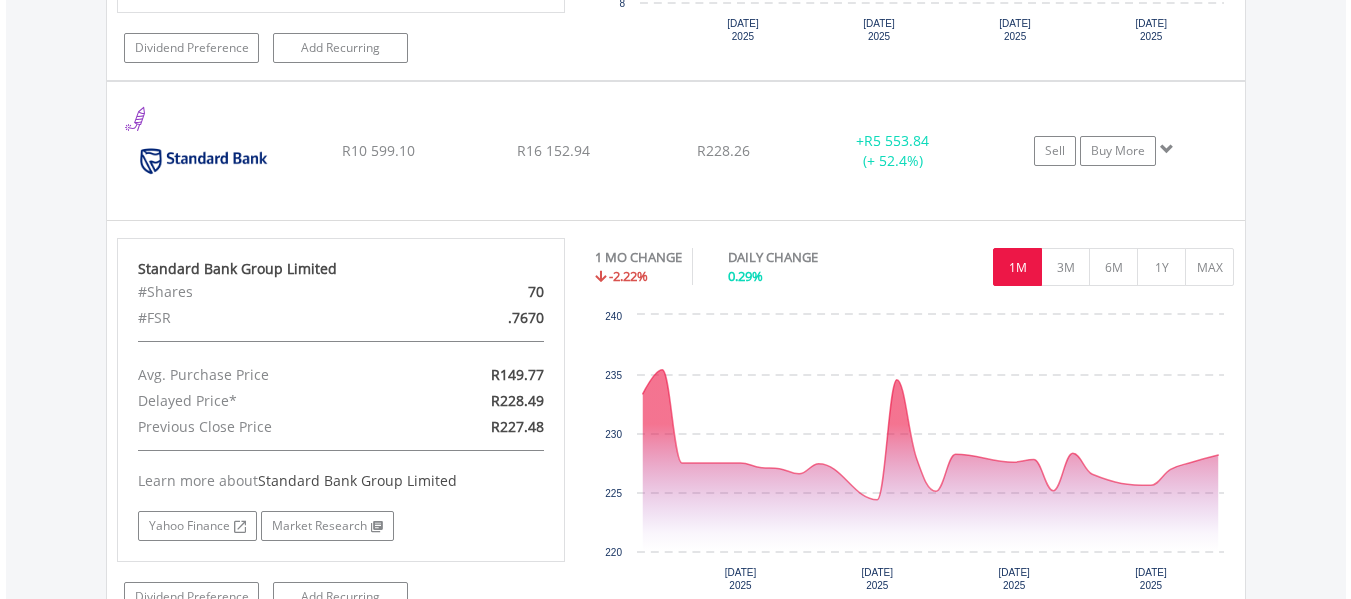 scroll, scrollTop: 26043, scrollLeft: 0, axis: vertical 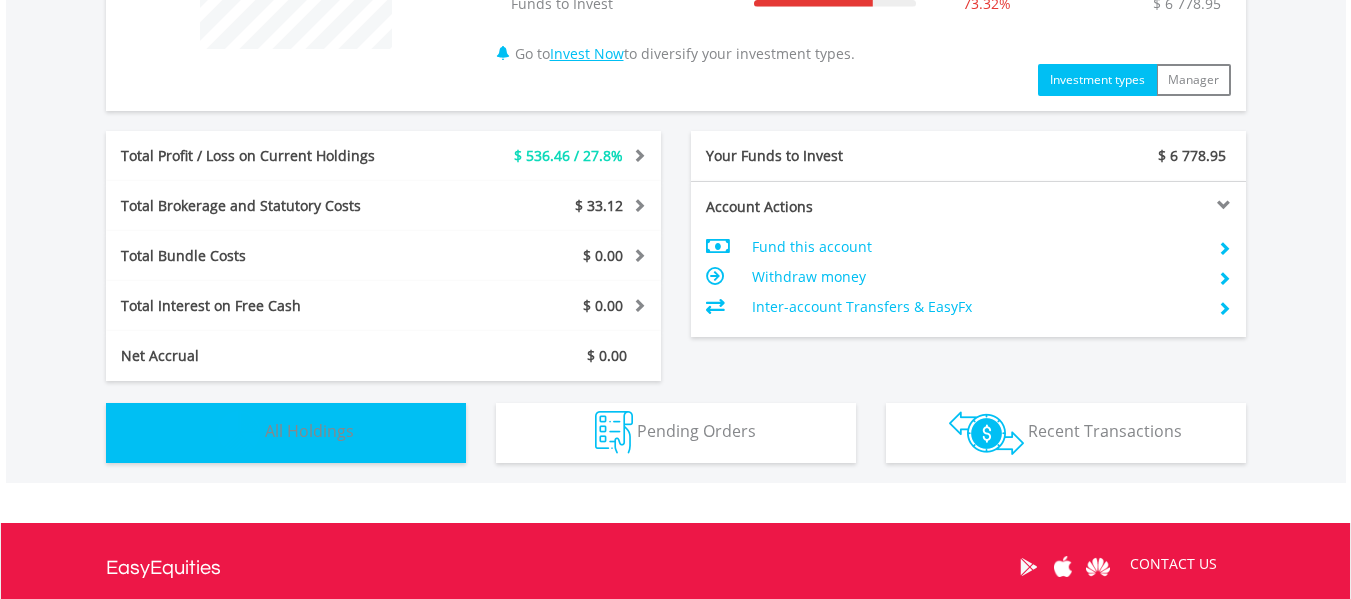 click on "Holdings
All Holdings" at bounding box center [286, 433] 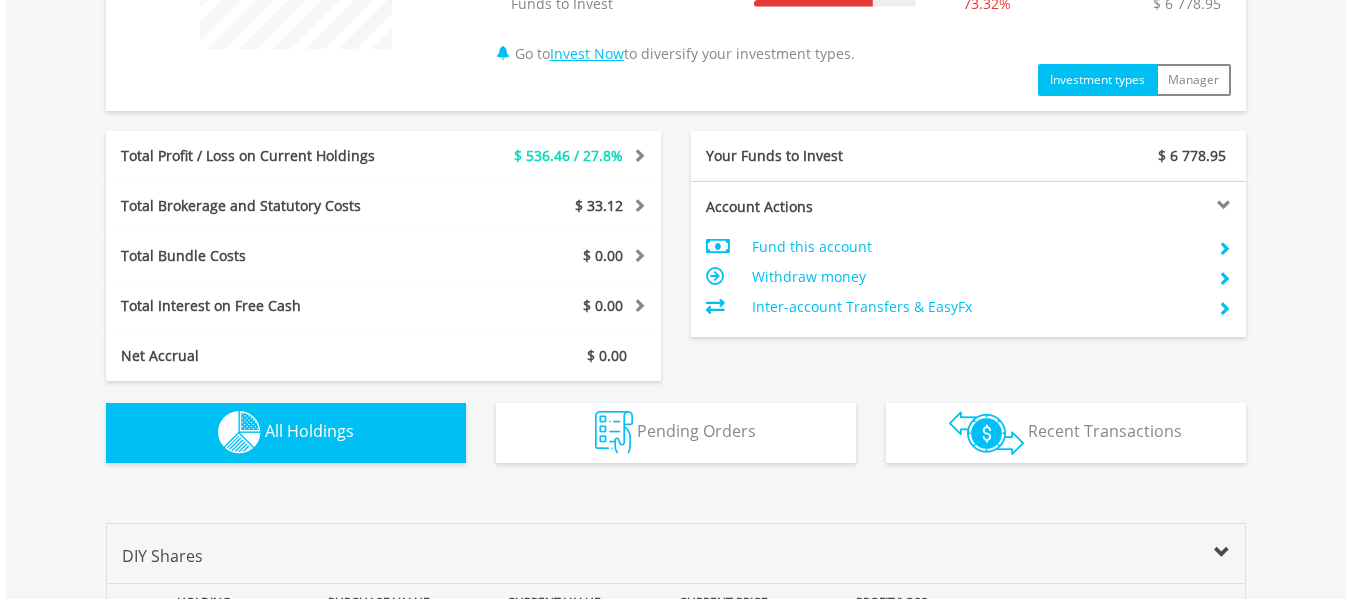 scroll, scrollTop: 1443, scrollLeft: 0, axis: vertical 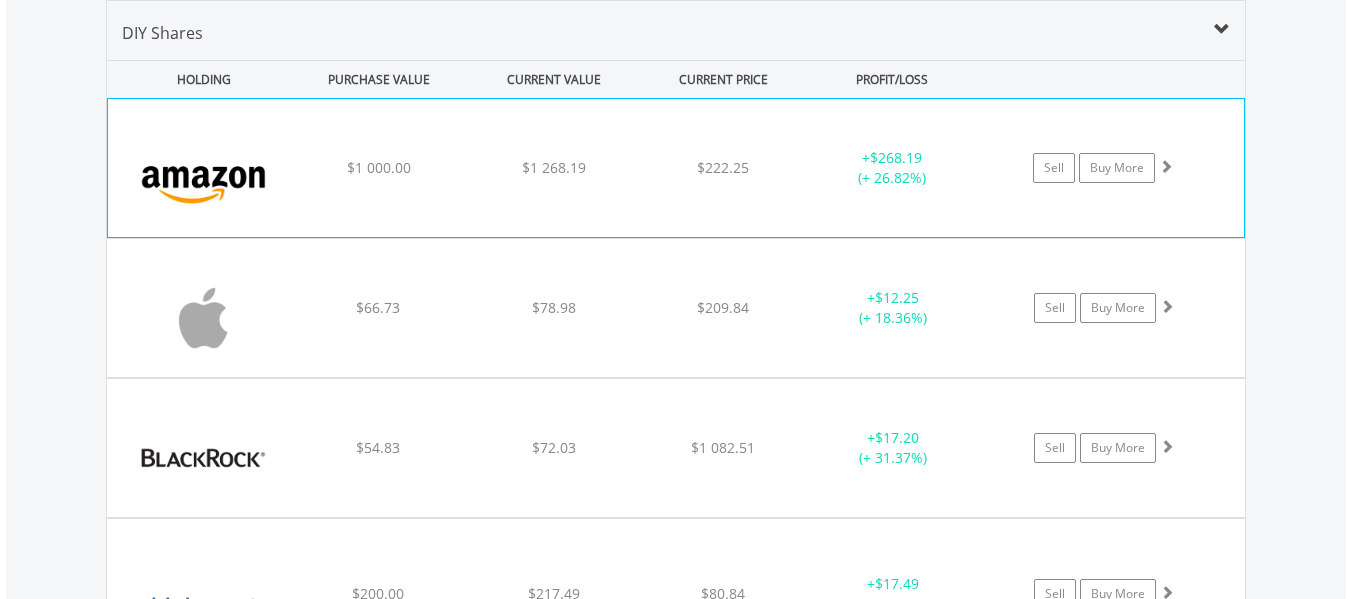 click on "Sell
Buy More" at bounding box center [1112, 168] 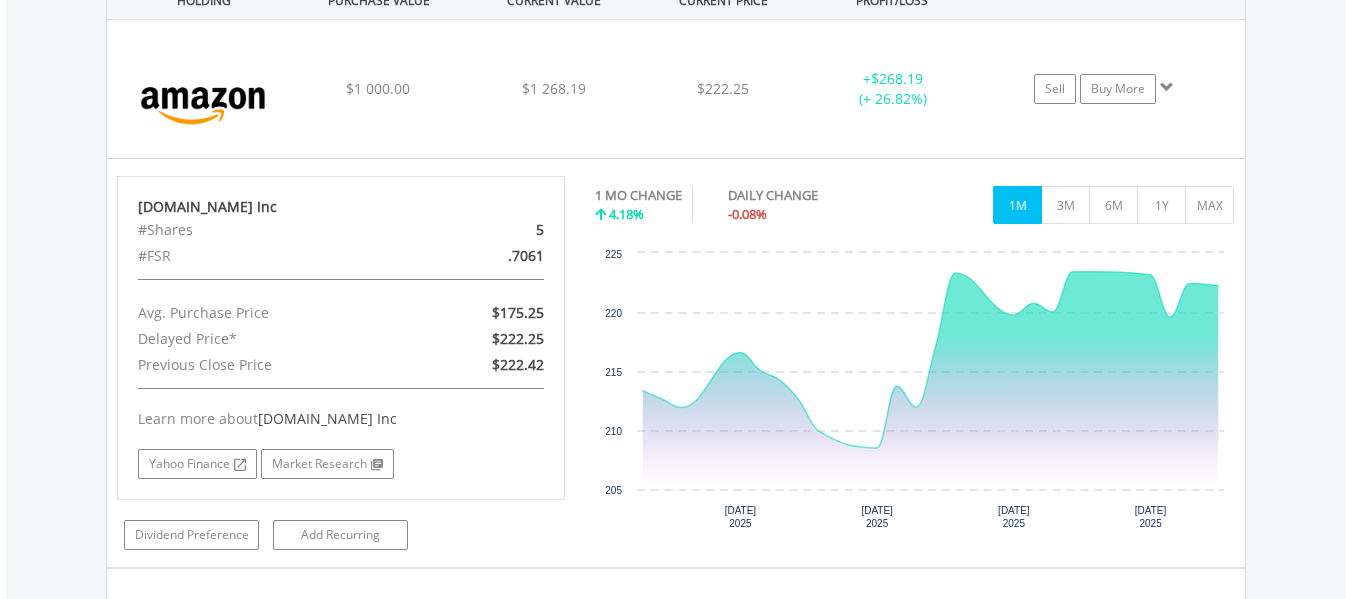 scroll, scrollTop: 1523, scrollLeft: 0, axis: vertical 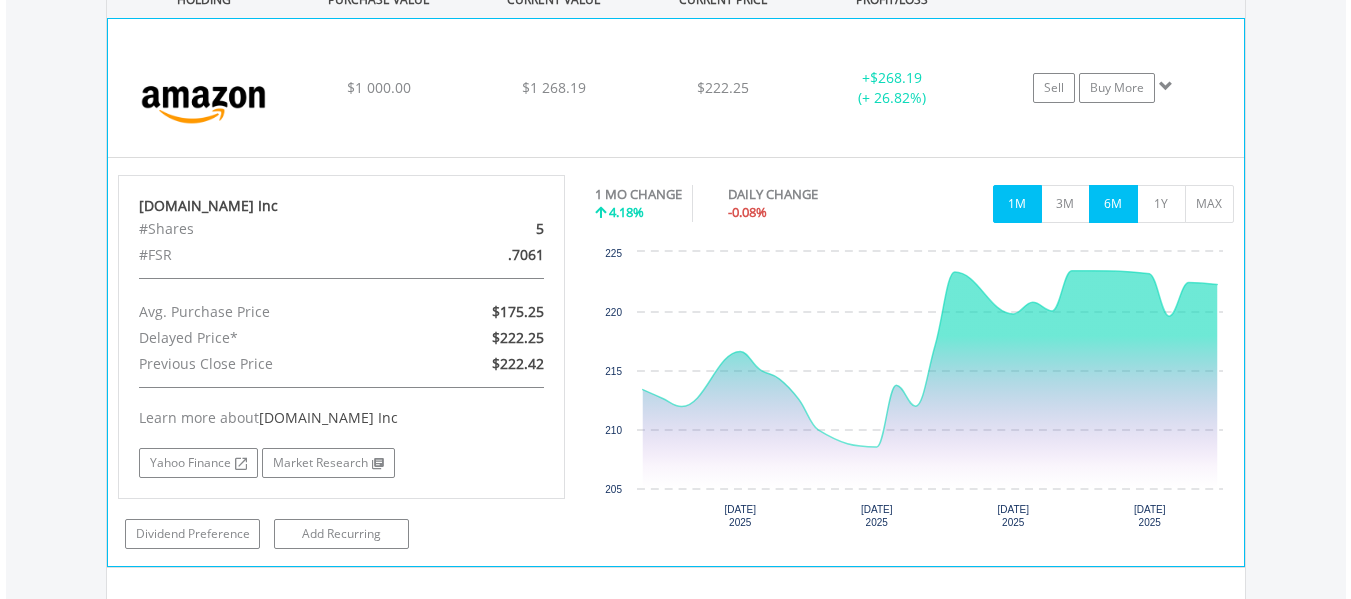 click on "6M" at bounding box center [1113, 204] 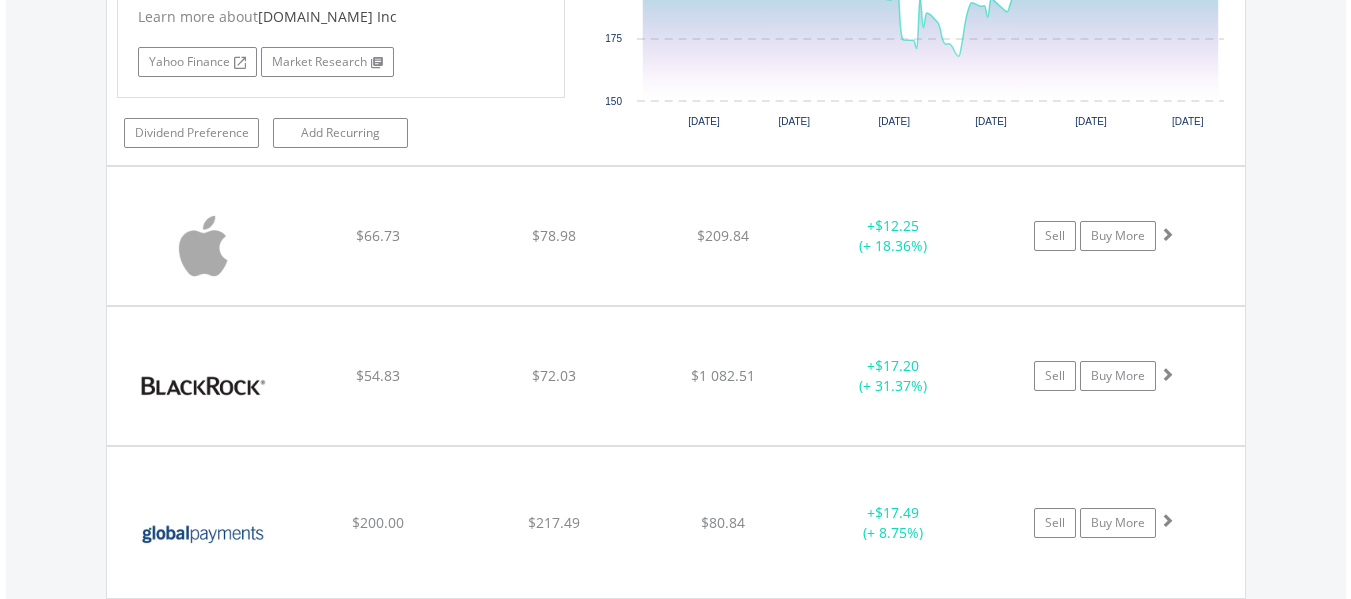 scroll, scrollTop: 1963, scrollLeft: 0, axis: vertical 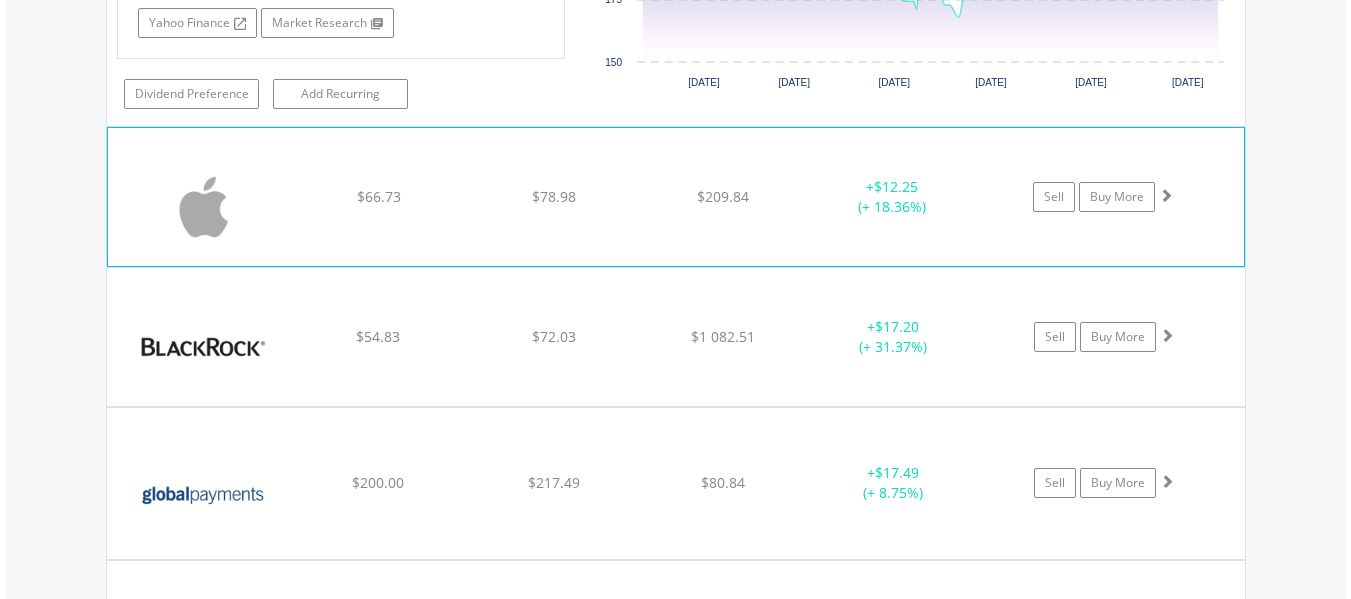 click on "Sell
Buy More" at bounding box center [1114, -352] 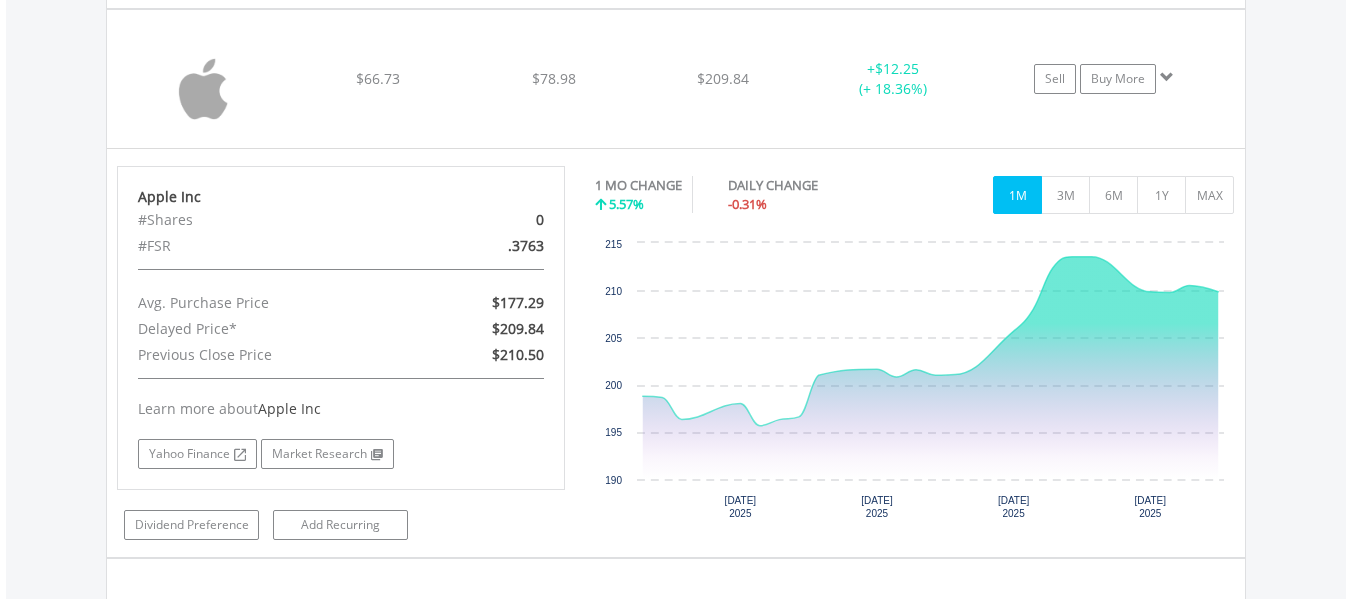 scroll, scrollTop: 2083, scrollLeft: 0, axis: vertical 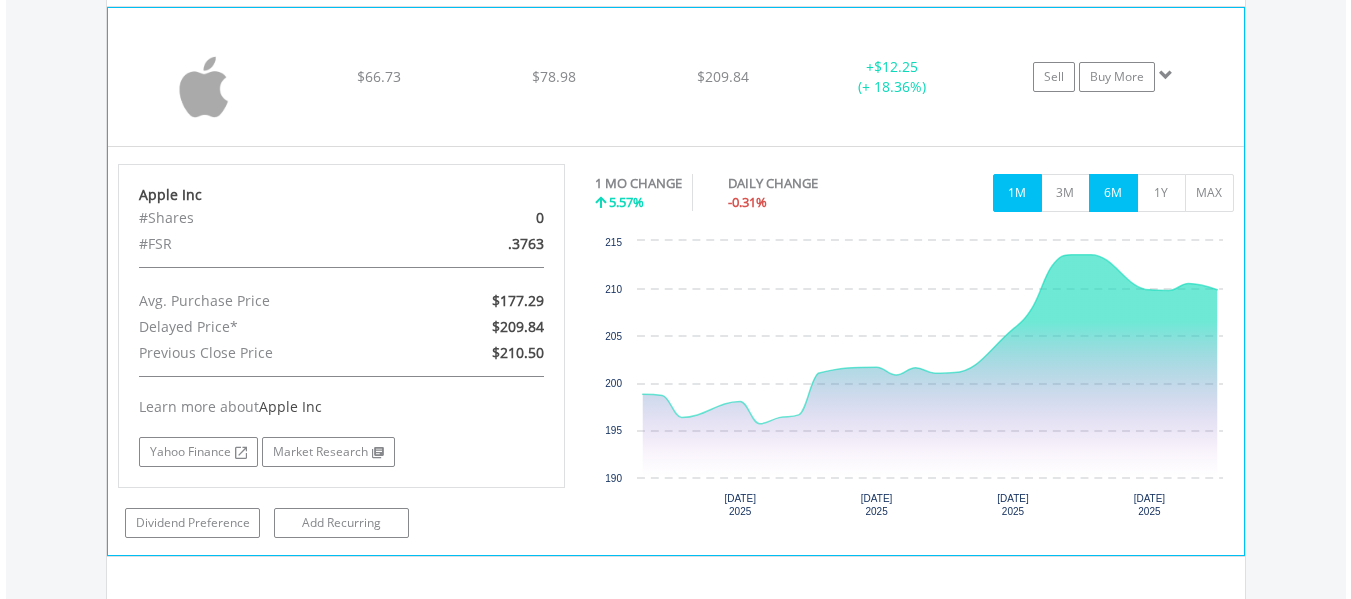 click on "6M" at bounding box center (1113, 193) 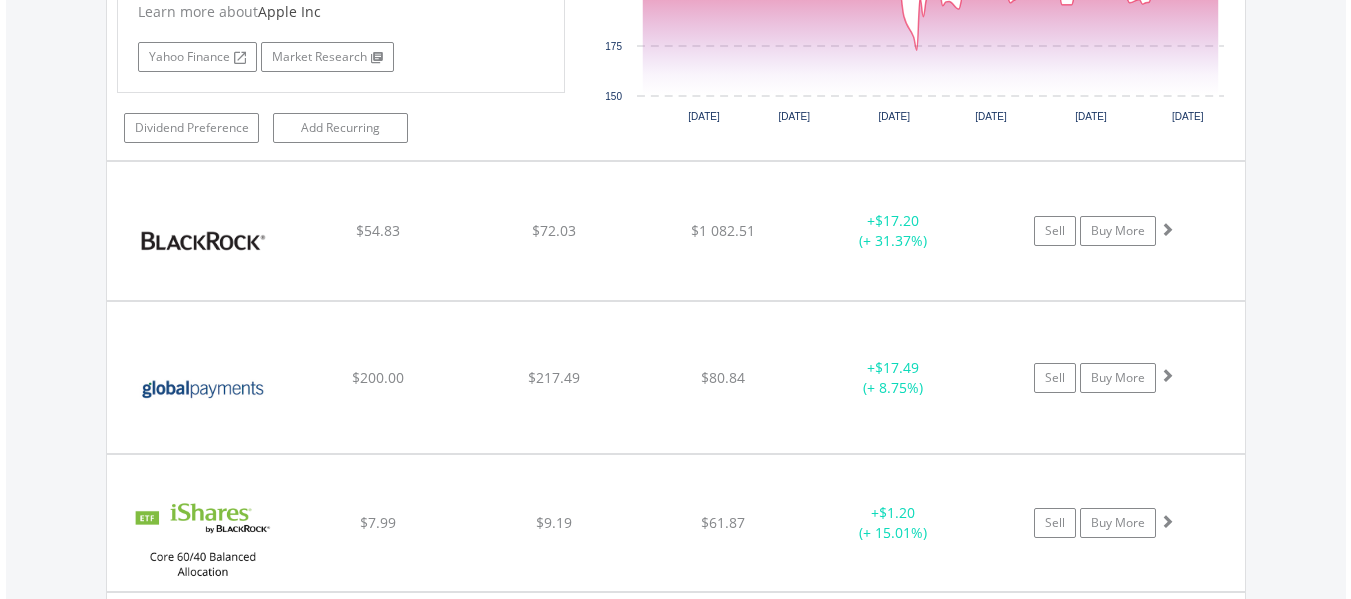 scroll, scrollTop: 2483, scrollLeft: 0, axis: vertical 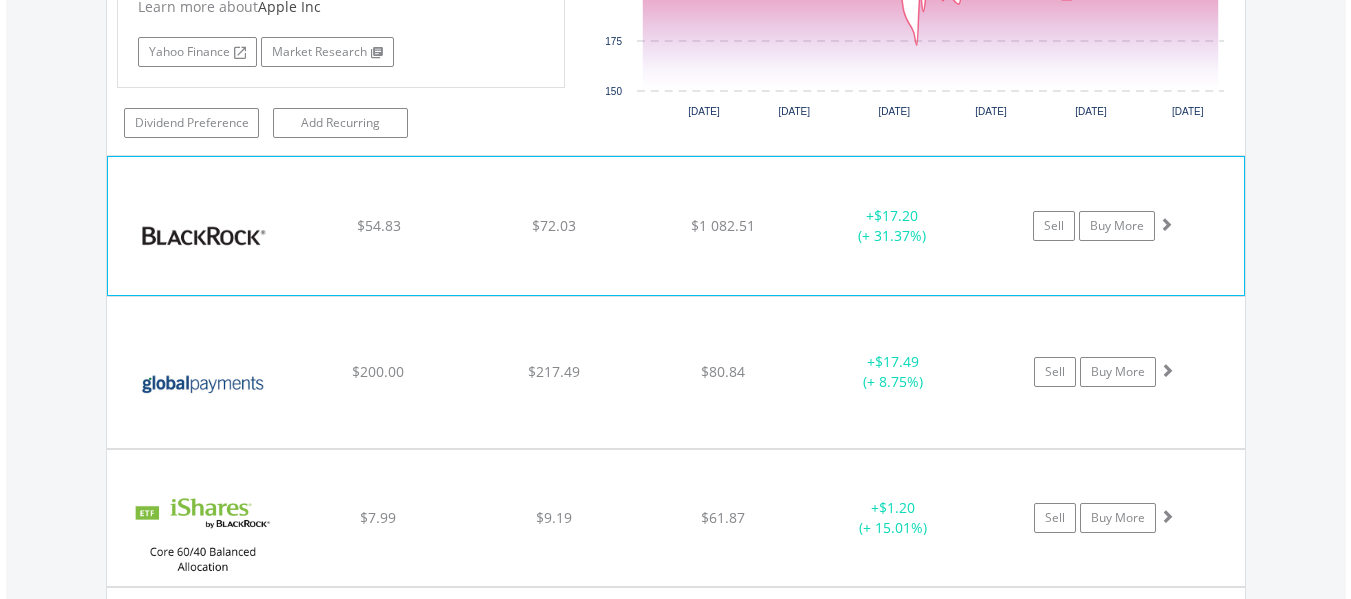 click on "Sell
Buy More" at bounding box center (1114, -872) 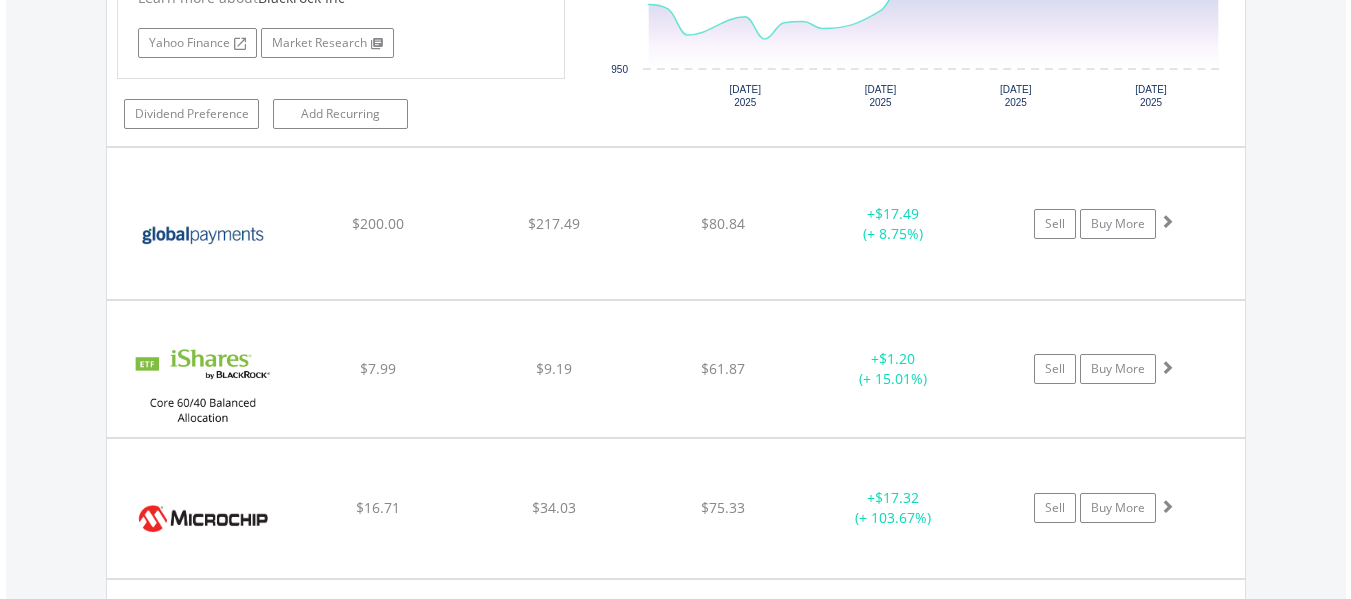 scroll, scrollTop: 3043, scrollLeft: 0, axis: vertical 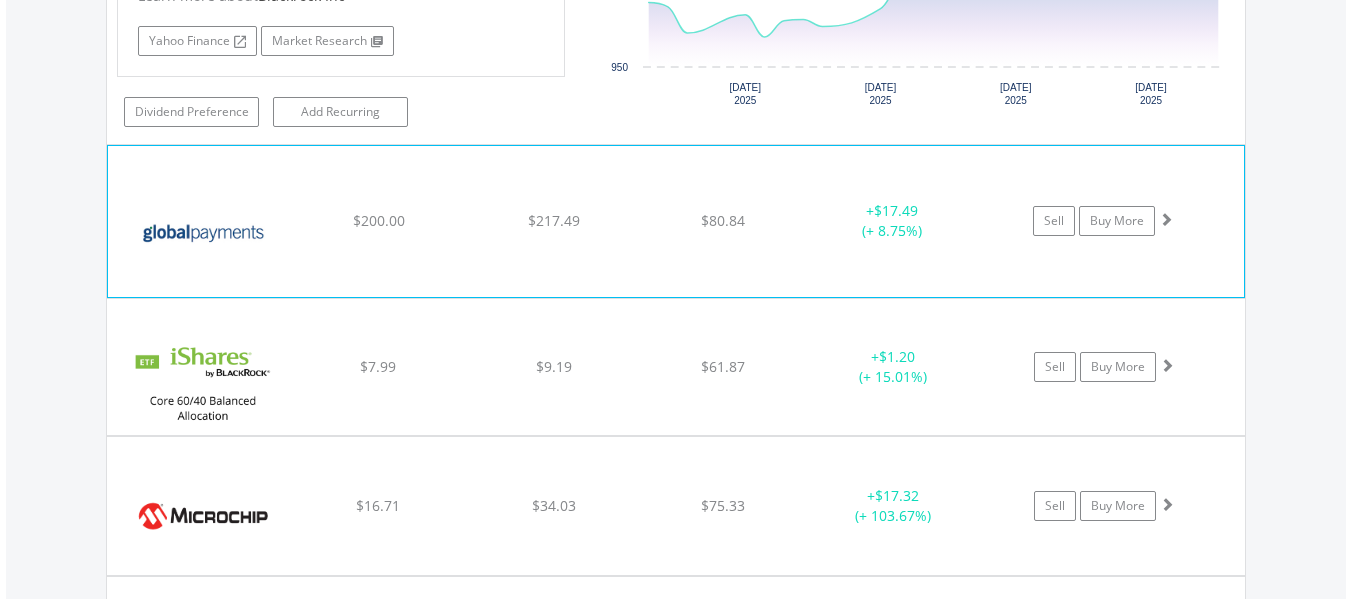 click on "﻿
Global Payments Inc
$200.00
$217.49
$80.84
+  $17.49 (+ 8.75%)
Sell
Buy More" at bounding box center (676, -1432) 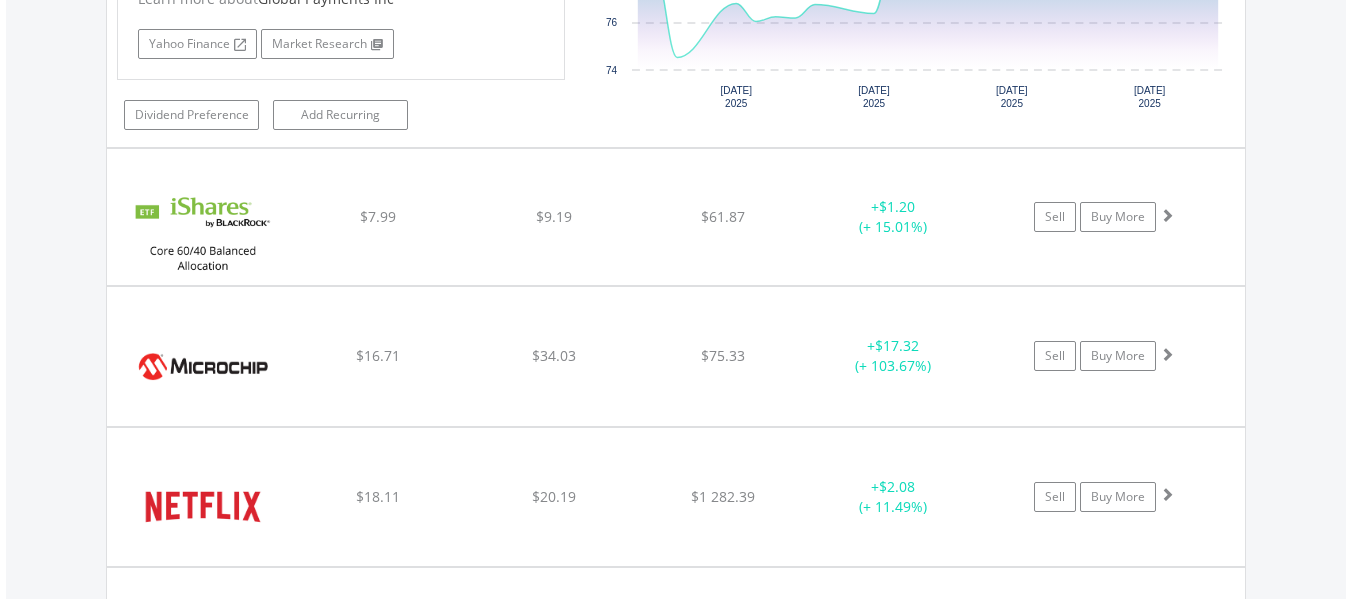 scroll, scrollTop: 3603, scrollLeft: 0, axis: vertical 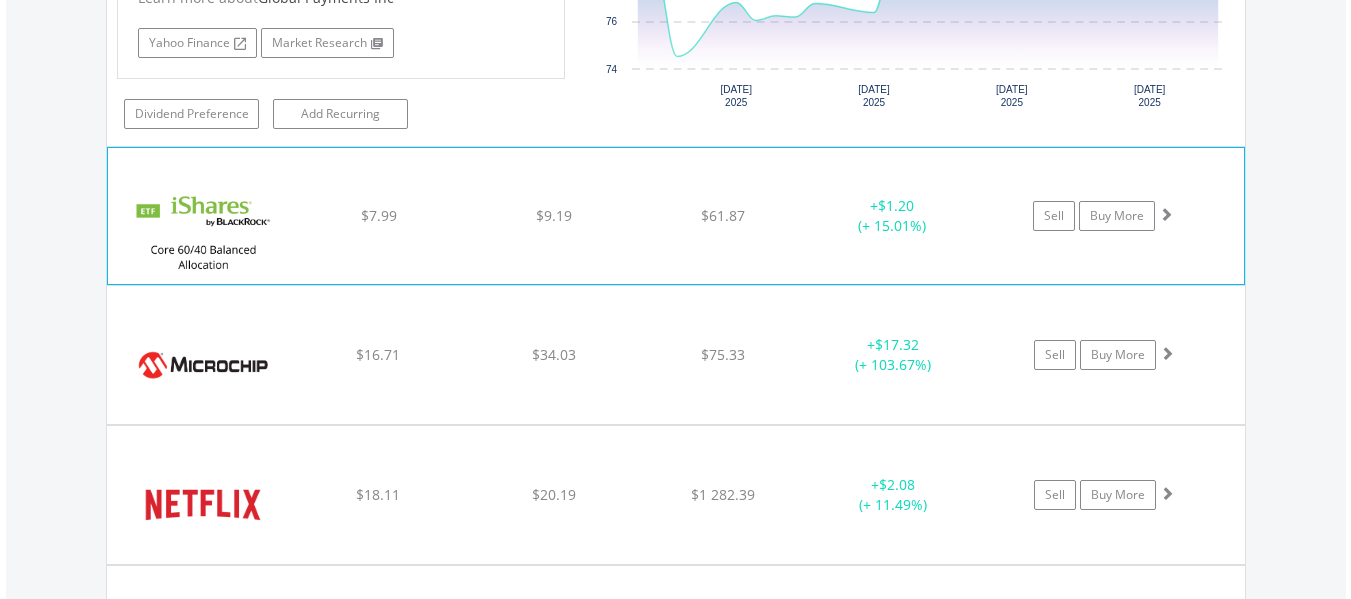click on "Sell
Buy More" at bounding box center [1114, -1992] 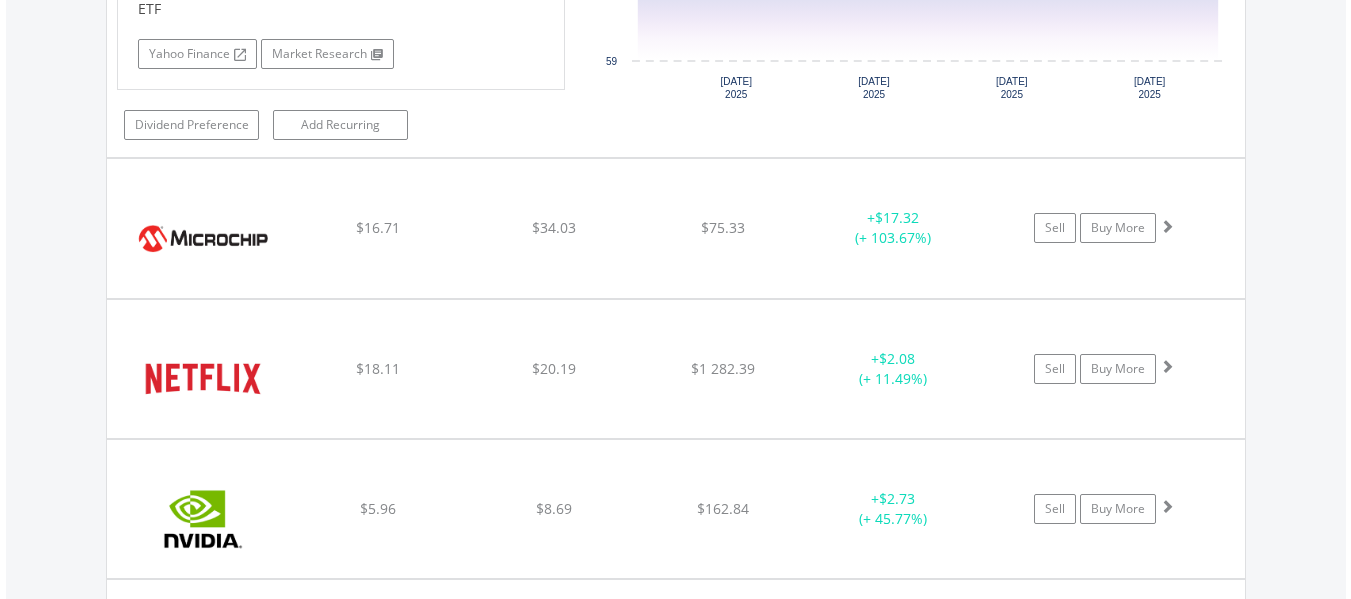 scroll, scrollTop: 4163, scrollLeft: 0, axis: vertical 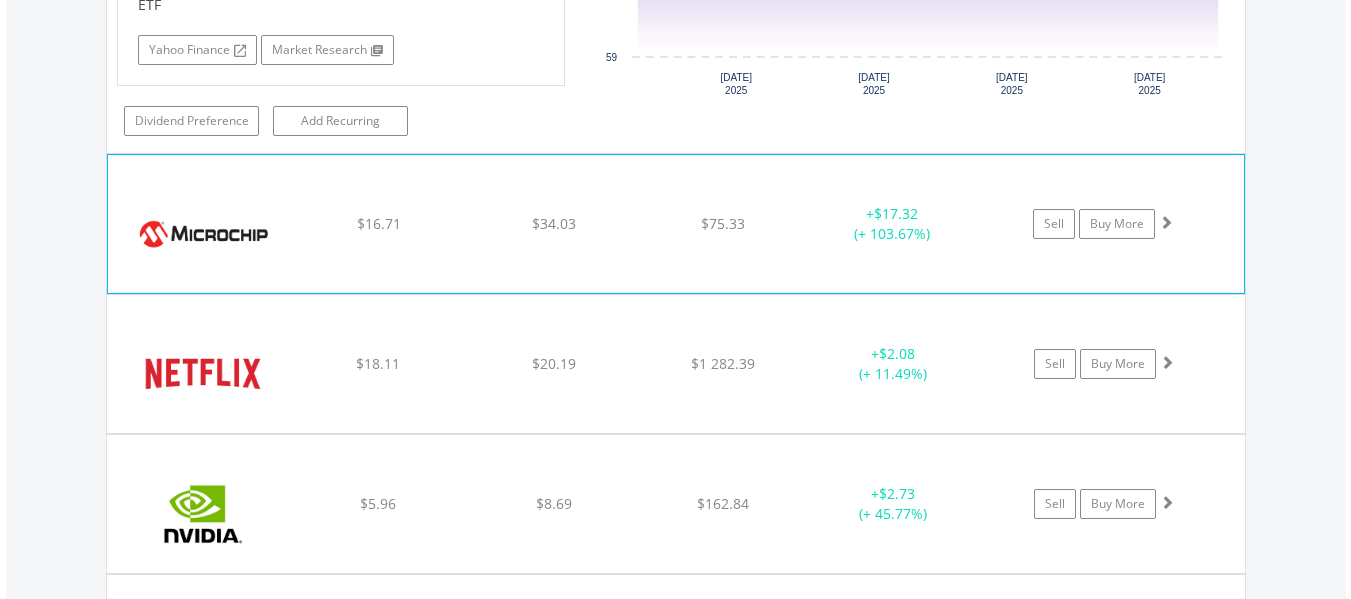 click on "﻿
Microchip Technology Inc
$16.71
$34.03
$75.33
+  $17.32 (+ 103.67%)
Sell
Buy More" at bounding box center [676, -2552] 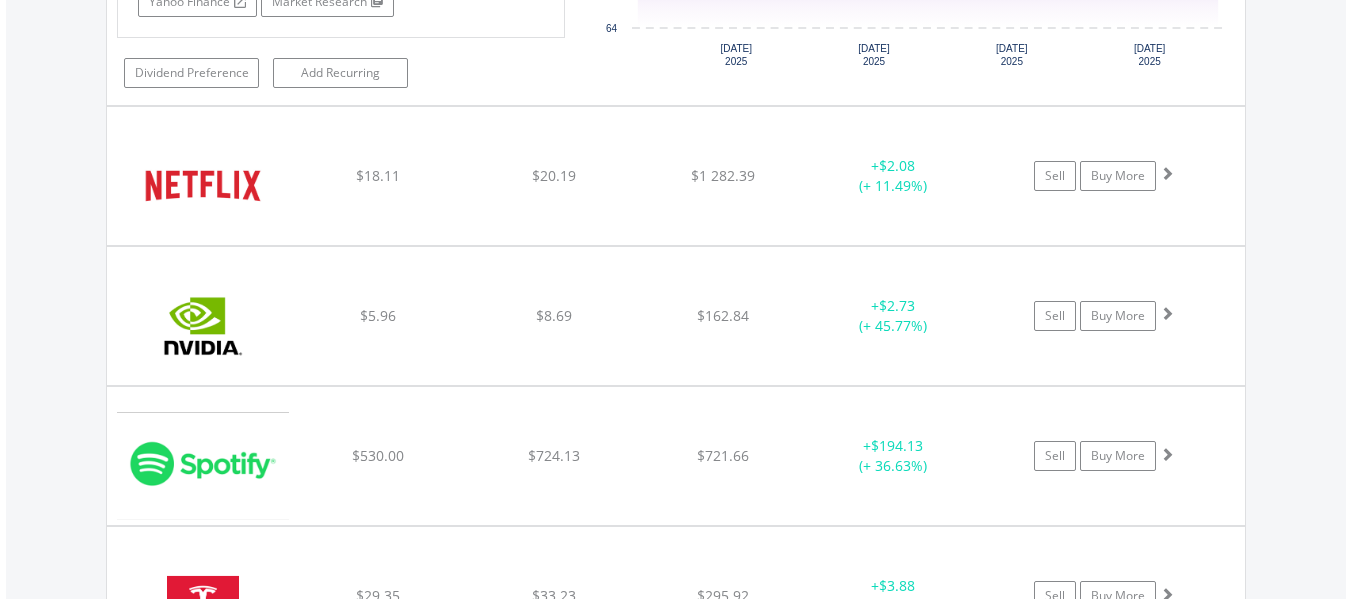 scroll, scrollTop: 4763, scrollLeft: 0, axis: vertical 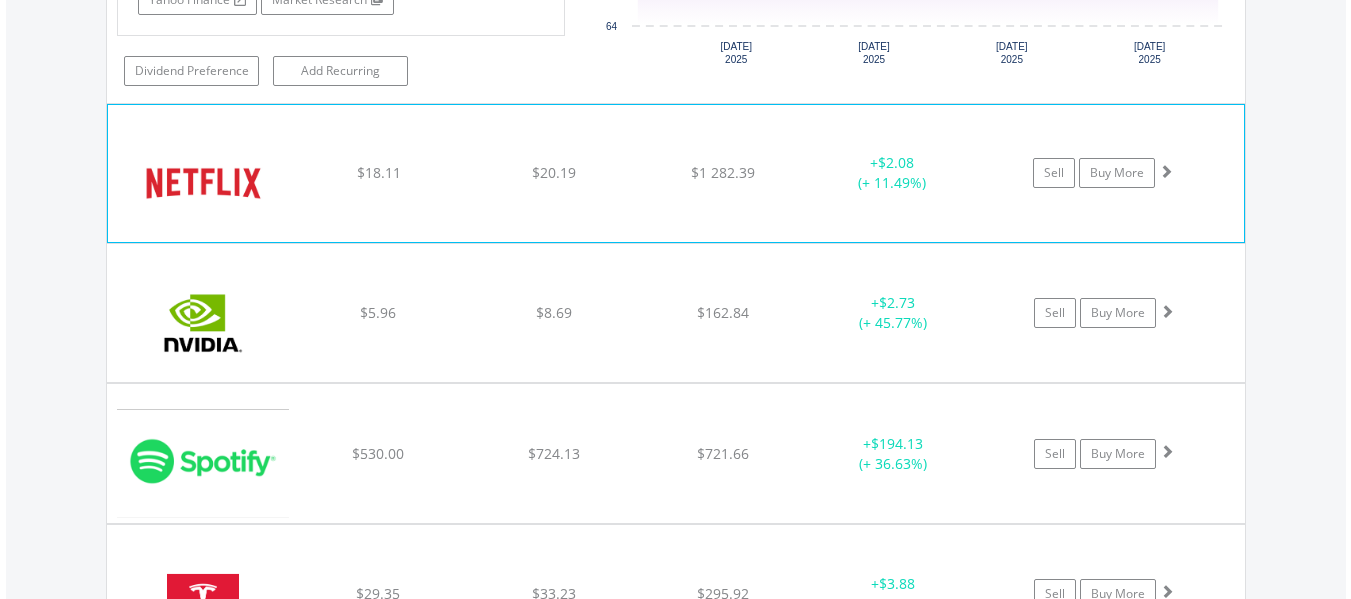 click on "﻿
Netflix Inc
$18.11
$20.19
$1 282.39
+  $2.08 (+ 11.49%)
Sell
Buy More" at bounding box center (676, -3152) 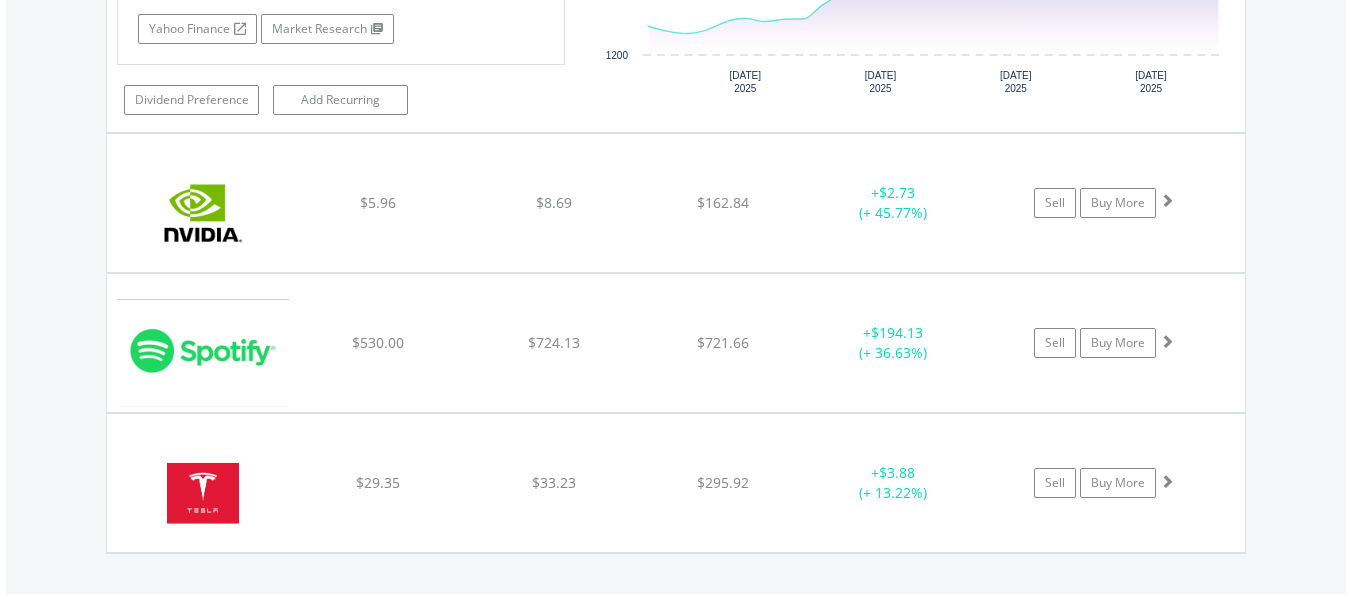 scroll, scrollTop: 5323, scrollLeft: 0, axis: vertical 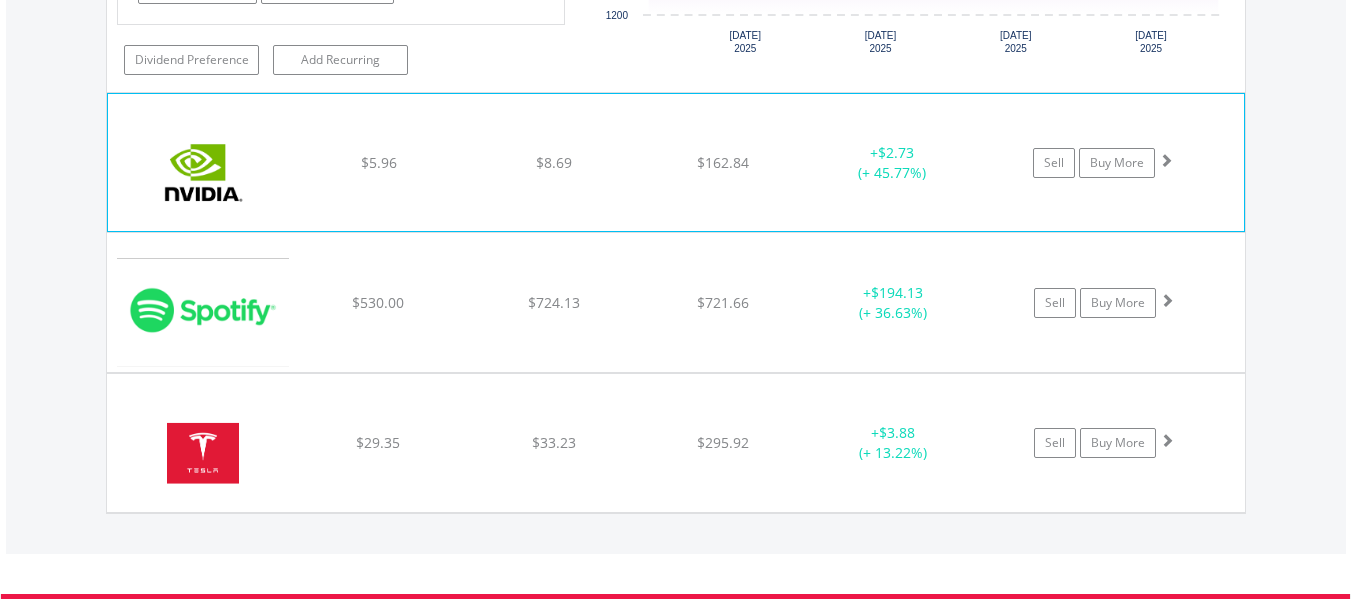 click on "Sell
Buy More" at bounding box center [1114, -3712] 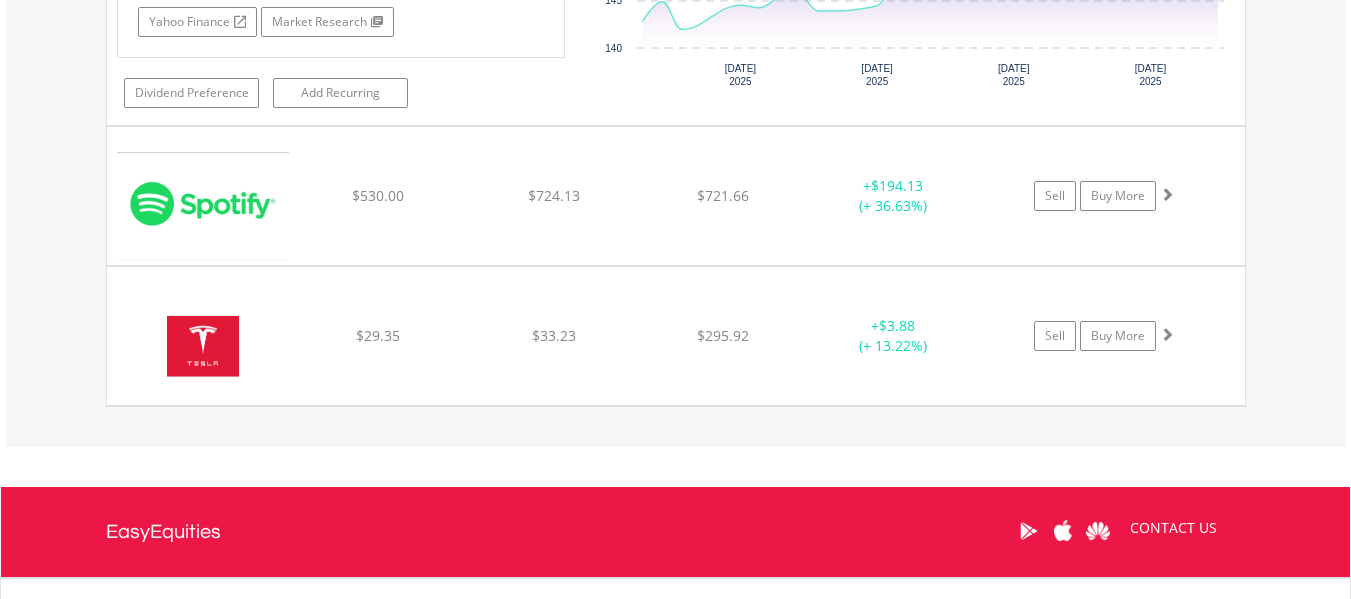 scroll, scrollTop: 5843, scrollLeft: 0, axis: vertical 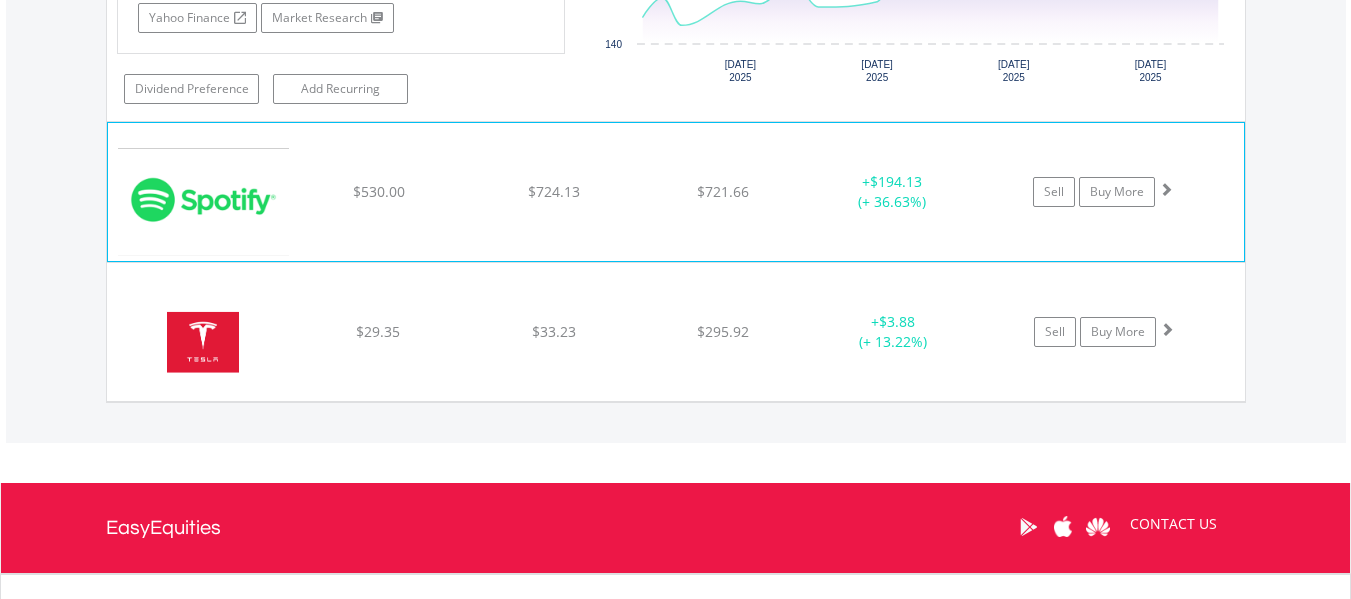 click on "Sell
Buy More" at bounding box center (1114, -4232) 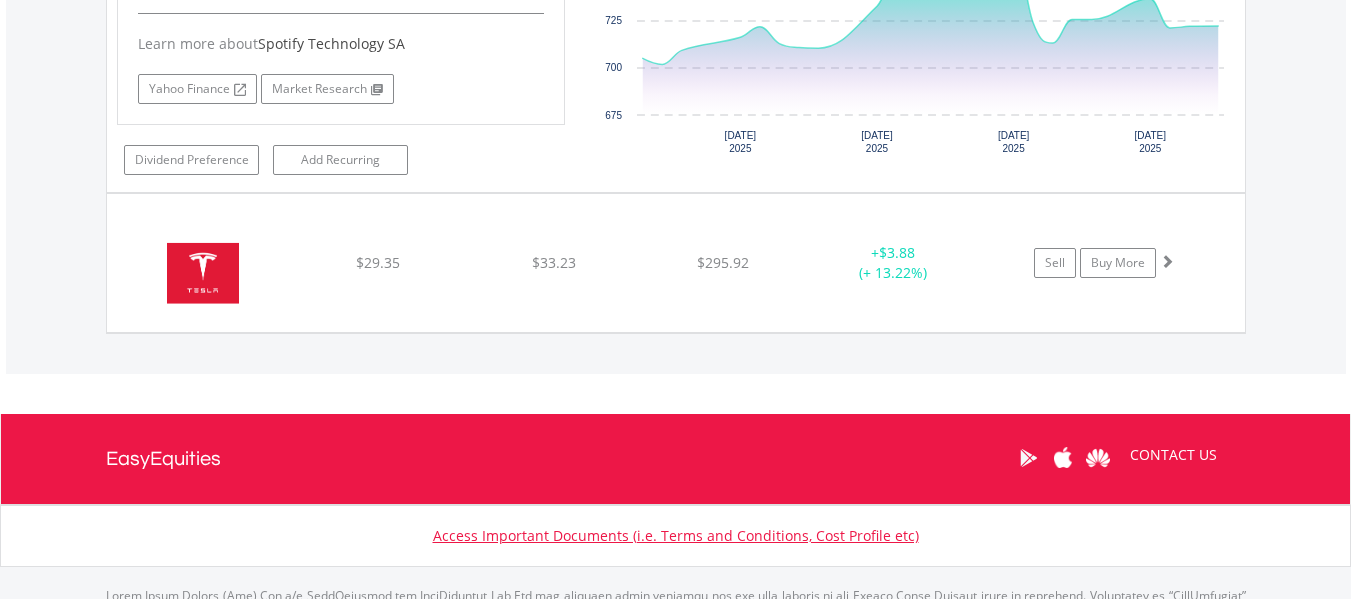 scroll, scrollTop: 6323, scrollLeft: 0, axis: vertical 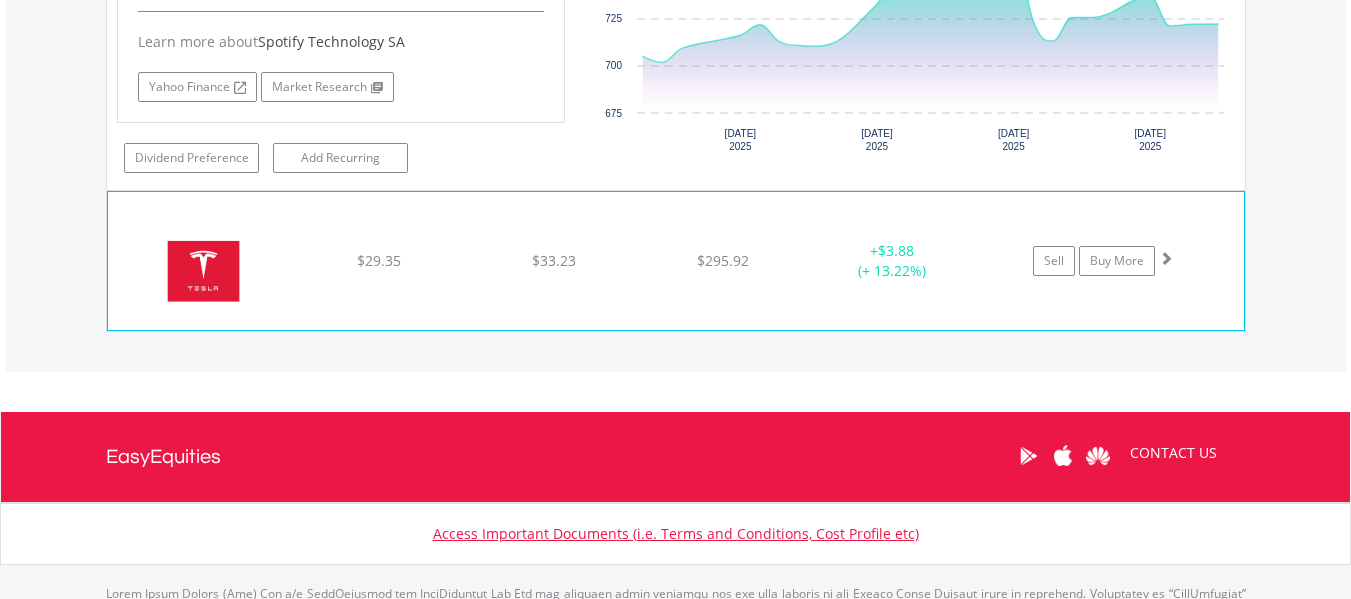 click on "Sell
Buy More" at bounding box center (1114, -4712) 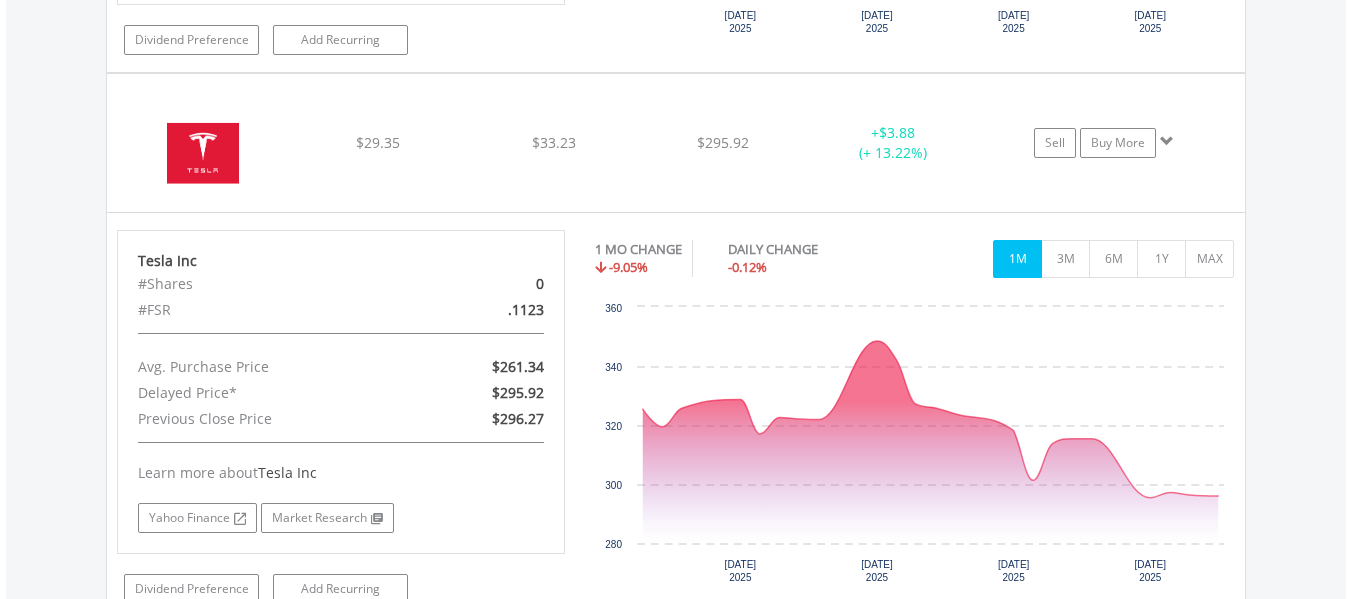 scroll, scrollTop: 6443, scrollLeft: 0, axis: vertical 